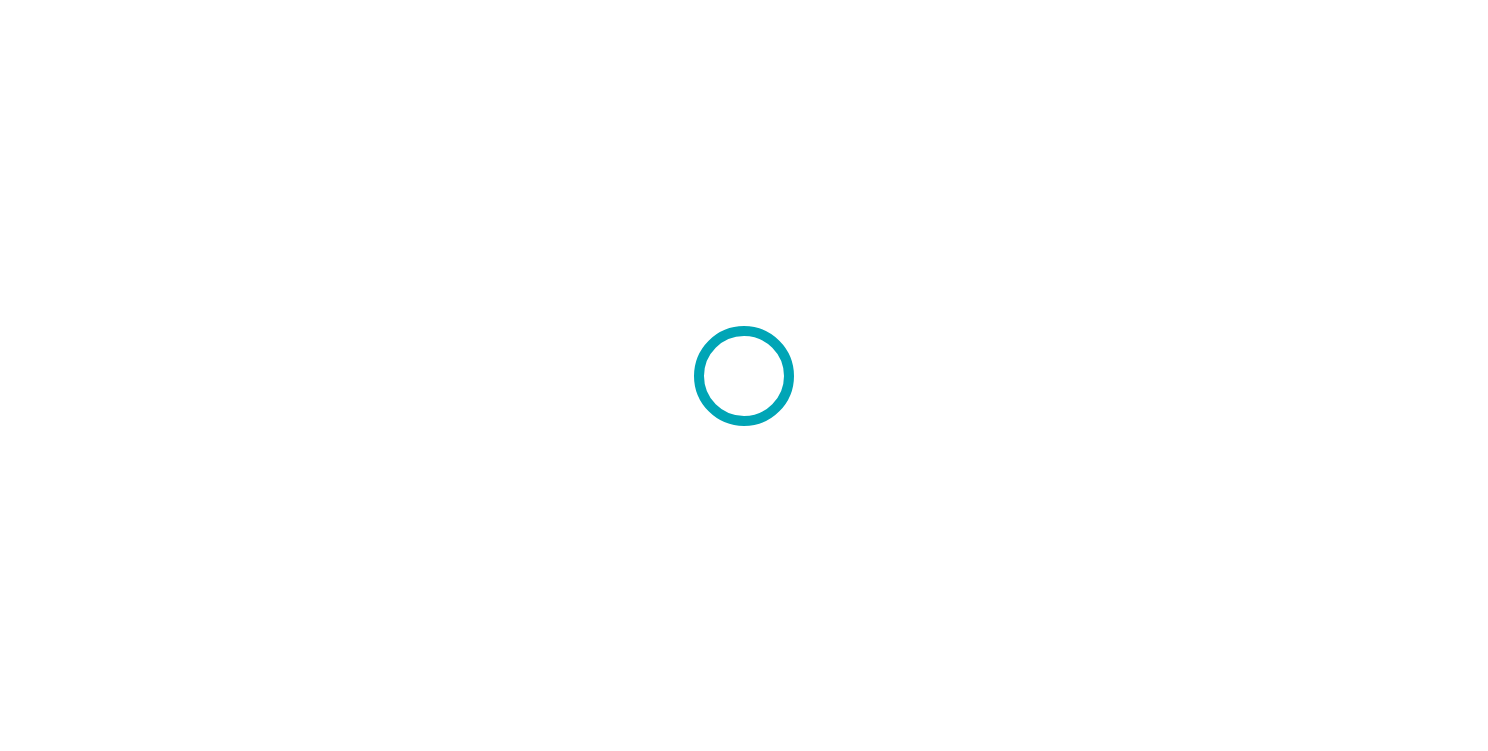 scroll, scrollTop: 0, scrollLeft: 0, axis: both 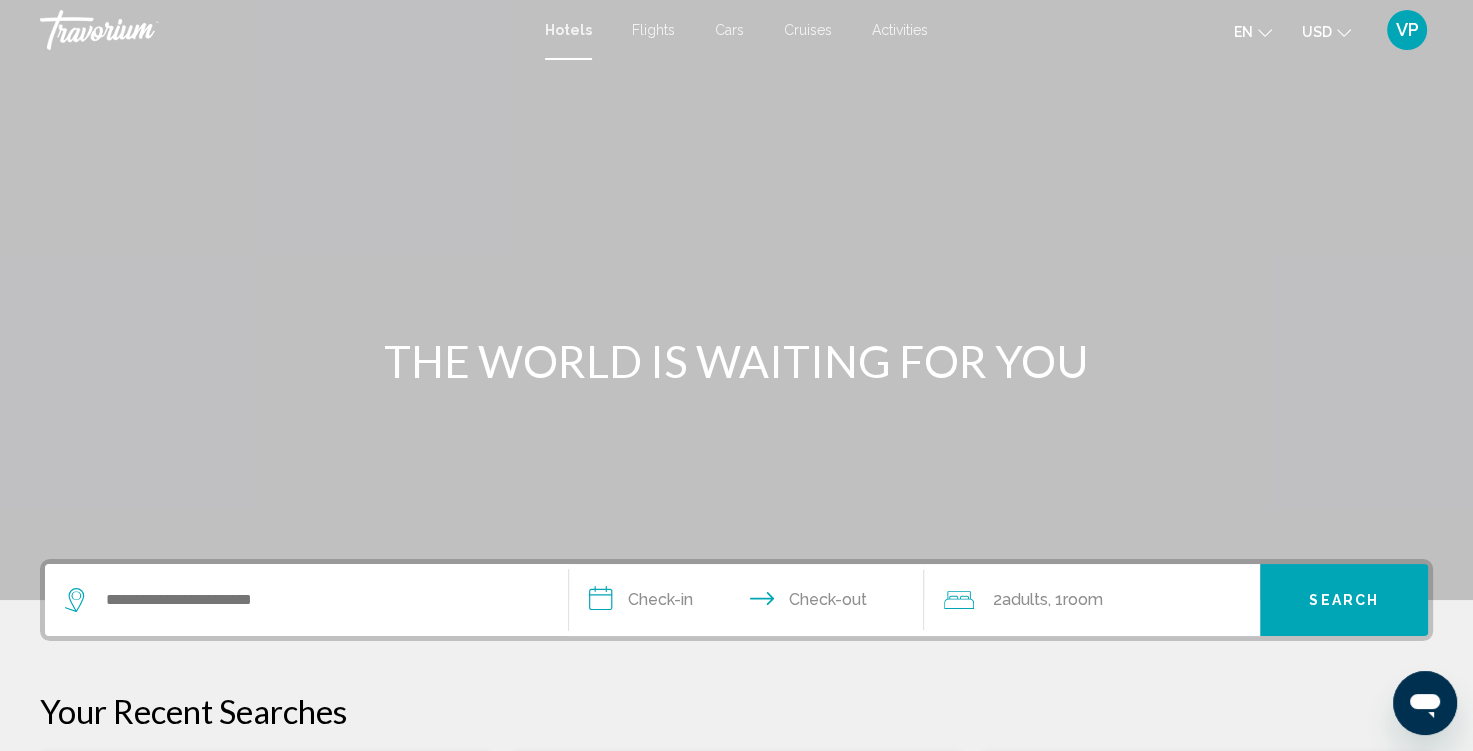 click on "Hotels" at bounding box center [568, 30] 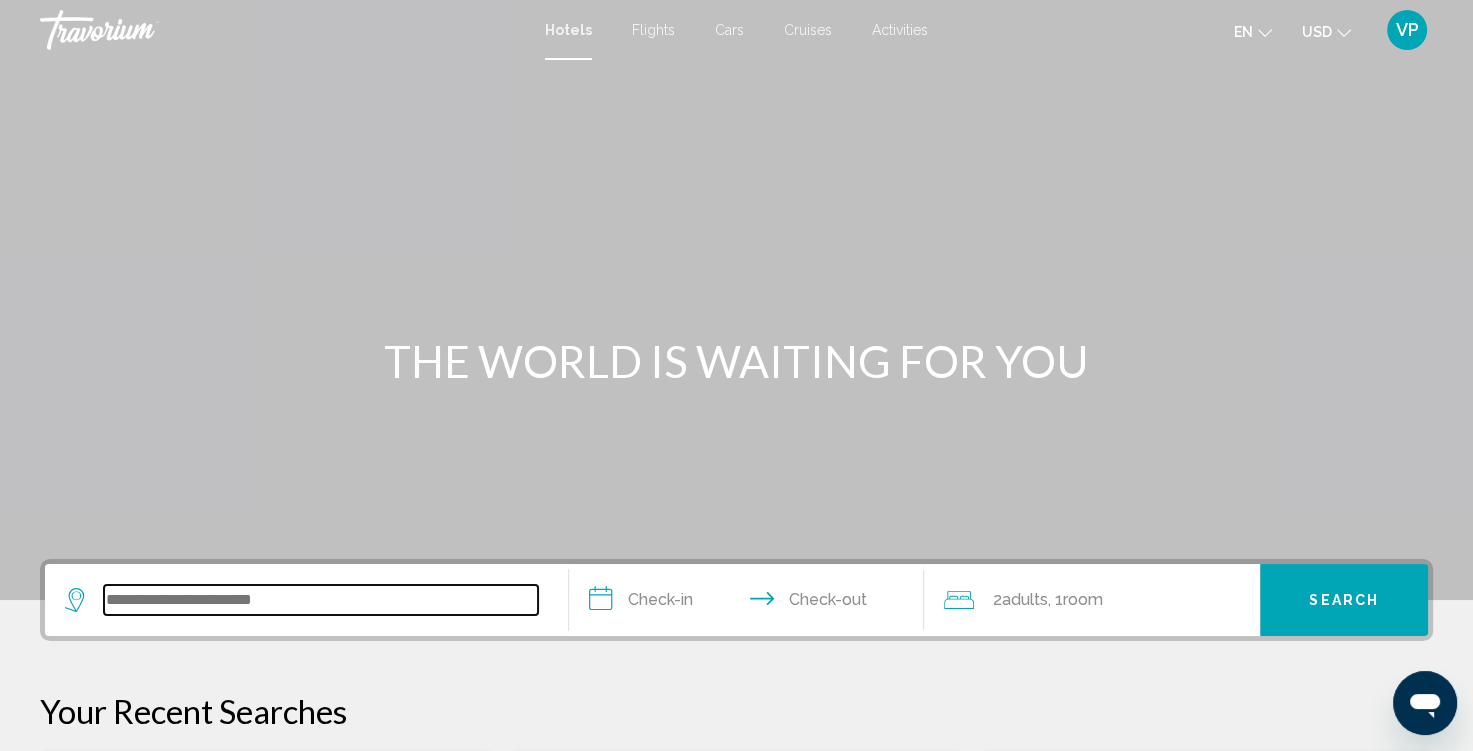 click at bounding box center [321, 600] 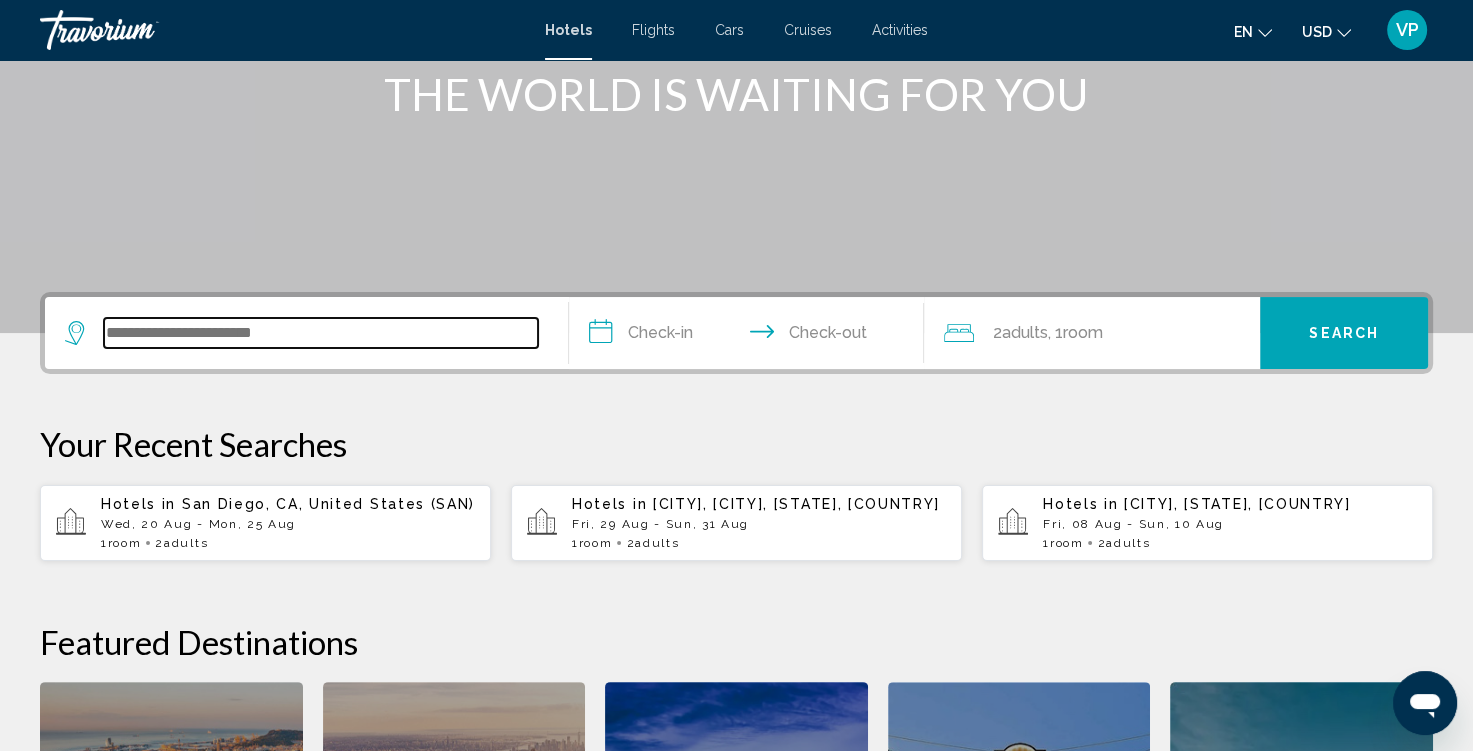 scroll, scrollTop: 493, scrollLeft: 0, axis: vertical 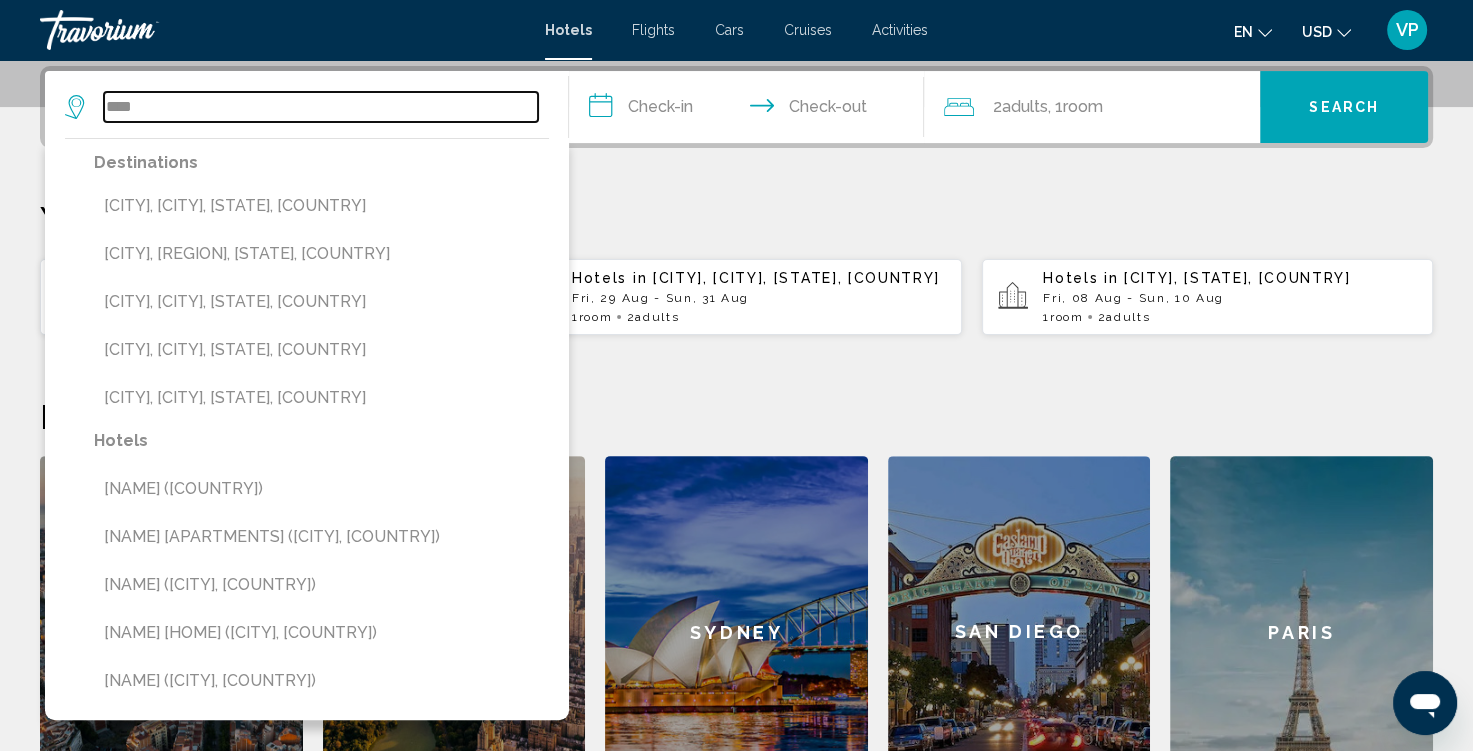 type on "****" 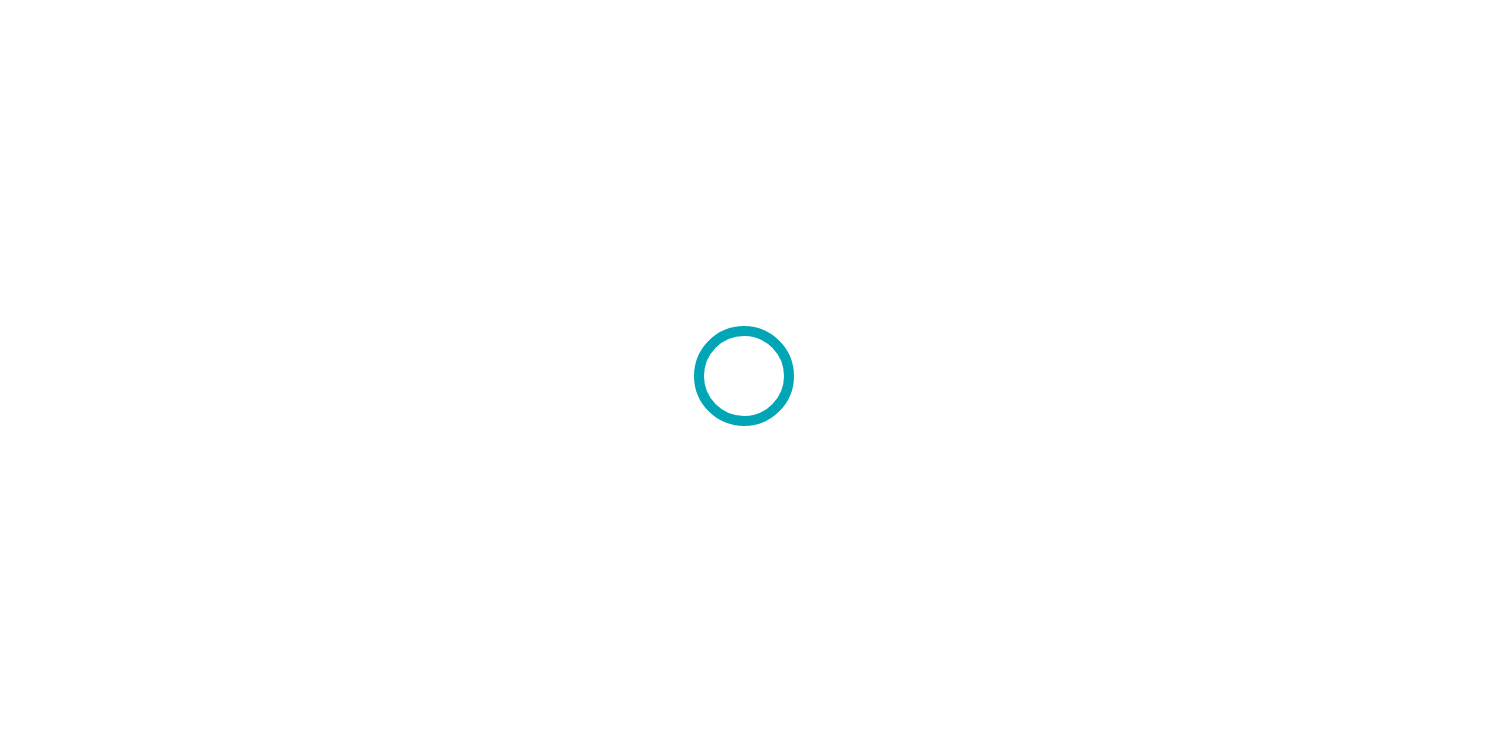 scroll, scrollTop: 0, scrollLeft: 0, axis: both 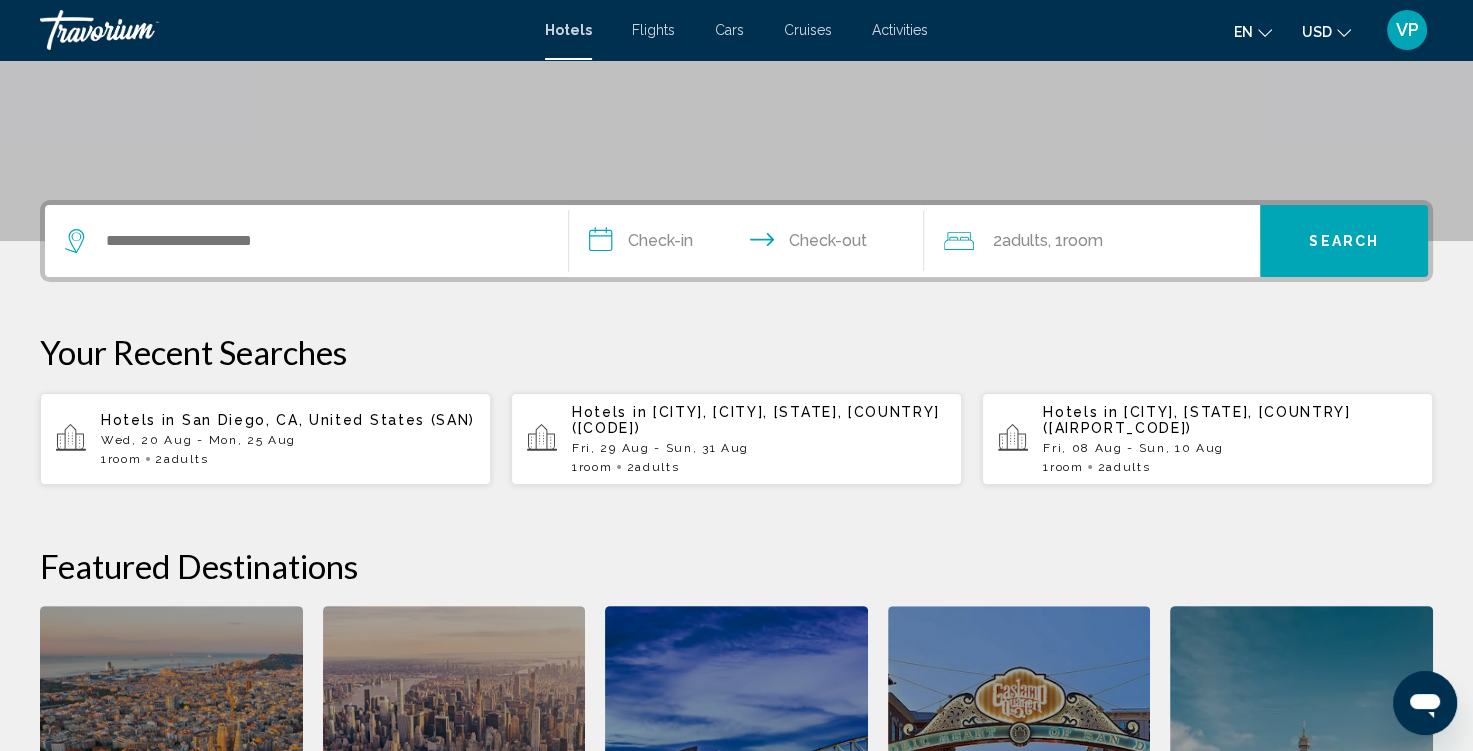 click on "**********" at bounding box center [751, 244] 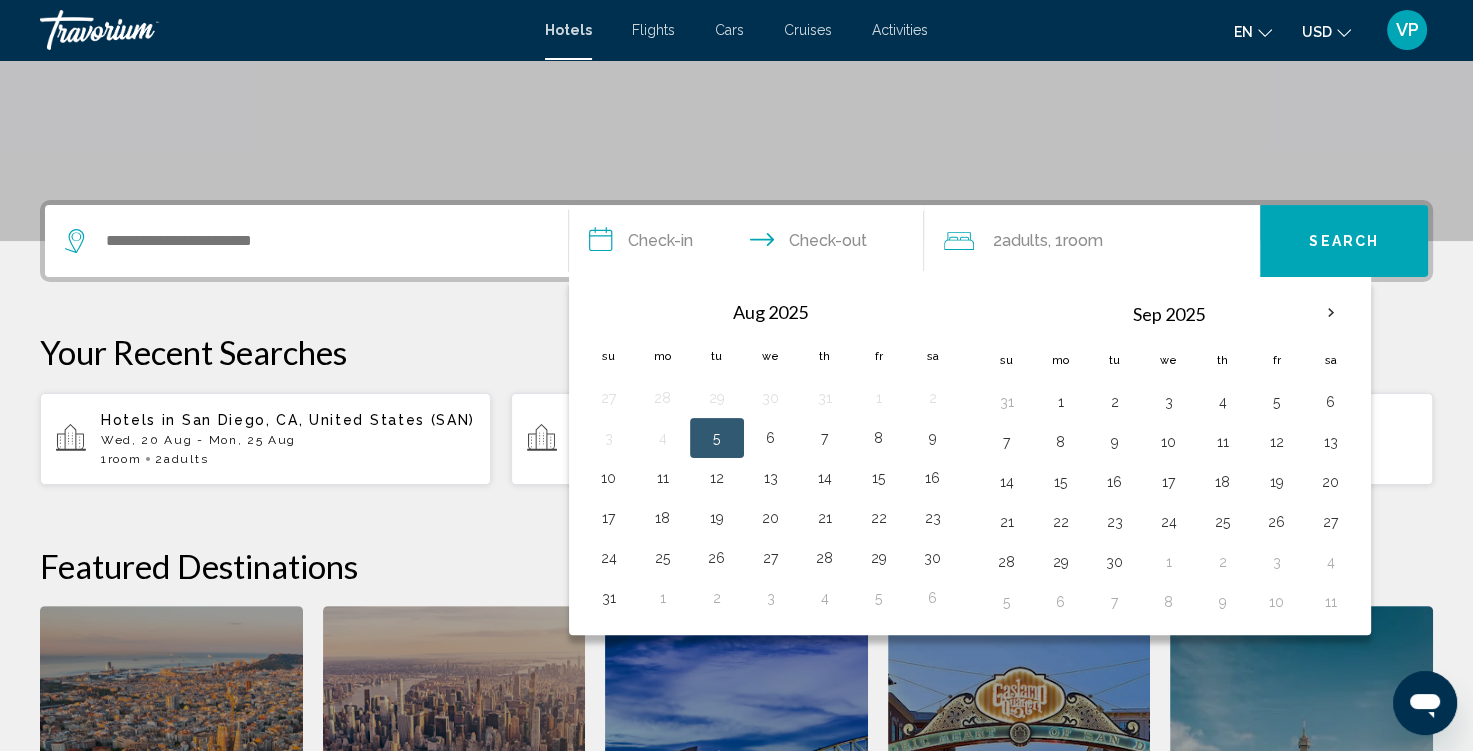 scroll, scrollTop: 493, scrollLeft: 0, axis: vertical 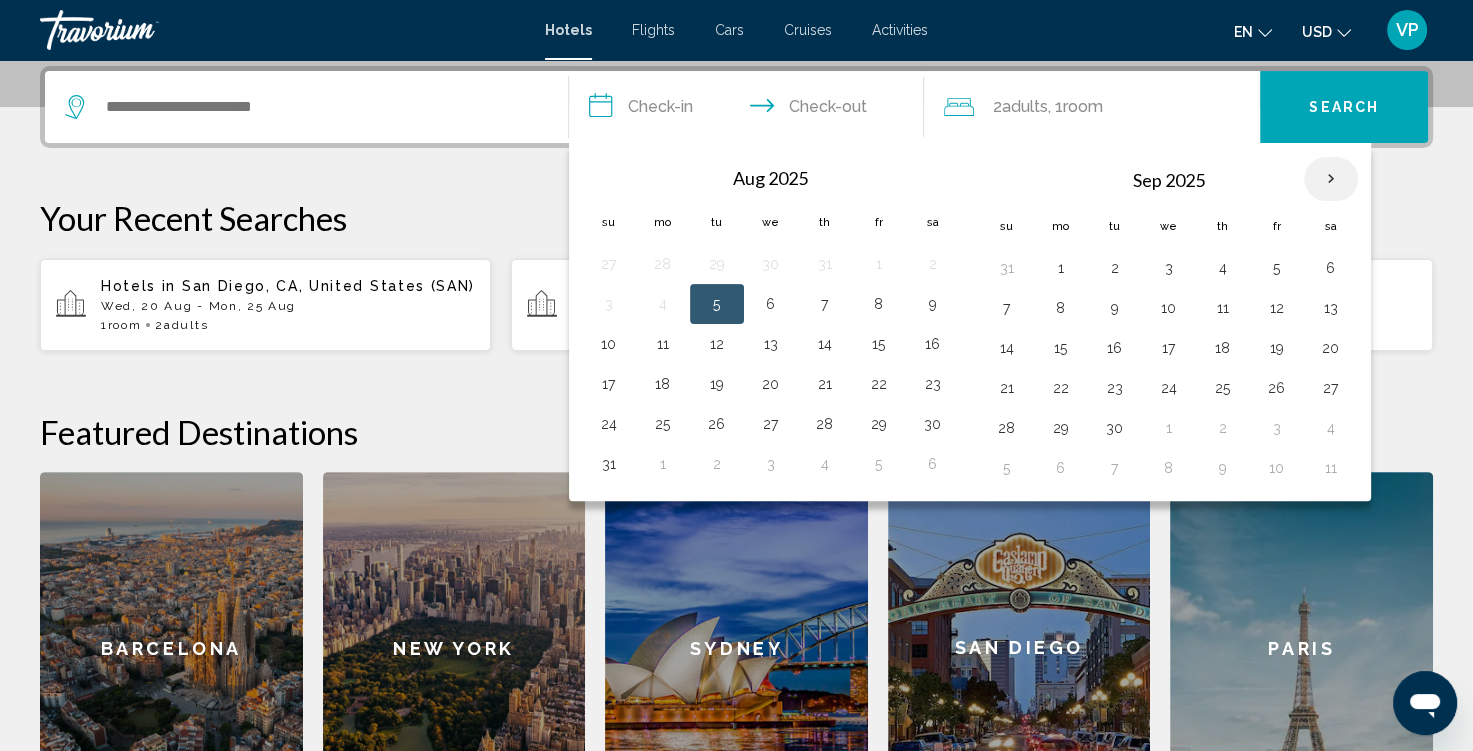 click at bounding box center [1331, 179] 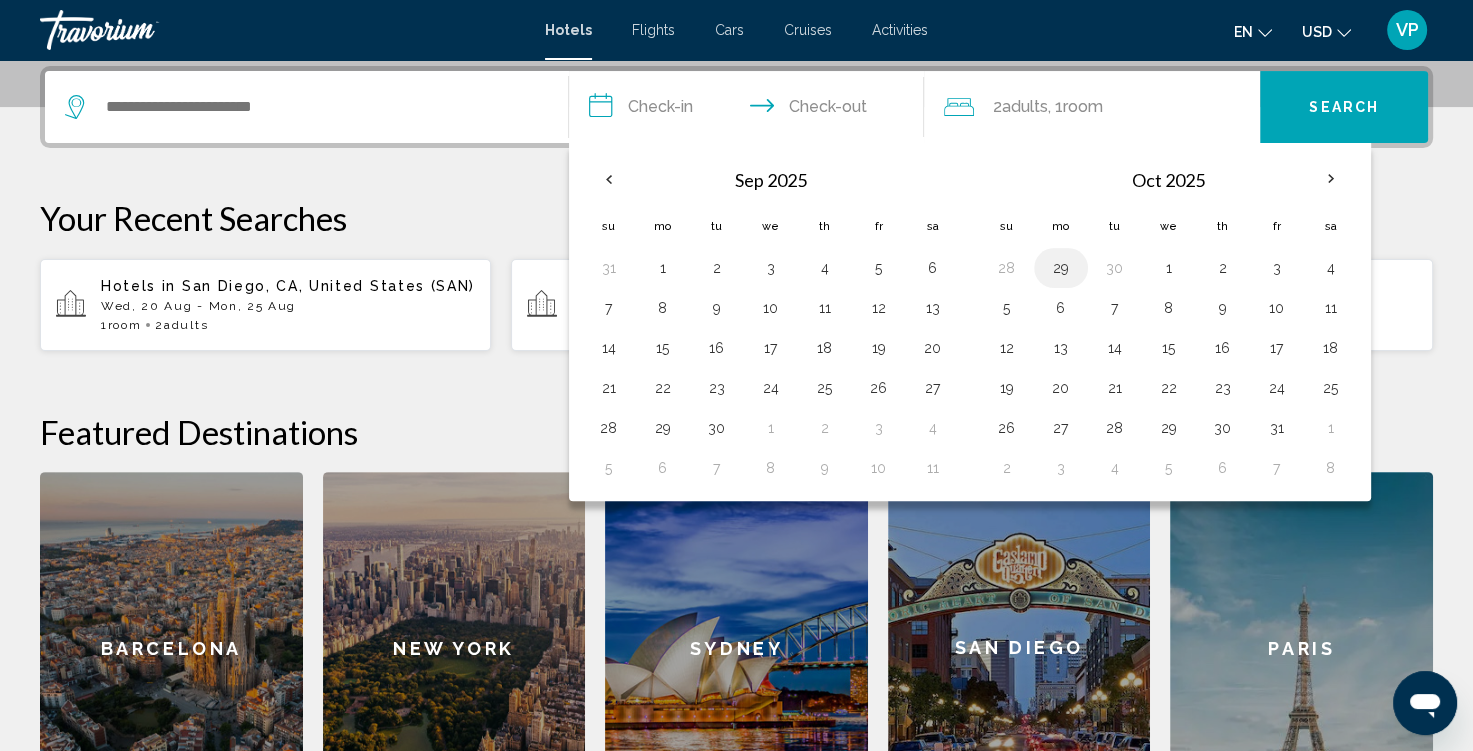 click on "29" at bounding box center (1061, 268) 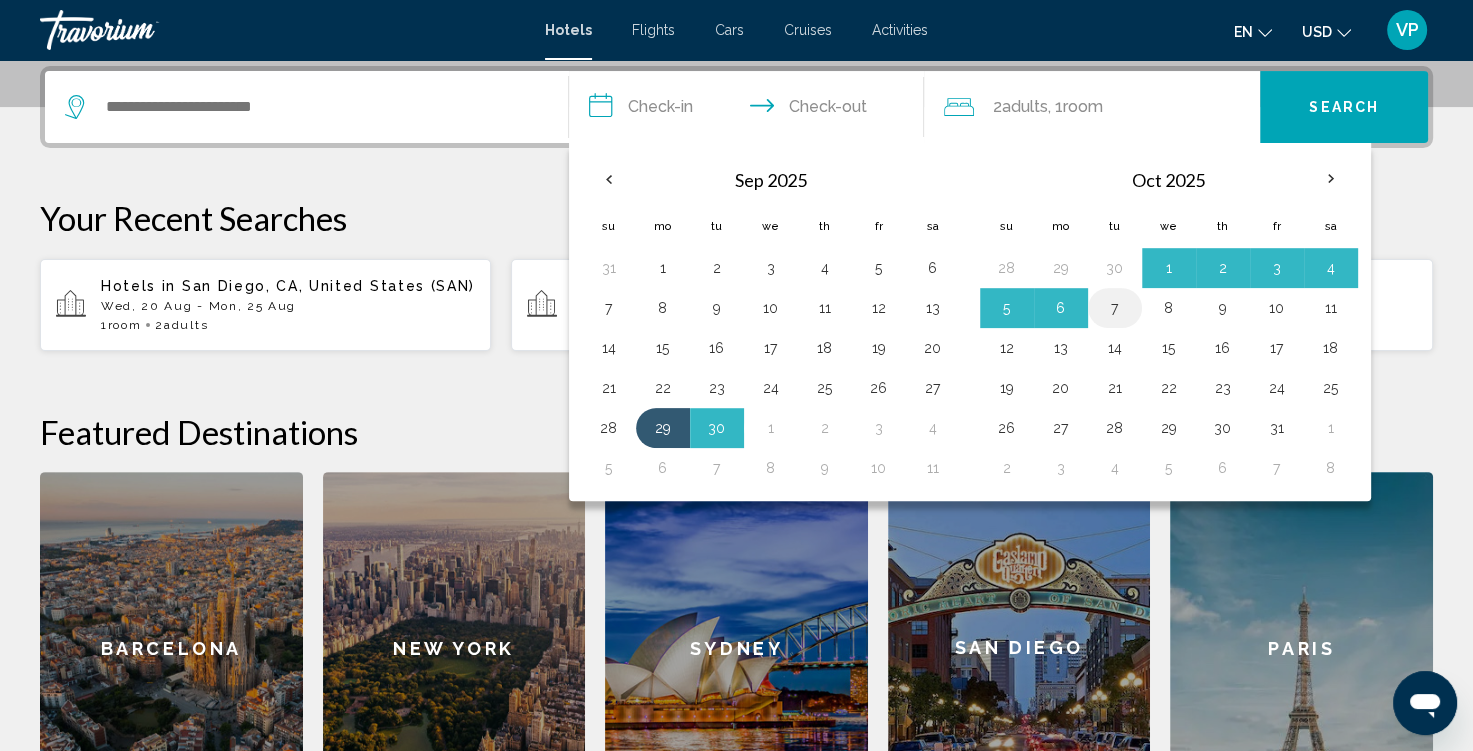 click on "7" at bounding box center (1115, 308) 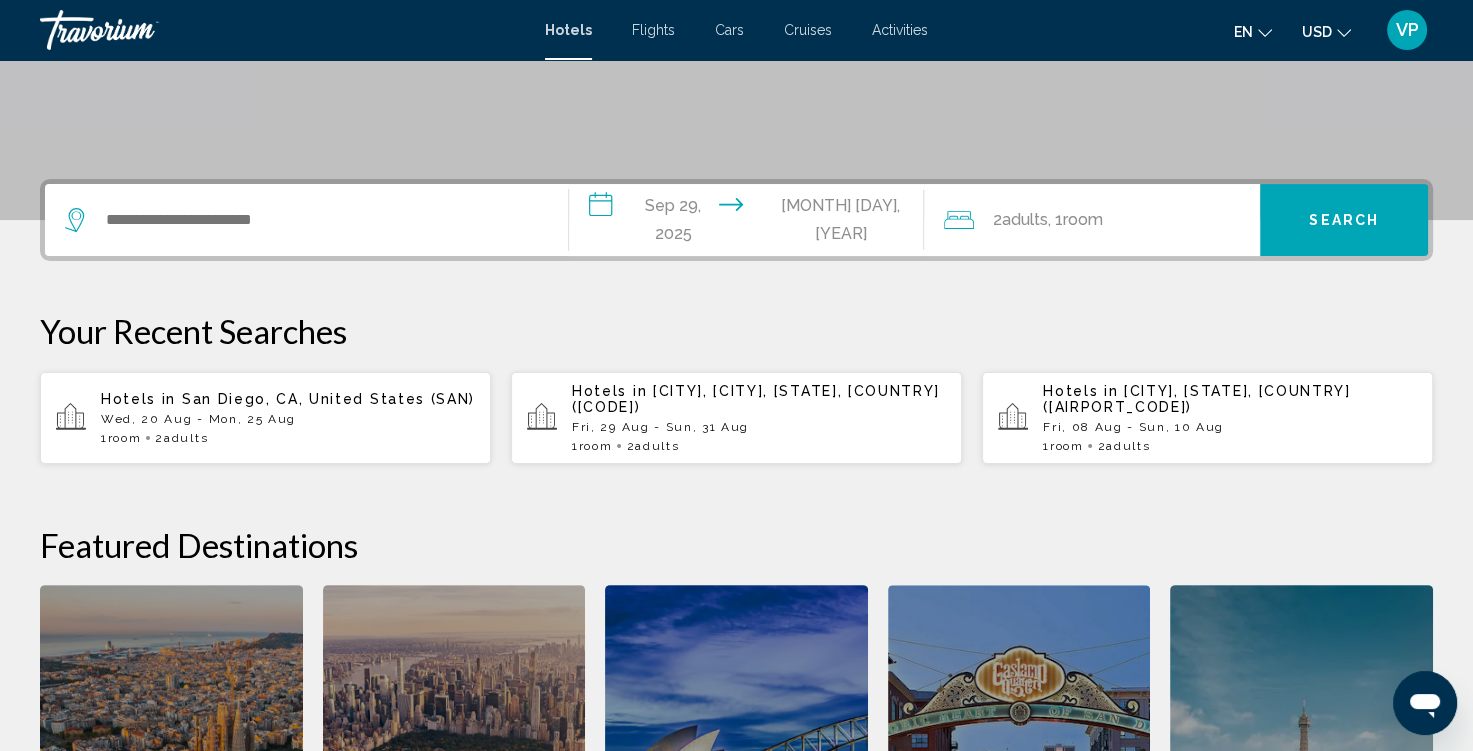 scroll, scrollTop: 383, scrollLeft: 0, axis: vertical 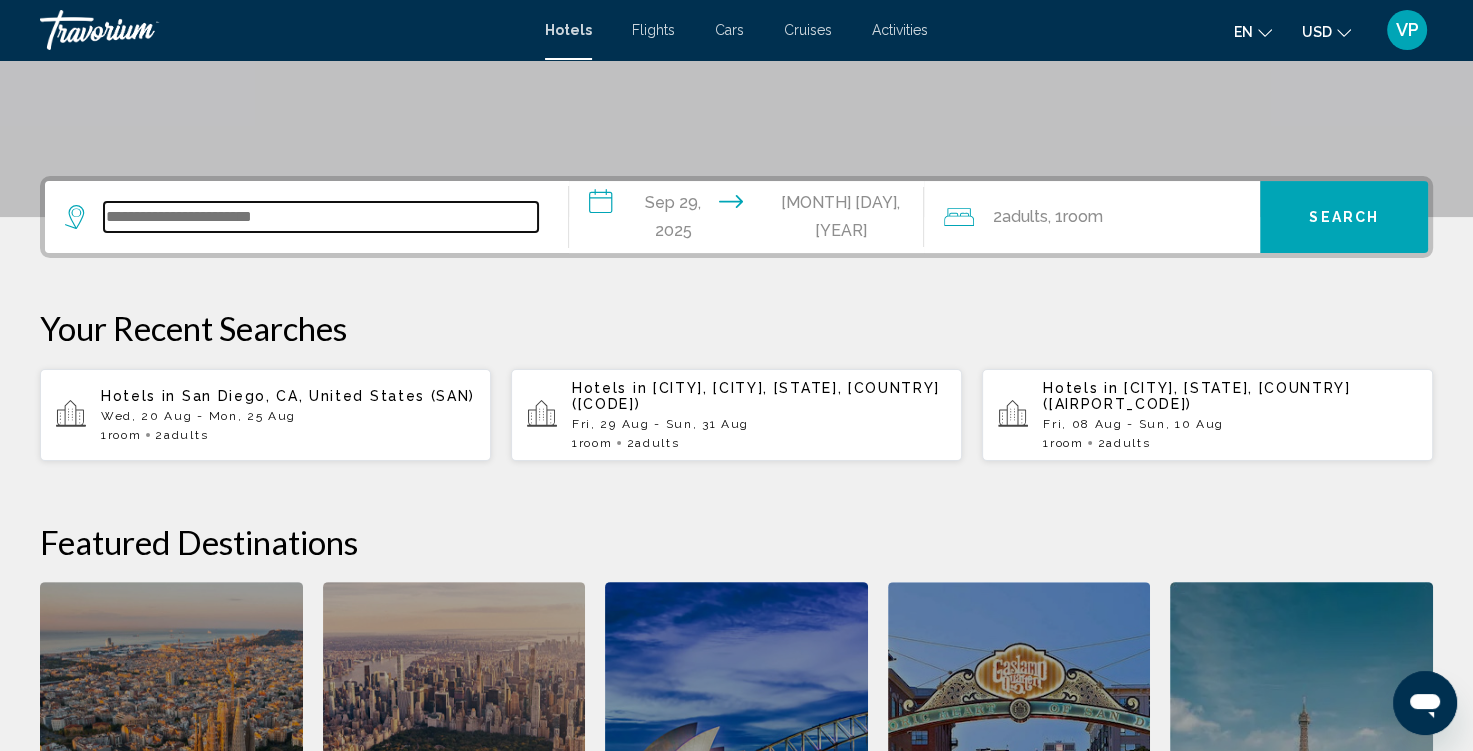 click at bounding box center [321, 217] 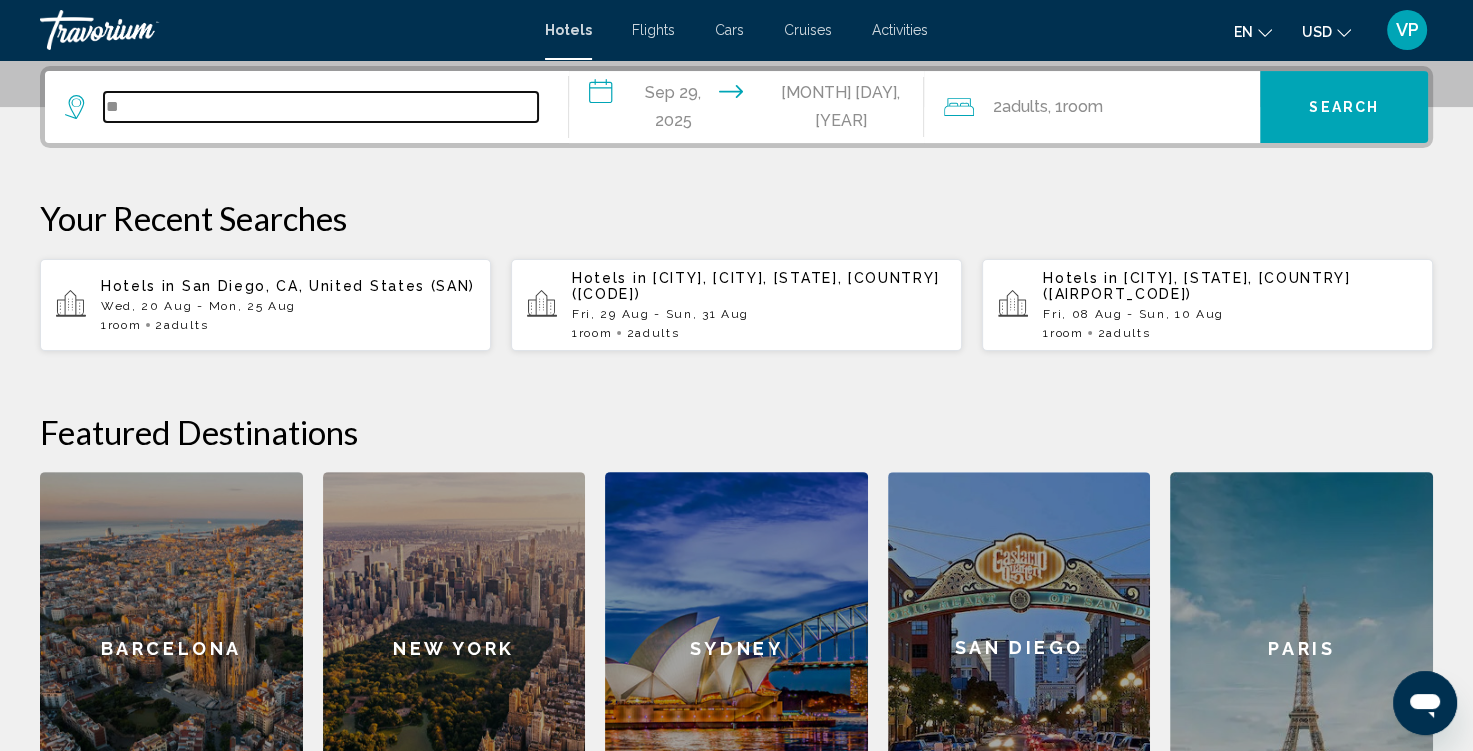 type on "*" 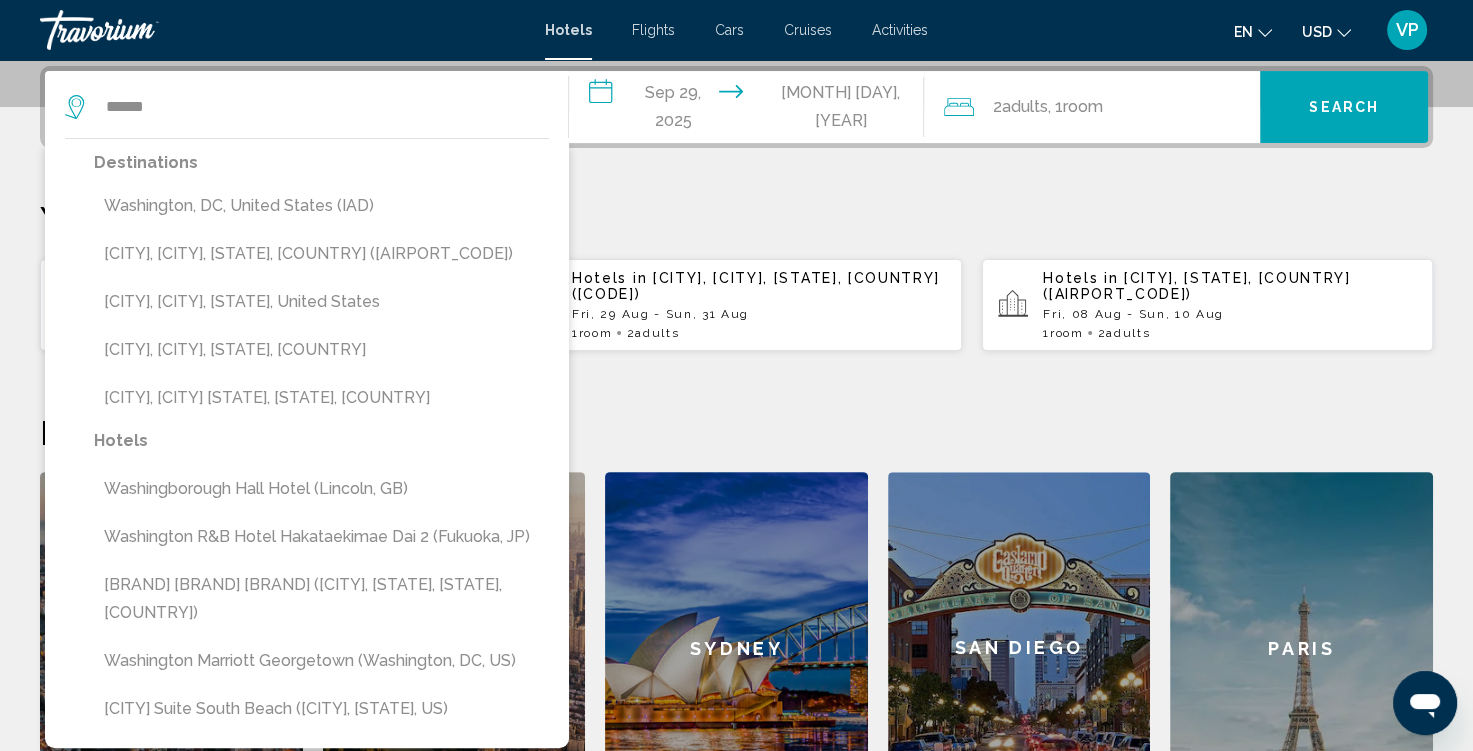click on "Washington, DC, United States (IAD)" at bounding box center (321, 206) 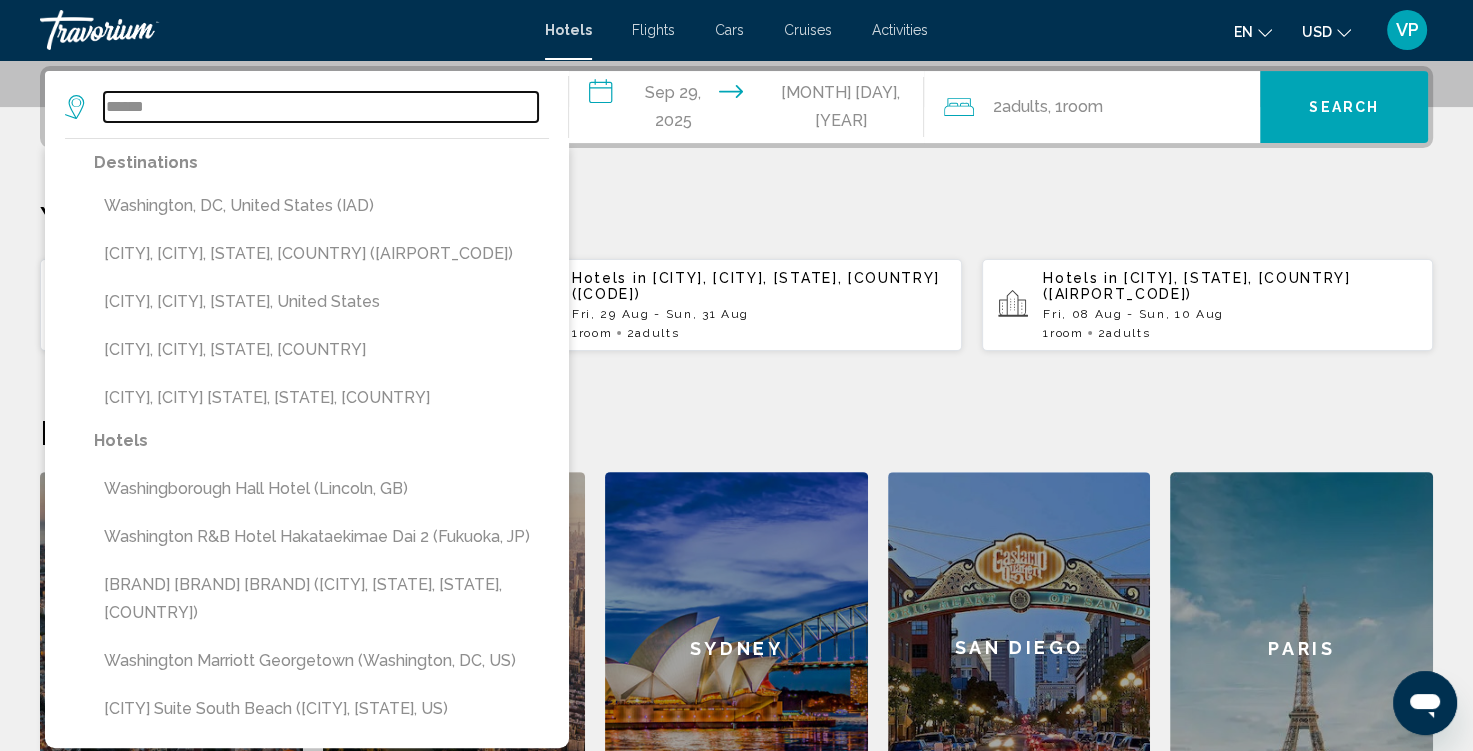type on "**********" 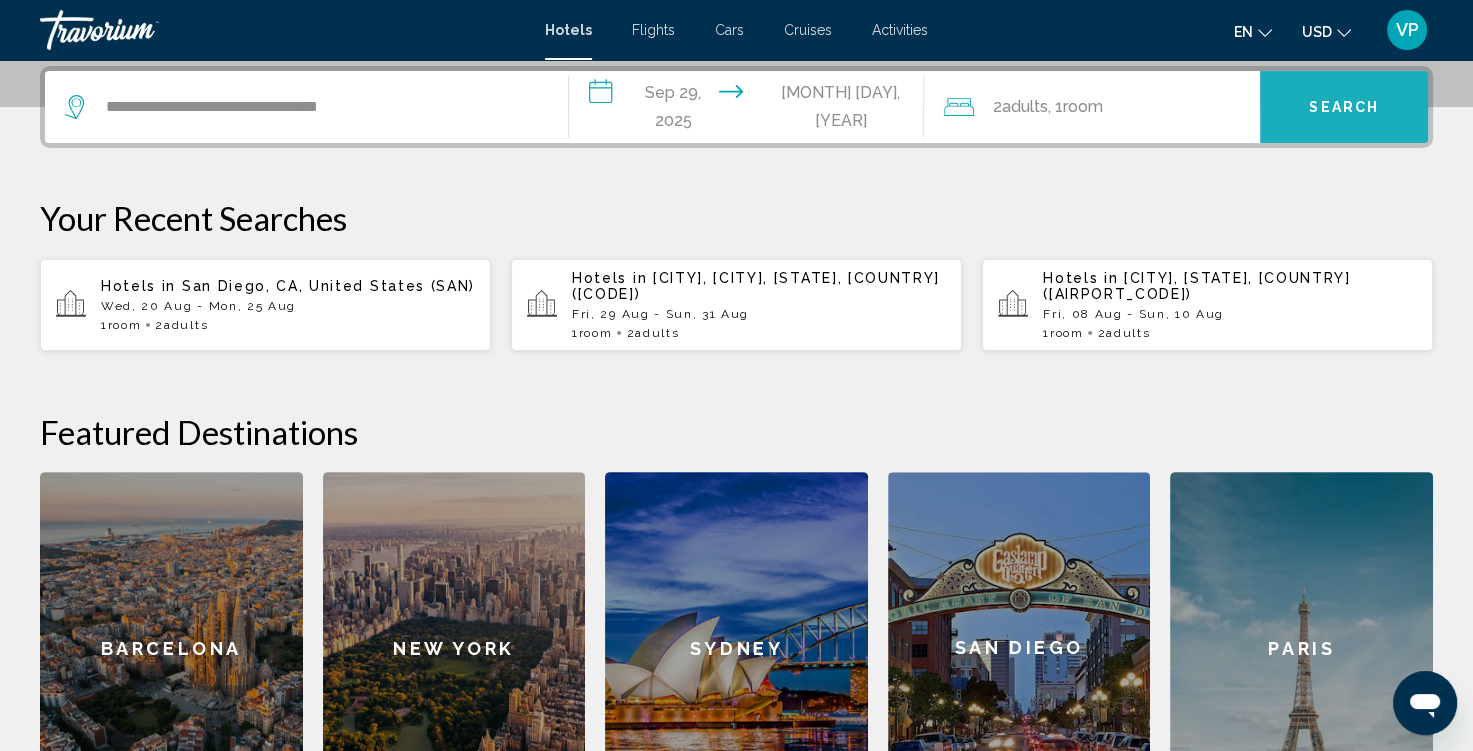 click on "Search" at bounding box center (1344, 108) 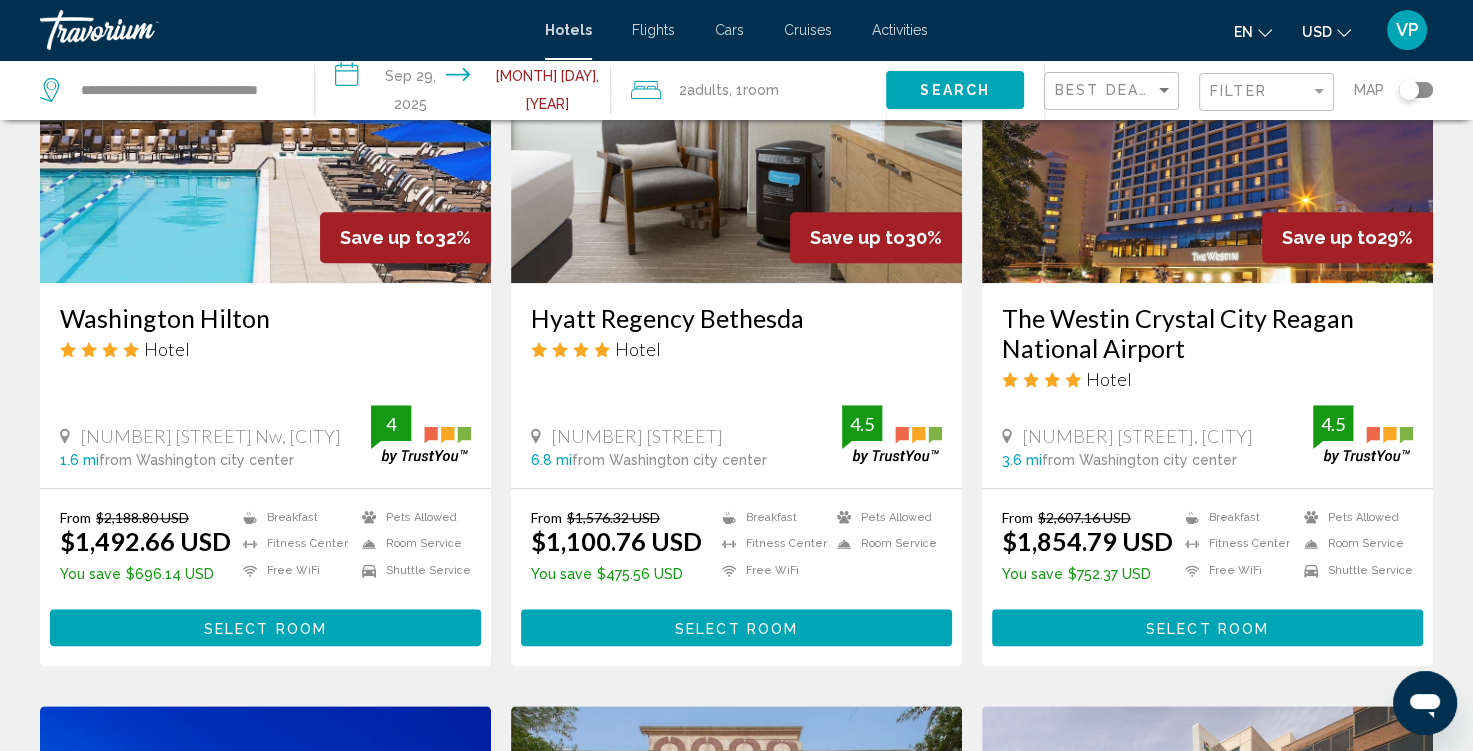 scroll, scrollTop: 1716, scrollLeft: 0, axis: vertical 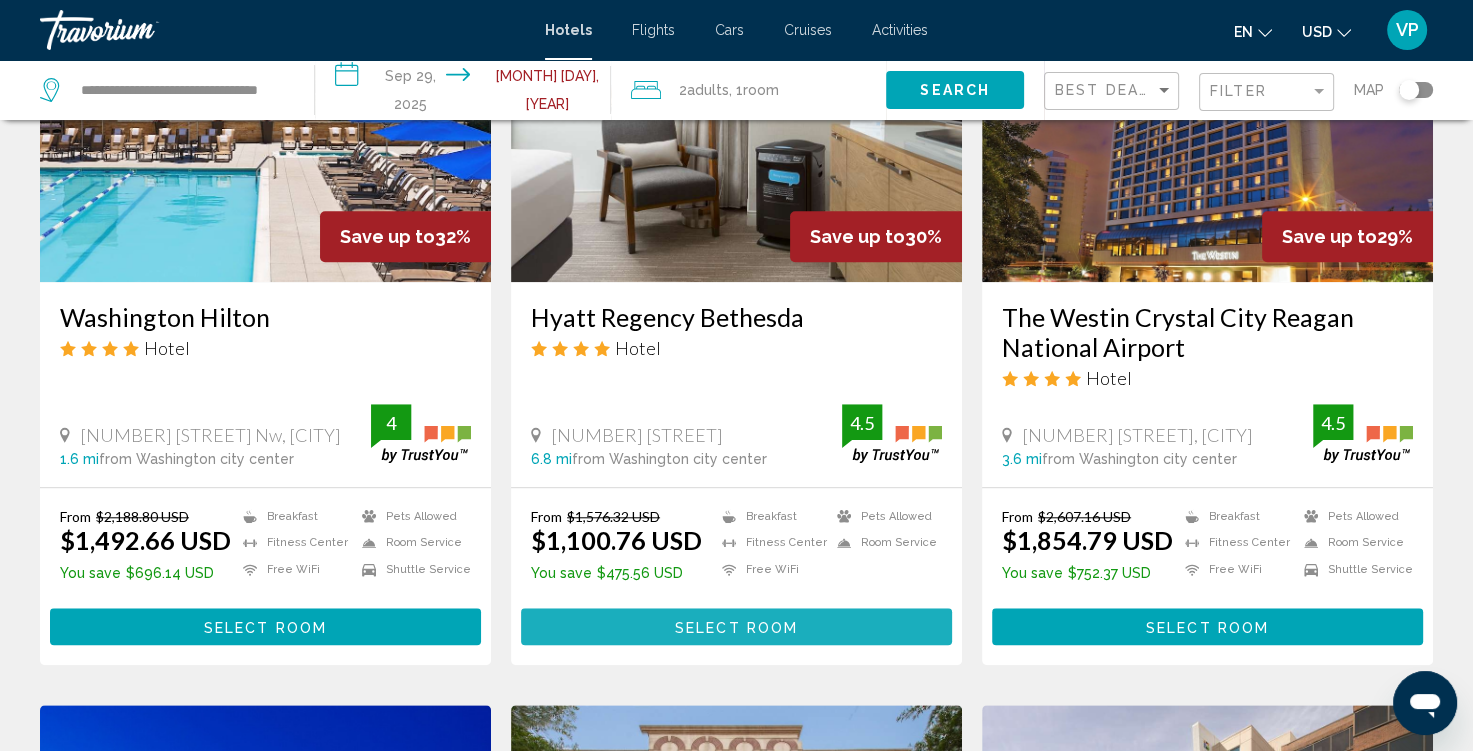 click on "Select Room" at bounding box center (736, 627) 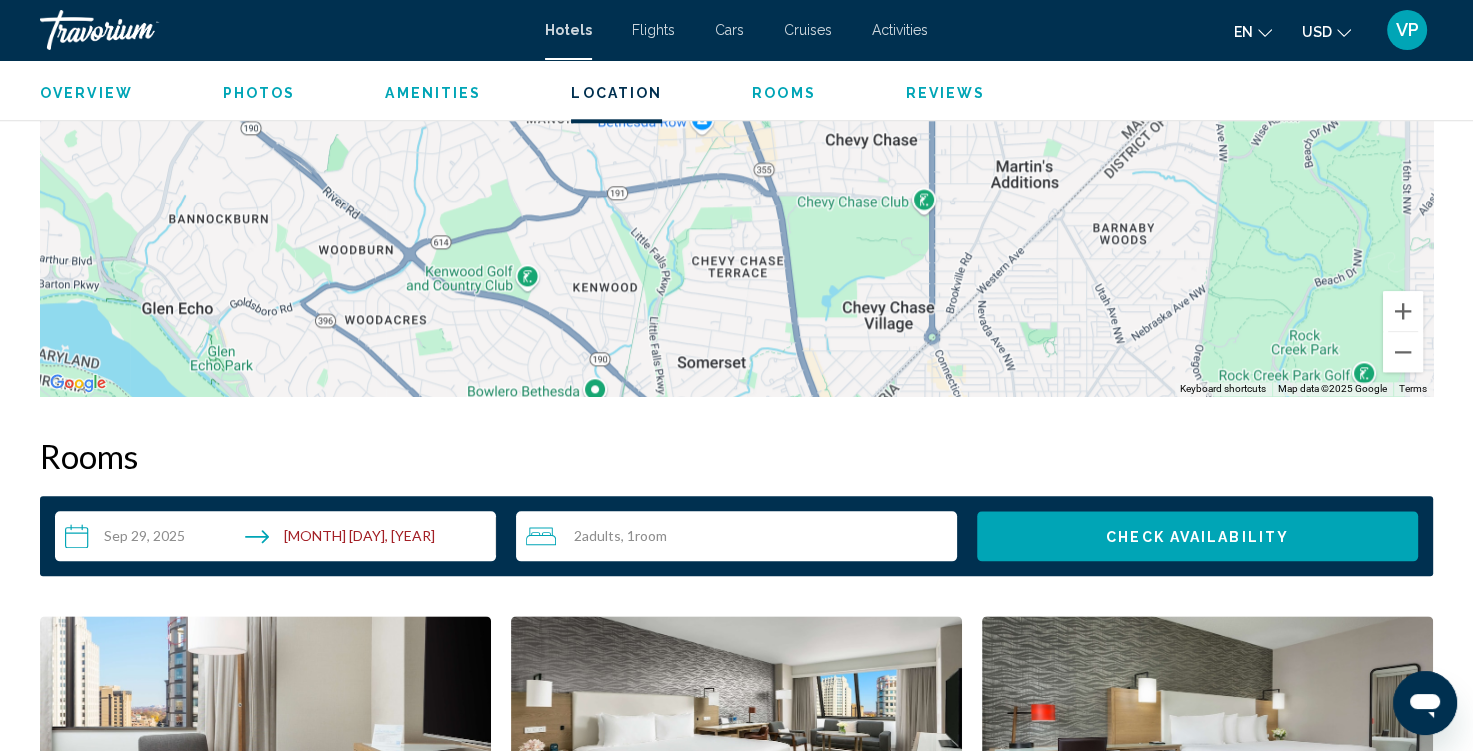 scroll, scrollTop: 2150, scrollLeft: 0, axis: vertical 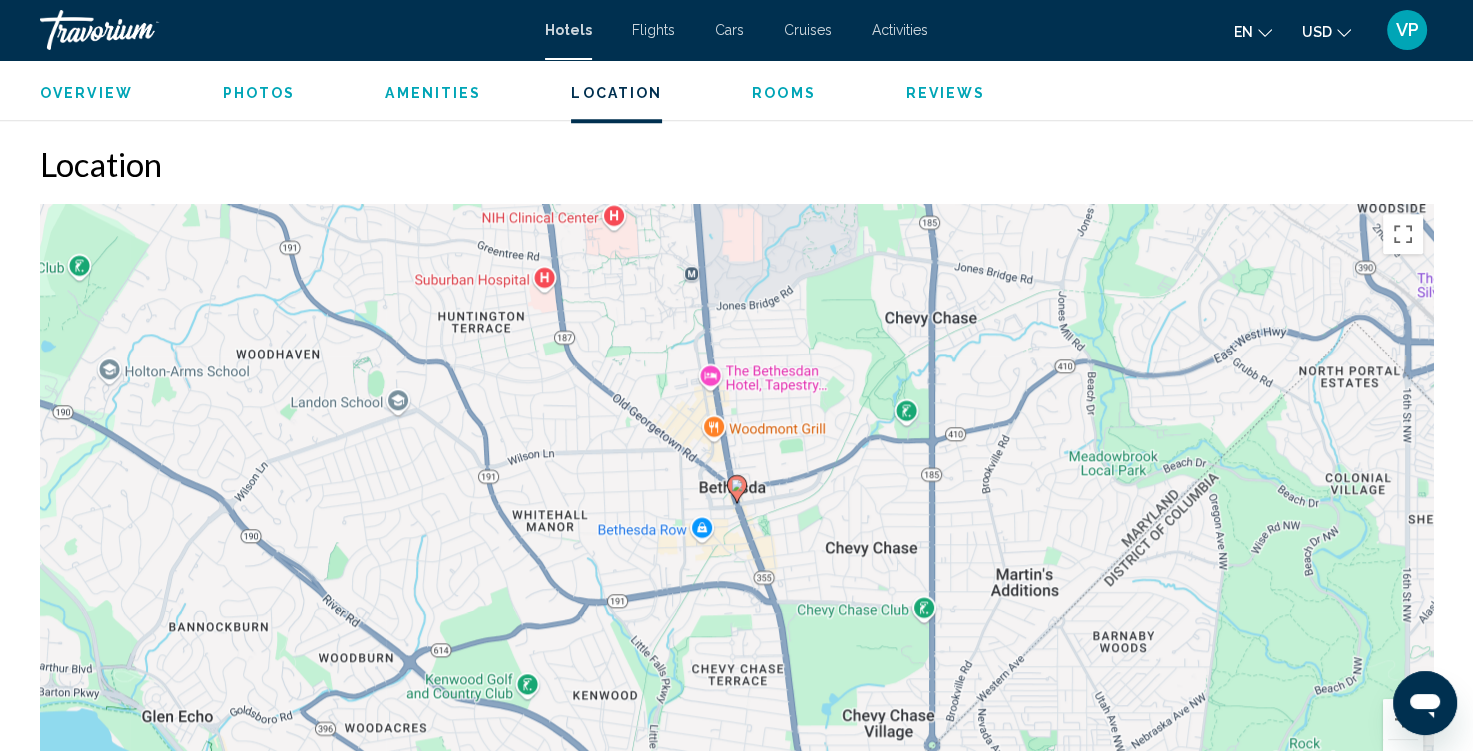 click on "Location" at bounding box center [736, 164] 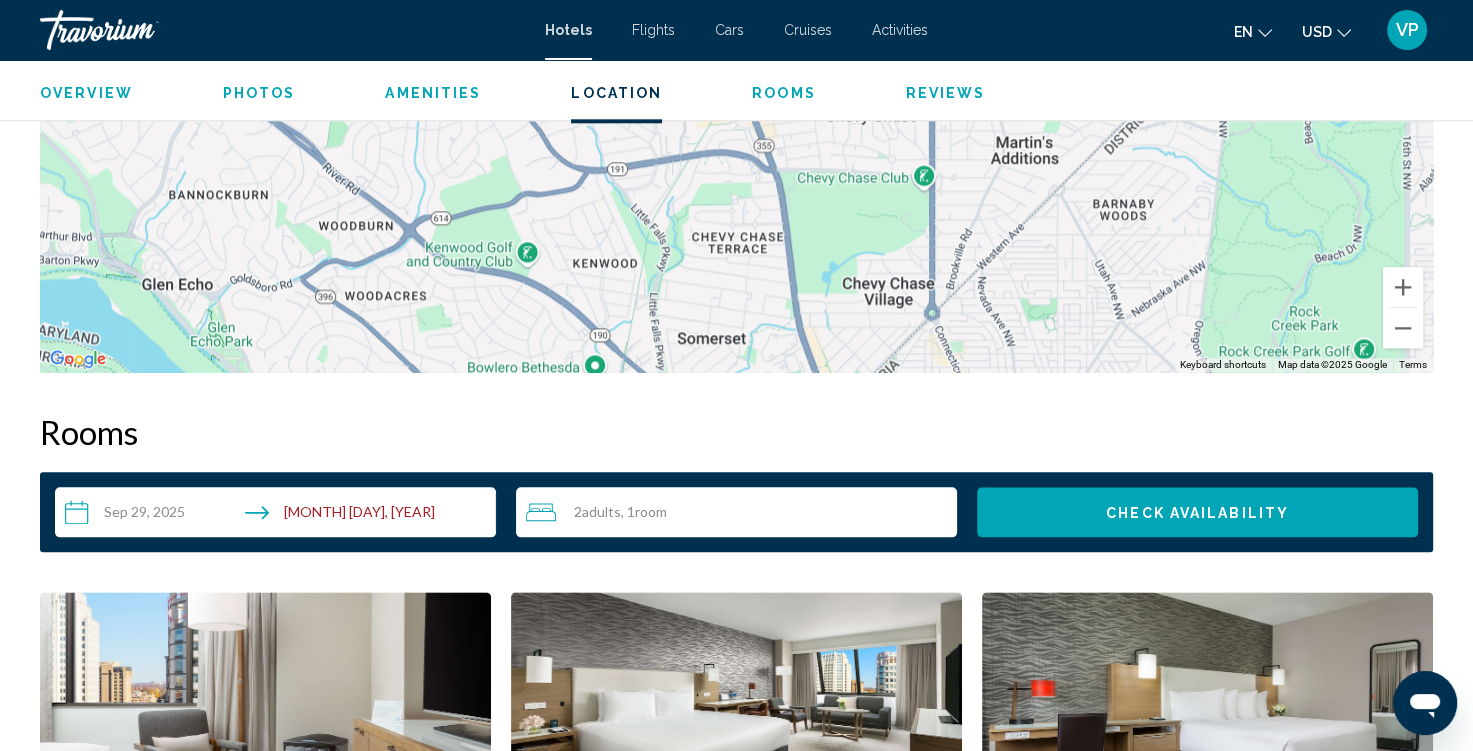scroll, scrollTop: 2179, scrollLeft: 0, axis: vertical 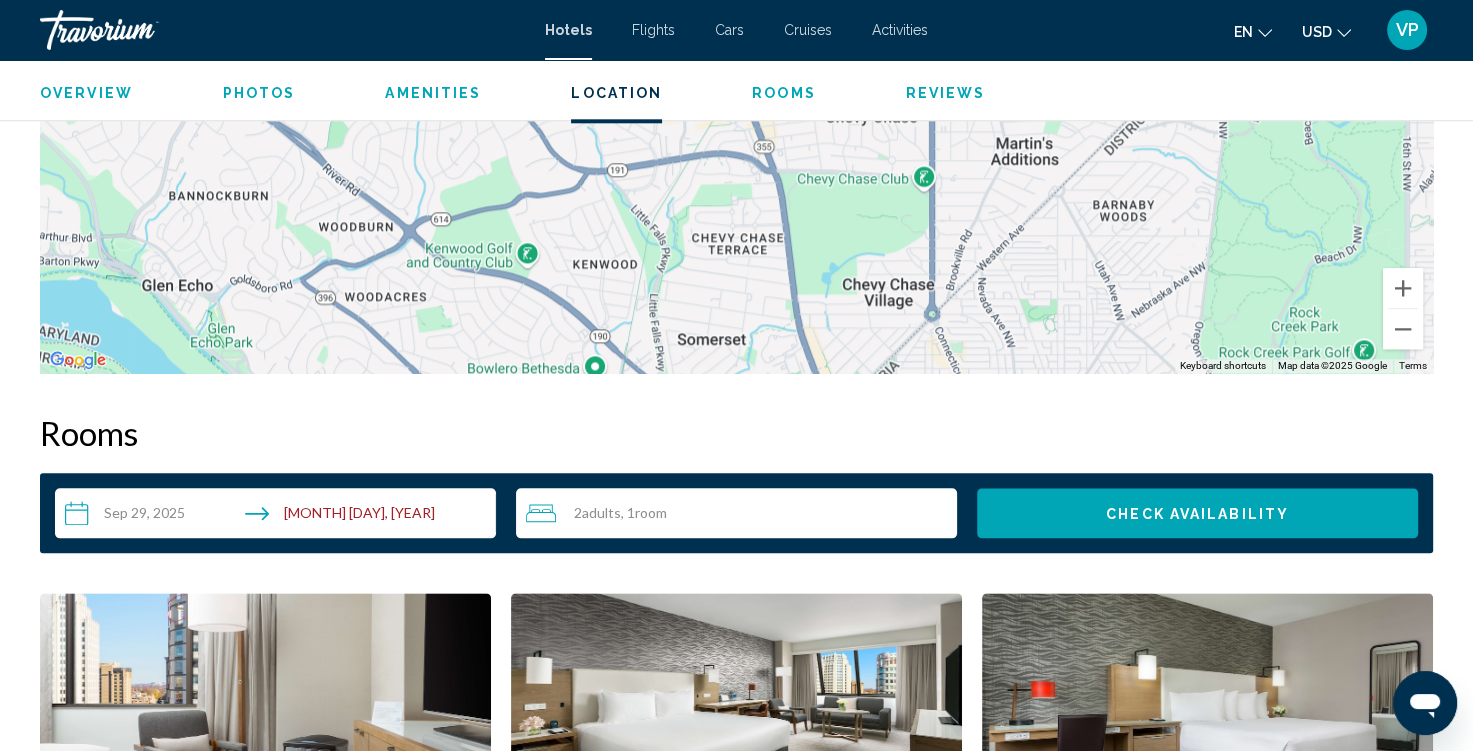 drag, startPoint x: 12, startPoint y: 1, endPoint x: 331, endPoint y: 514, distance: 604.09436 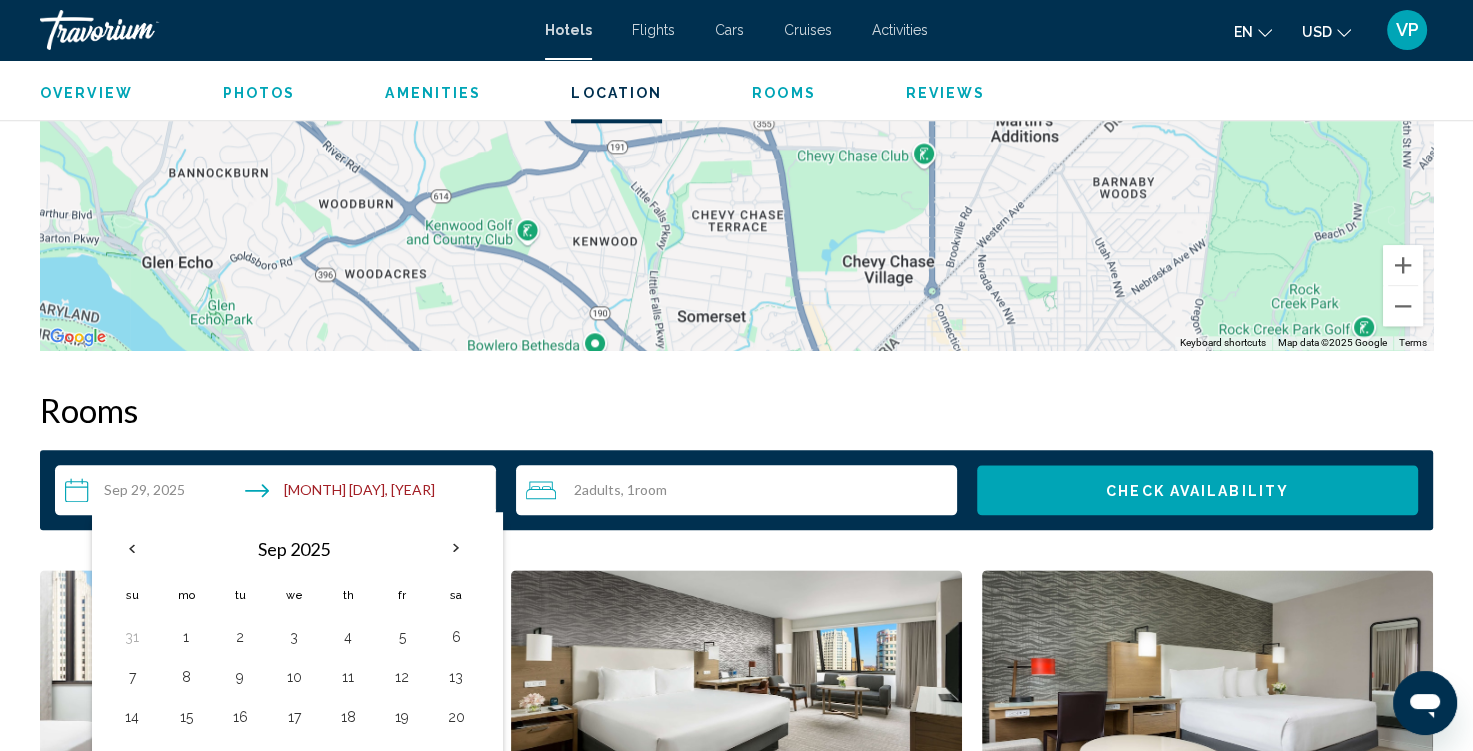 scroll, scrollTop: 2204, scrollLeft: 0, axis: vertical 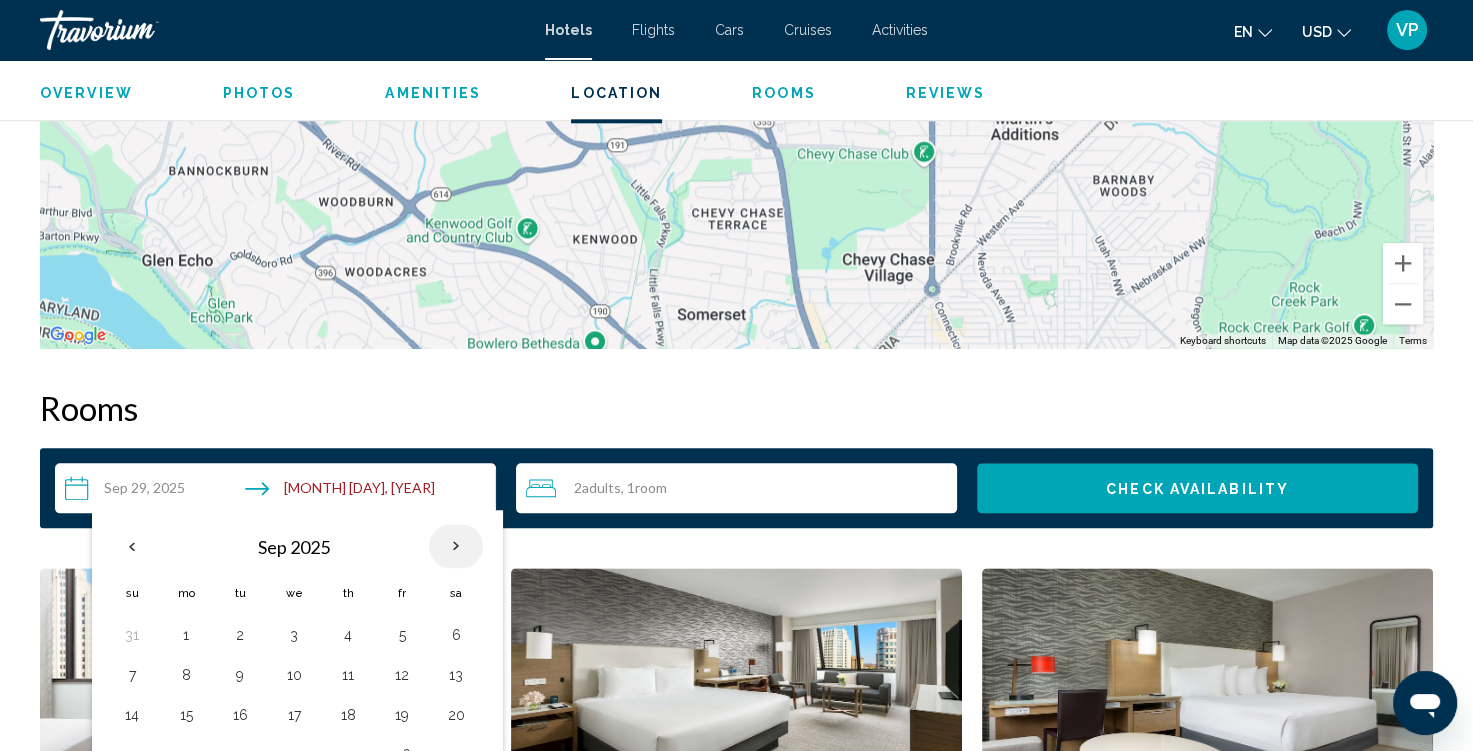 click at bounding box center (456, 546) 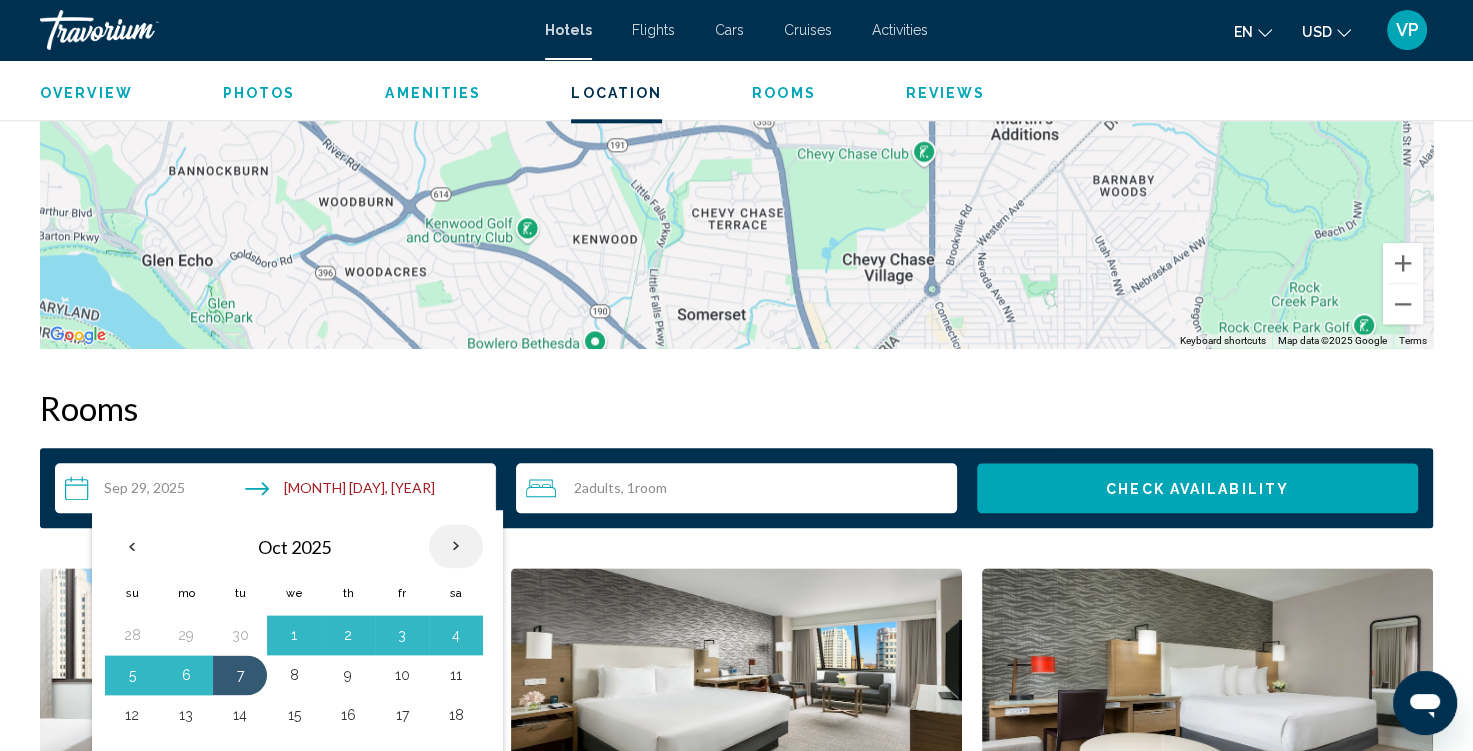 click at bounding box center (456, 546) 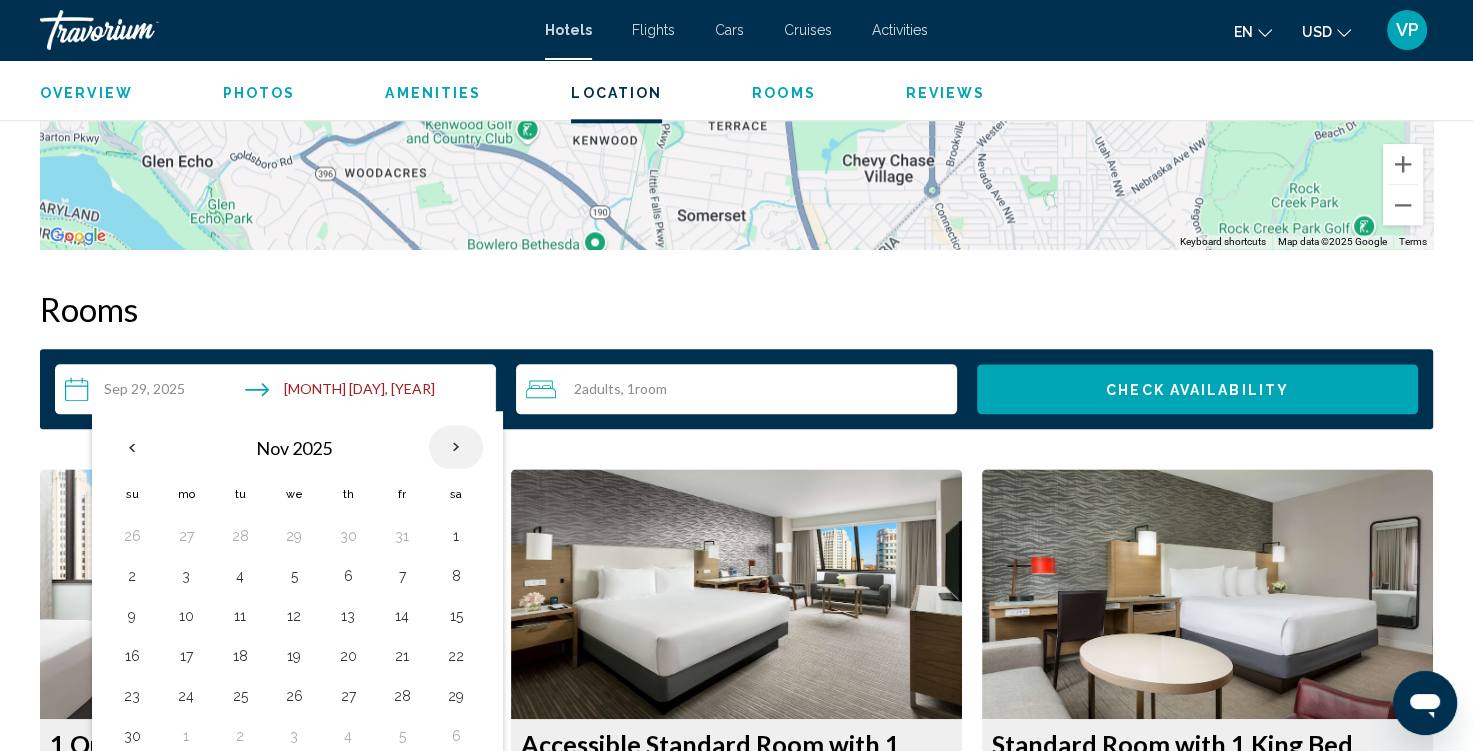 scroll, scrollTop: 2304, scrollLeft: 0, axis: vertical 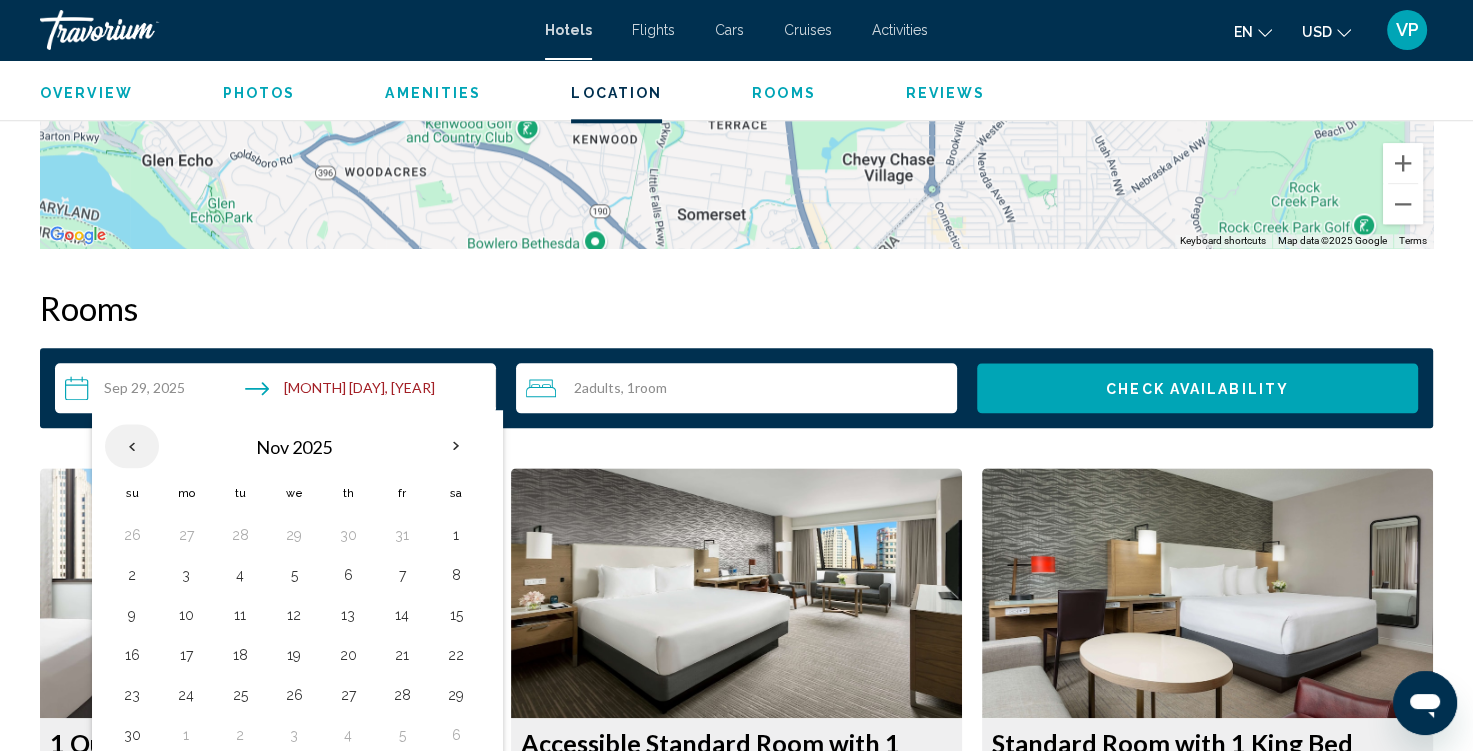 click at bounding box center [132, 446] 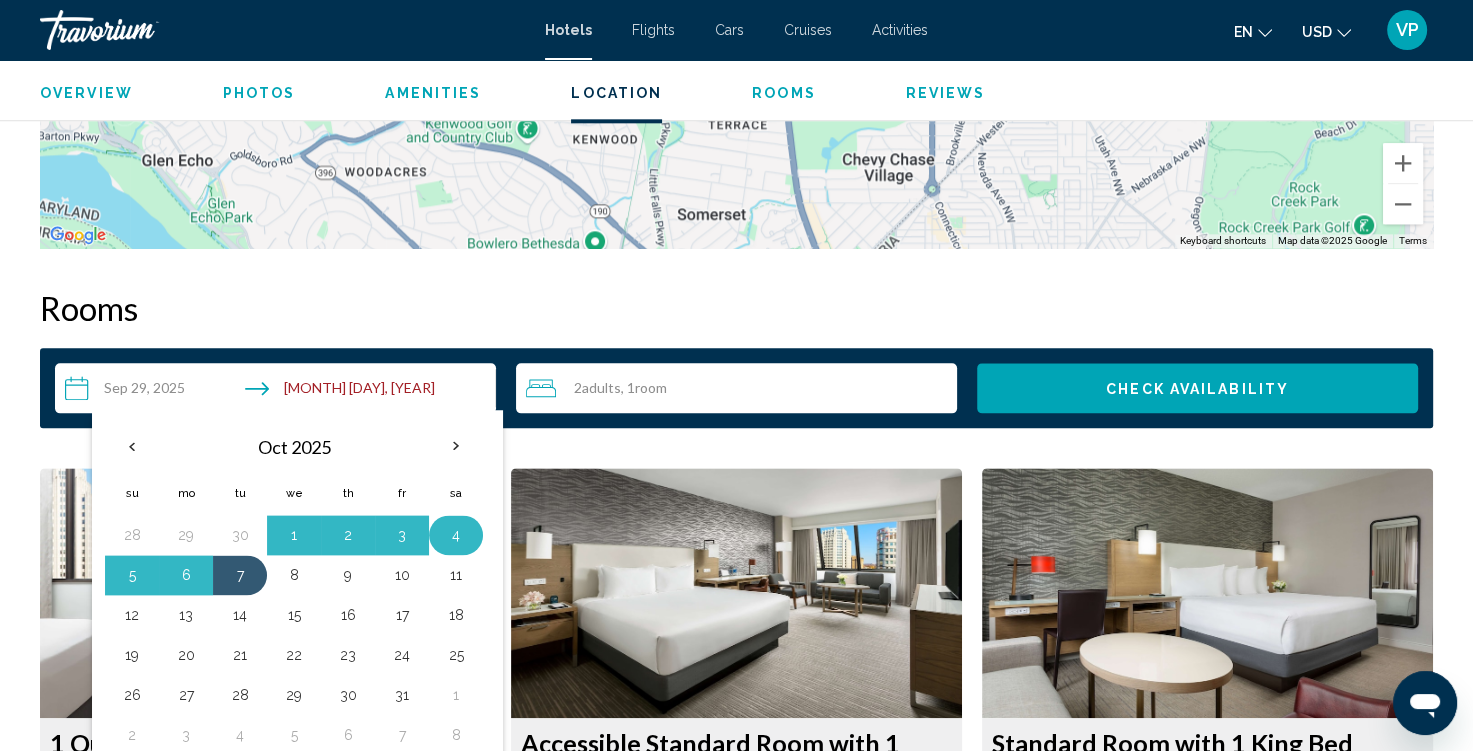 click on "4" at bounding box center [456, 535] 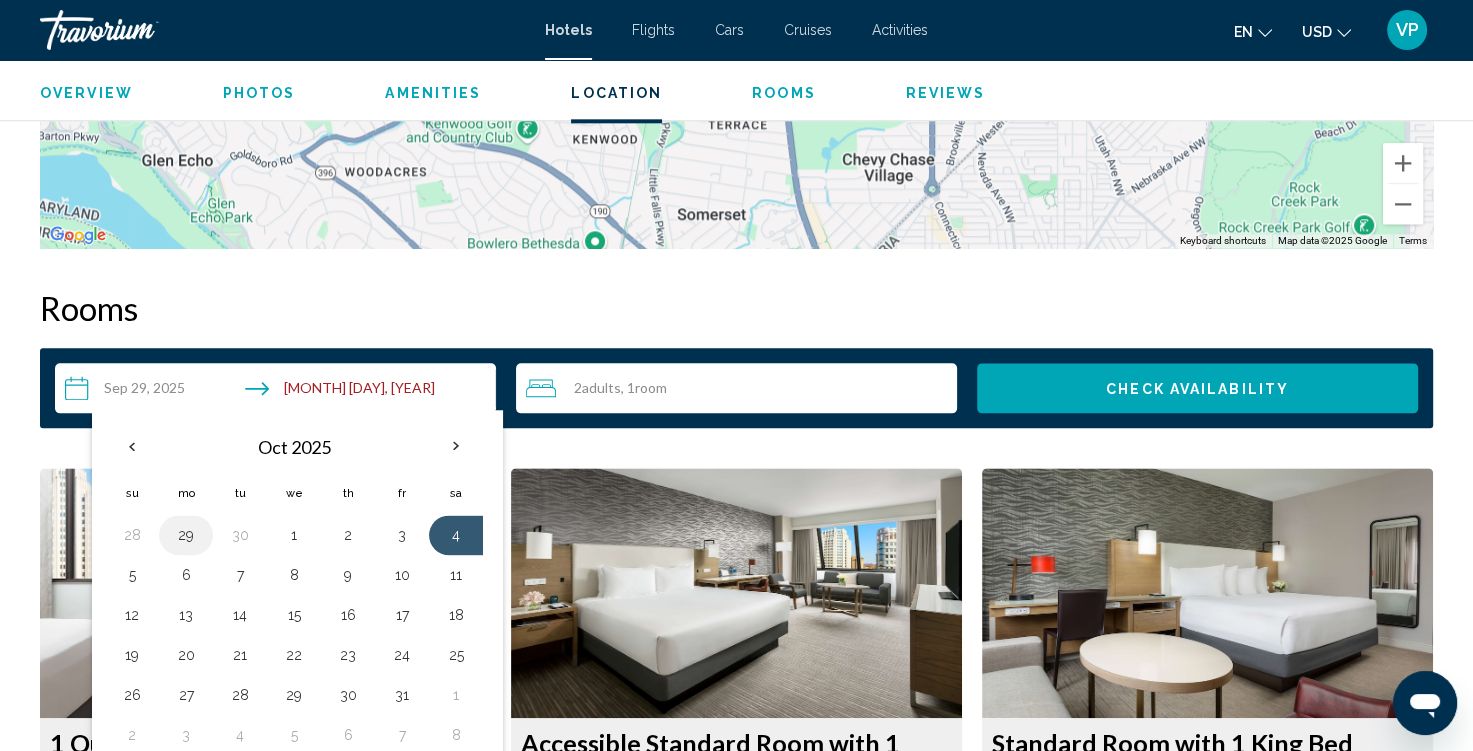click on "29" at bounding box center (186, 535) 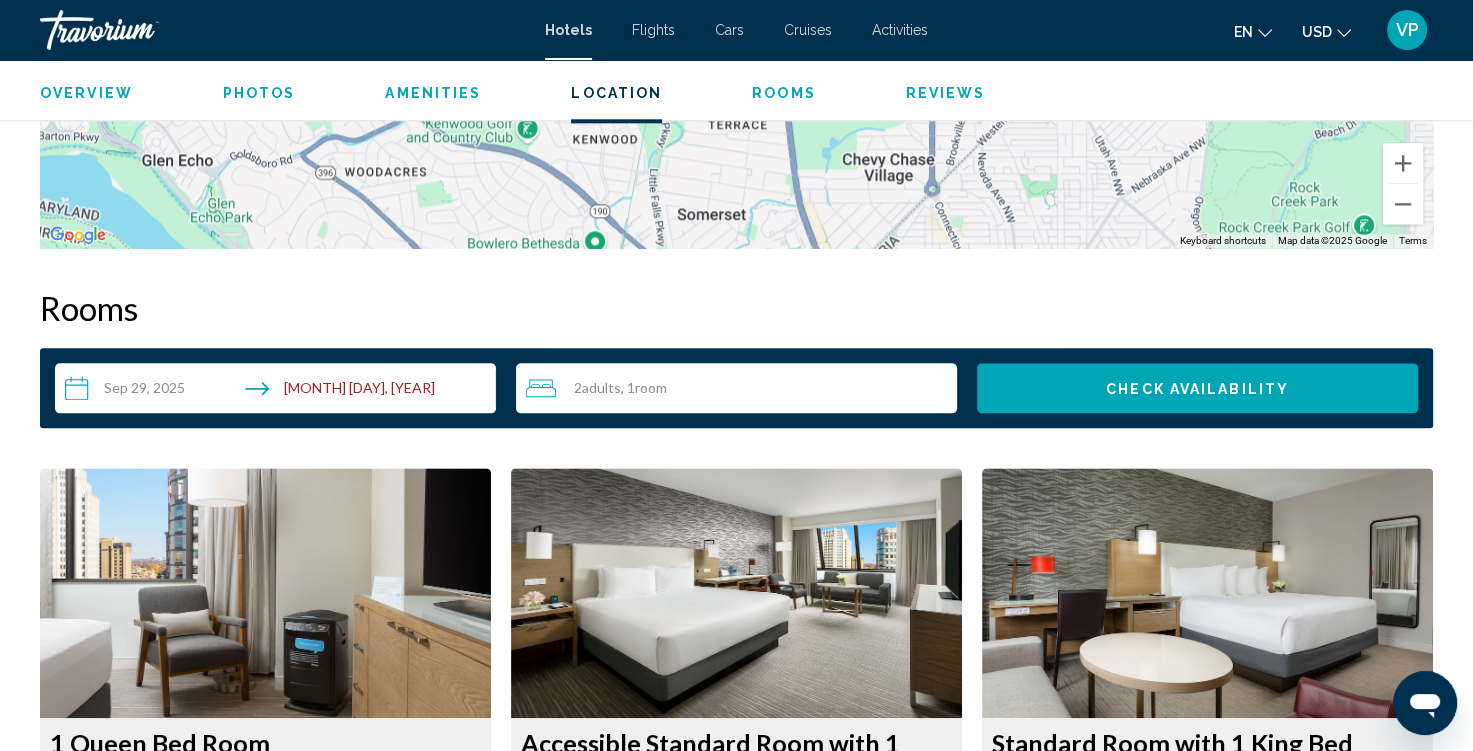 click on "**********" at bounding box center [279, 391] 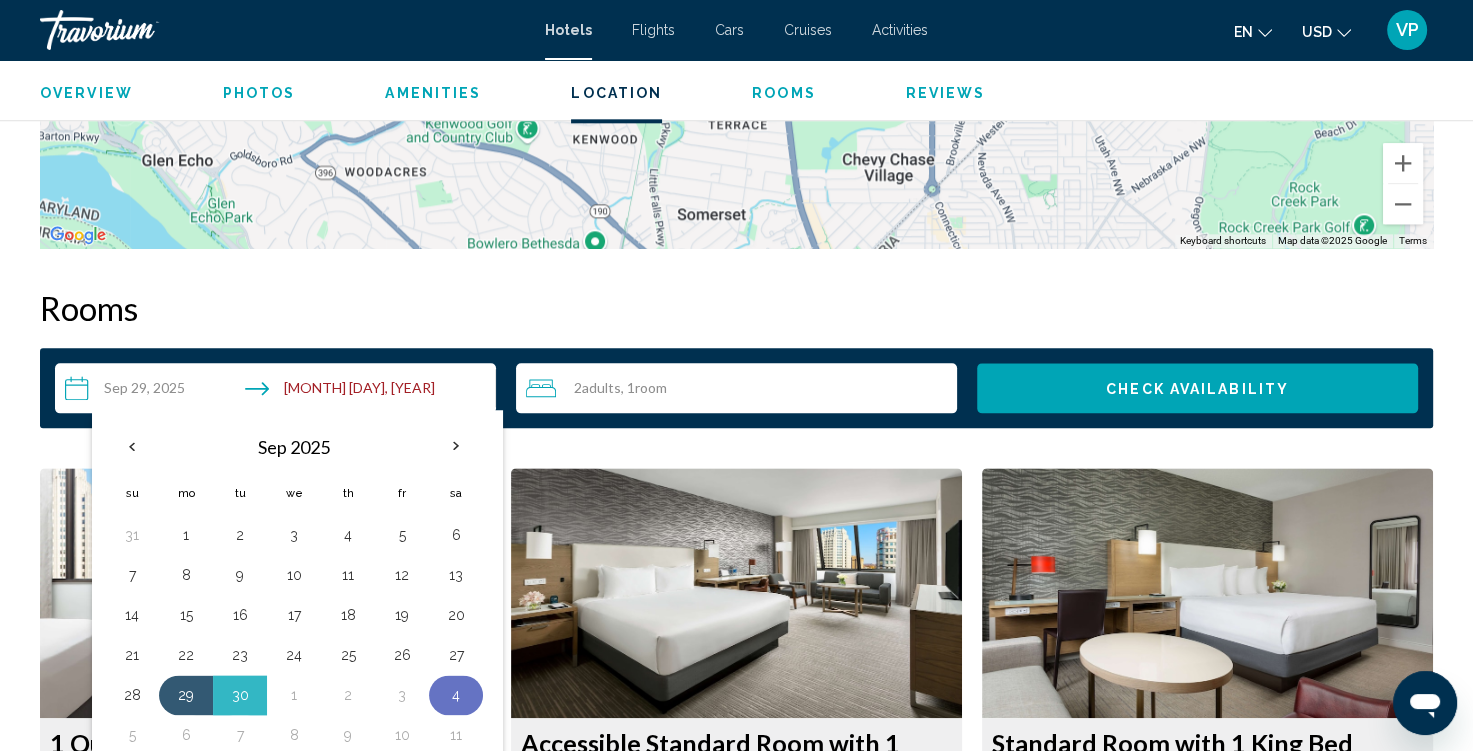 click on "4" at bounding box center (456, 695) 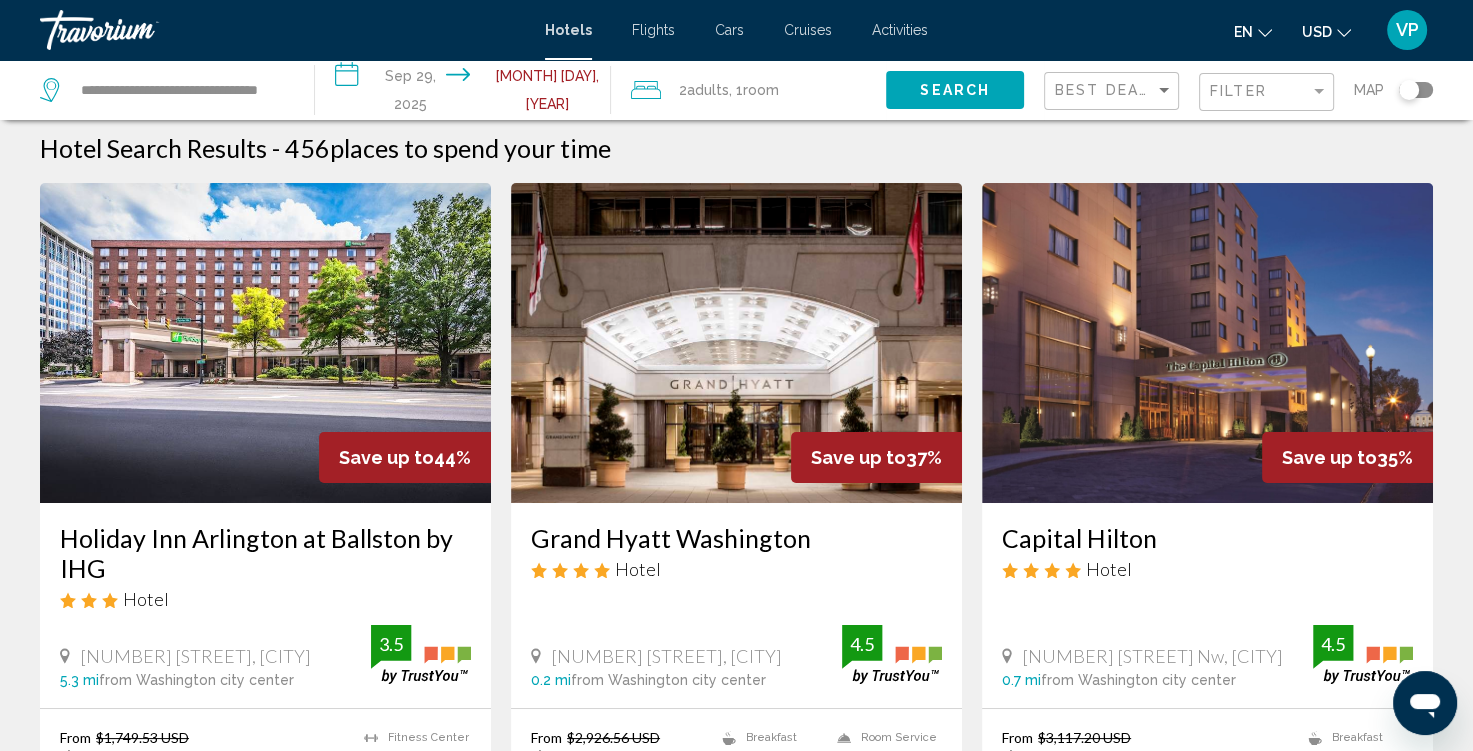 scroll, scrollTop: 6, scrollLeft: 0, axis: vertical 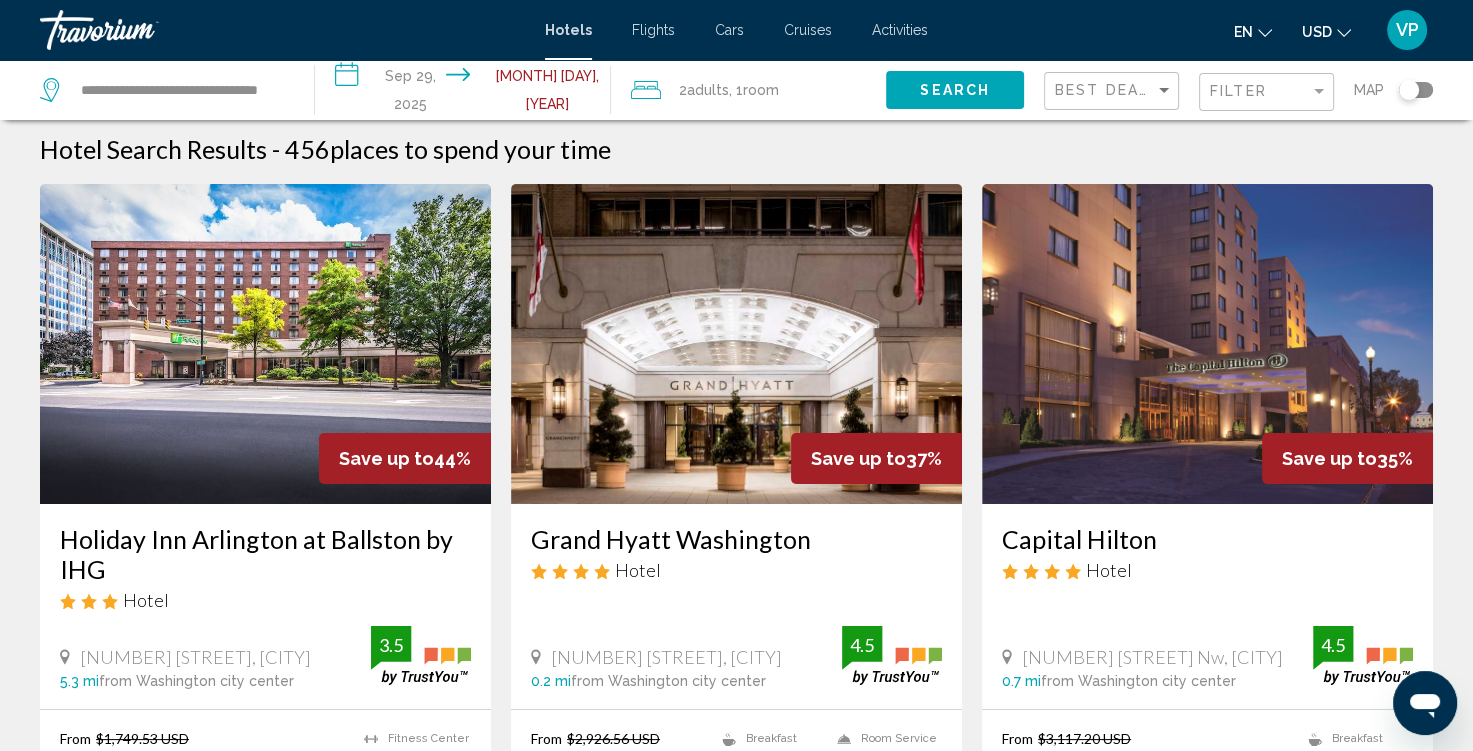 click on "**********" at bounding box center (466, 93) 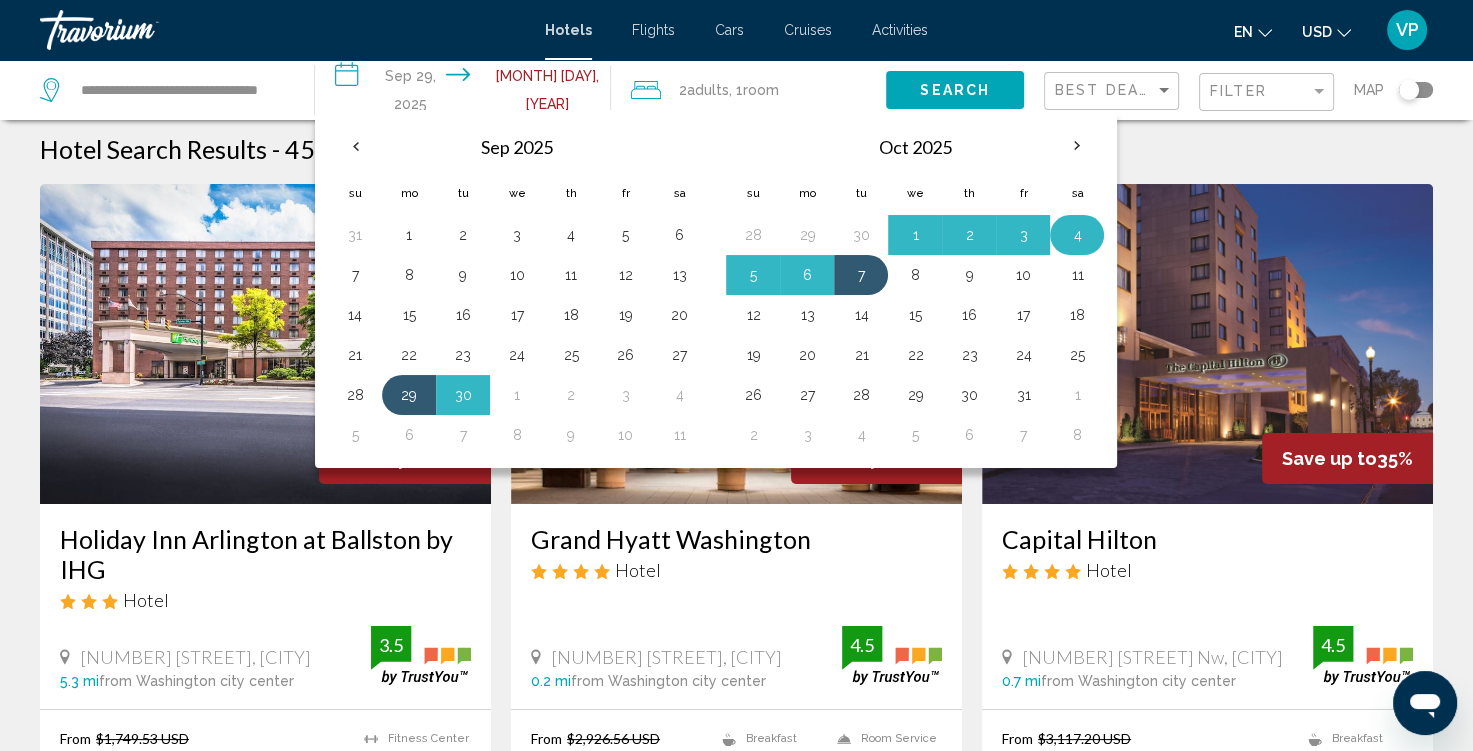 click on "4" at bounding box center (1077, 235) 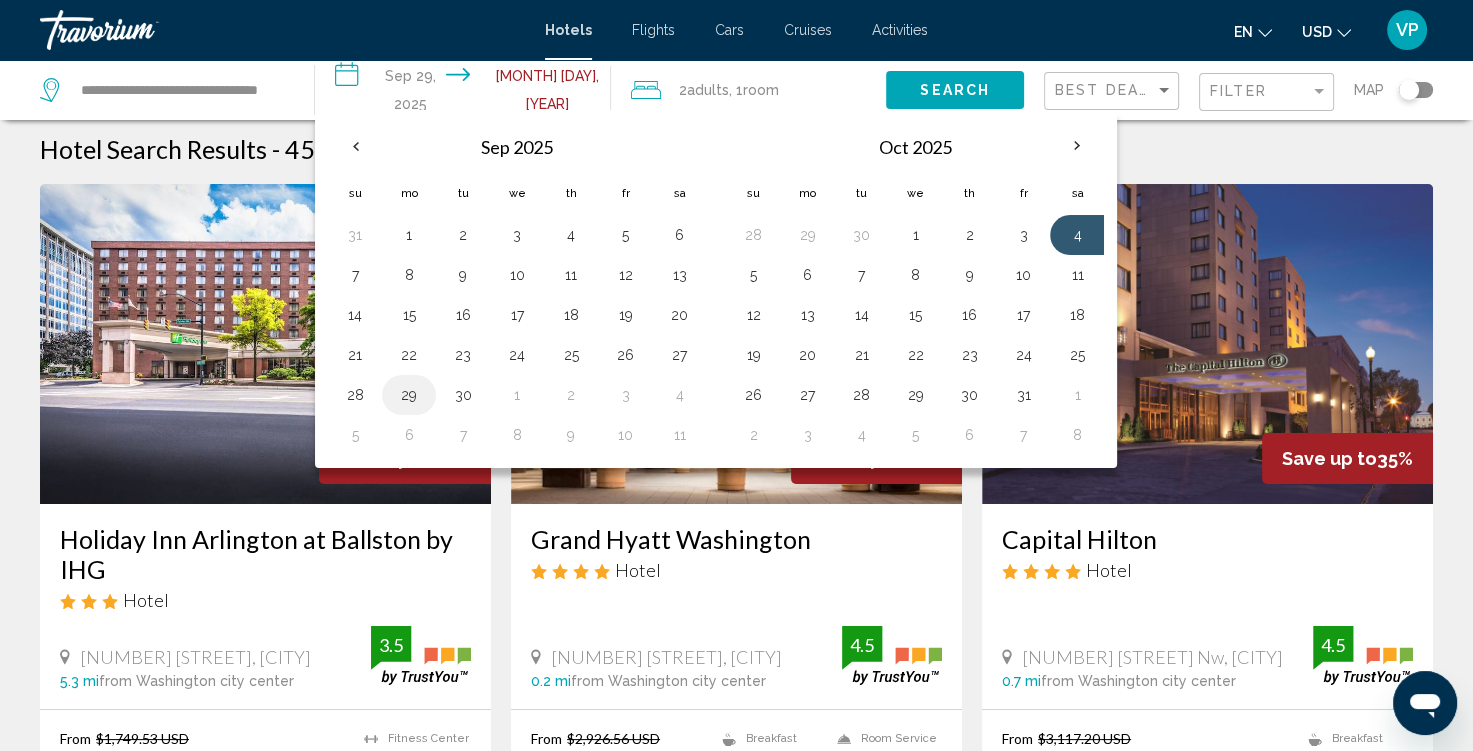 click on "29" at bounding box center (409, 395) 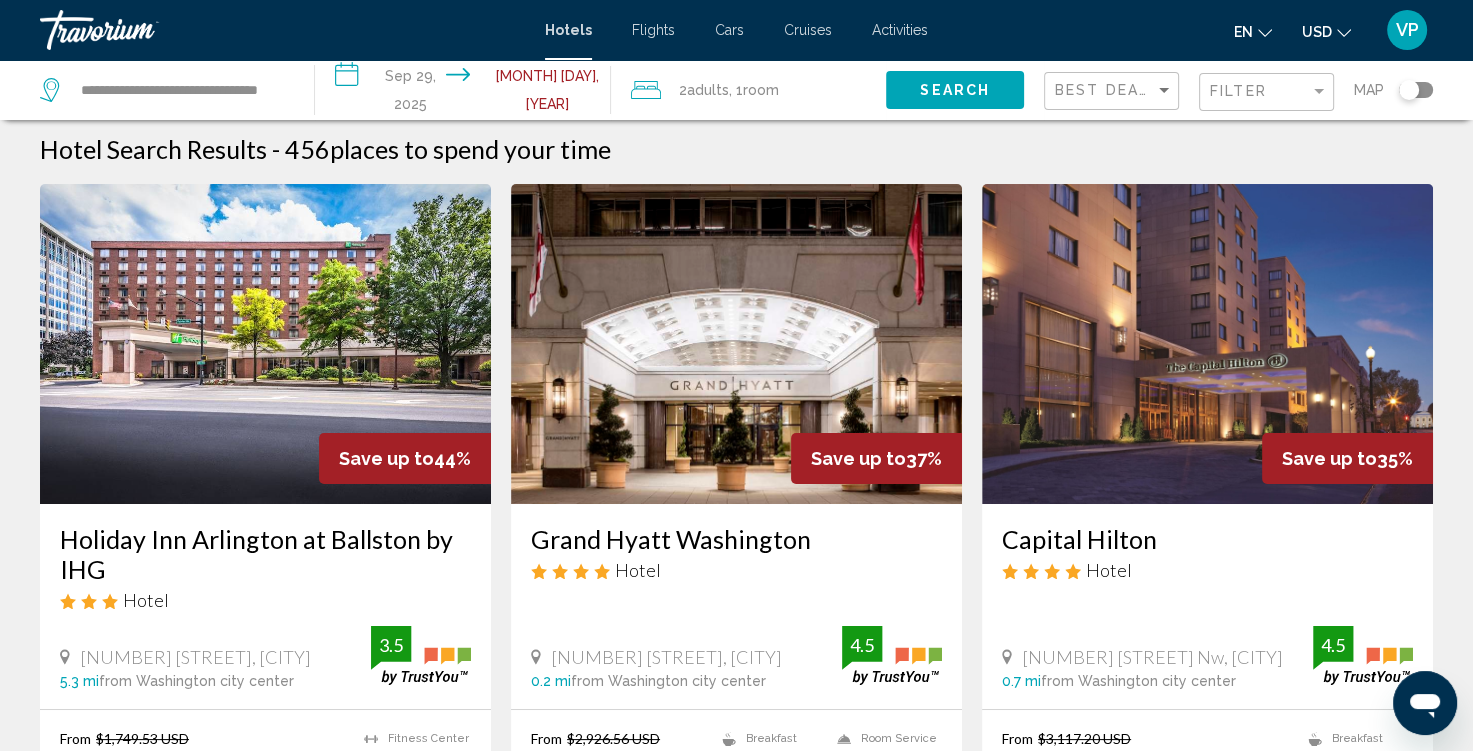 click on "**********" at bounding box center (466, 93) 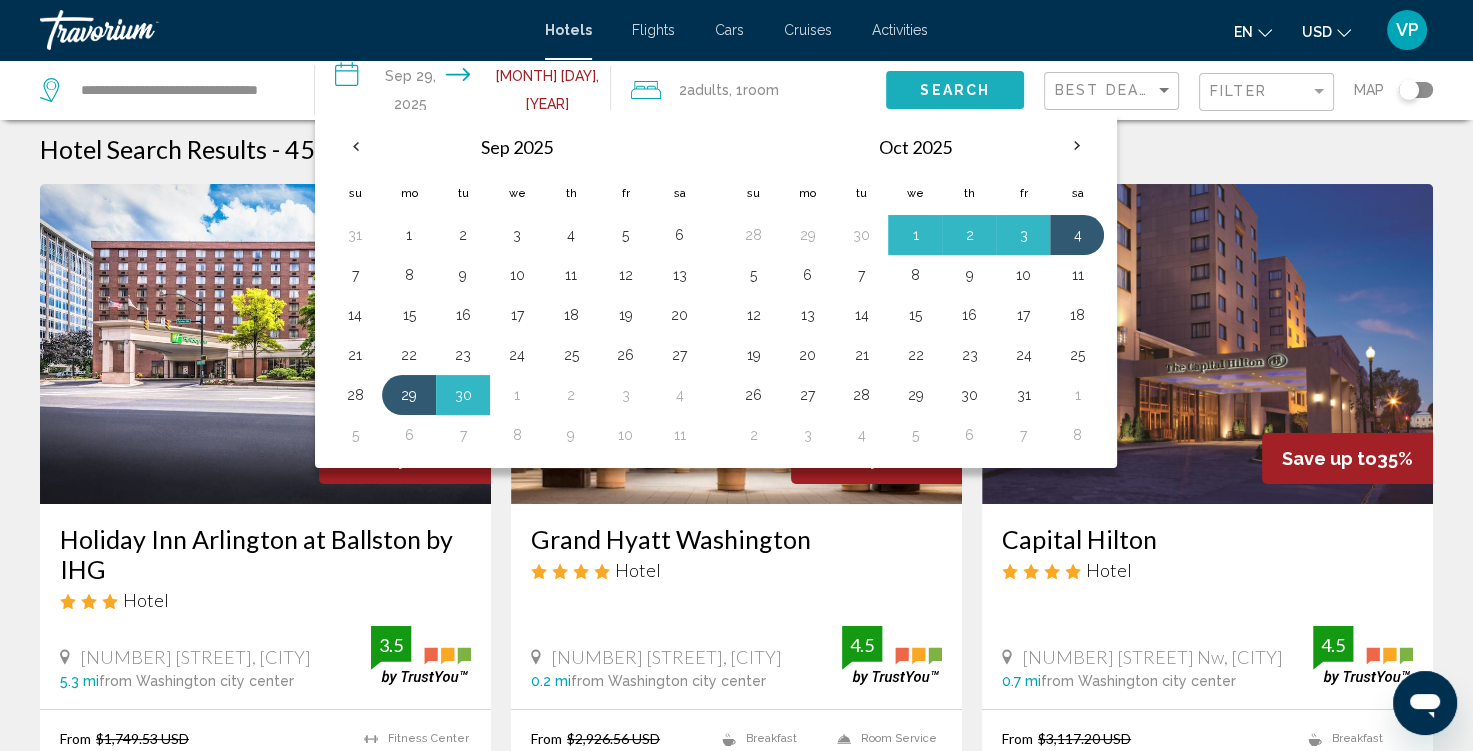 click on "Search" 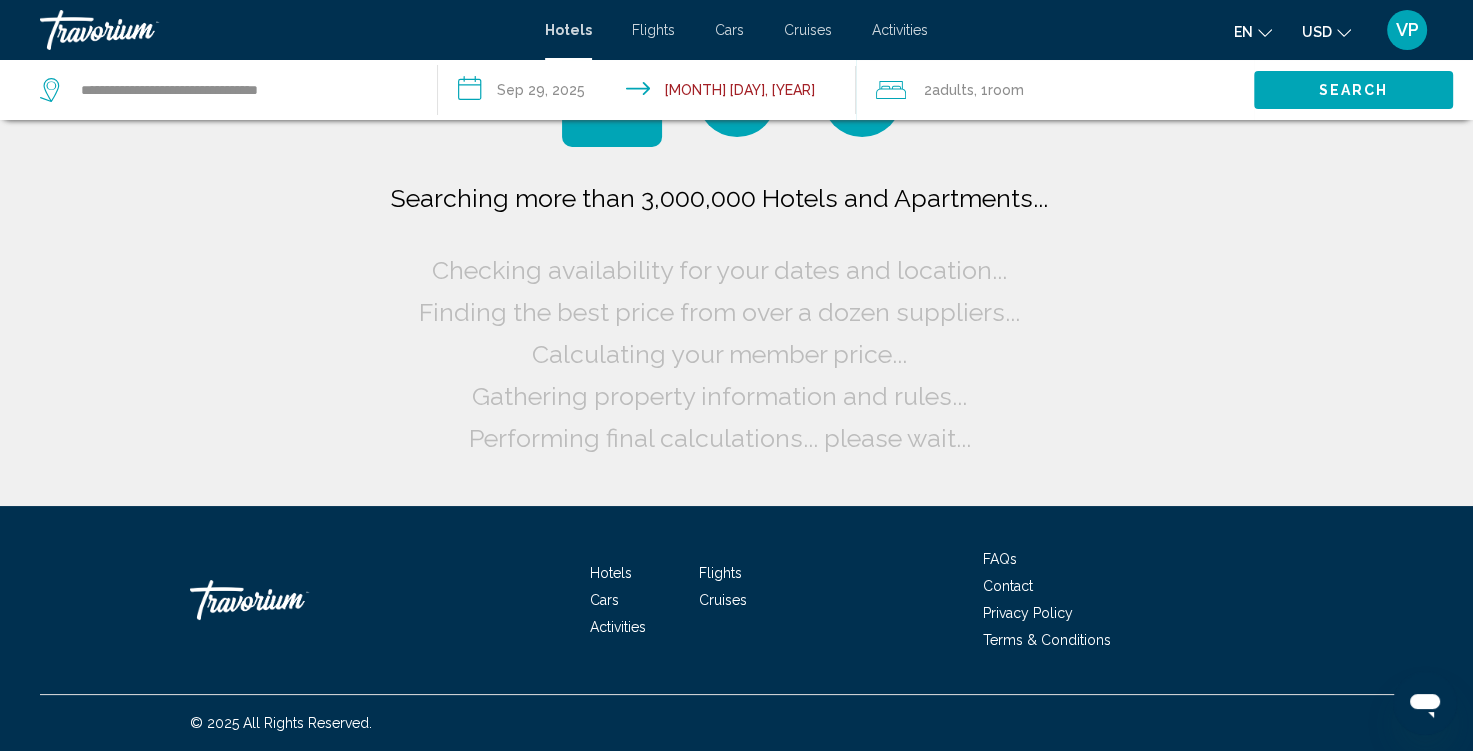 scroll, scrollTop: 0, scrollLeft: 0, axis: both 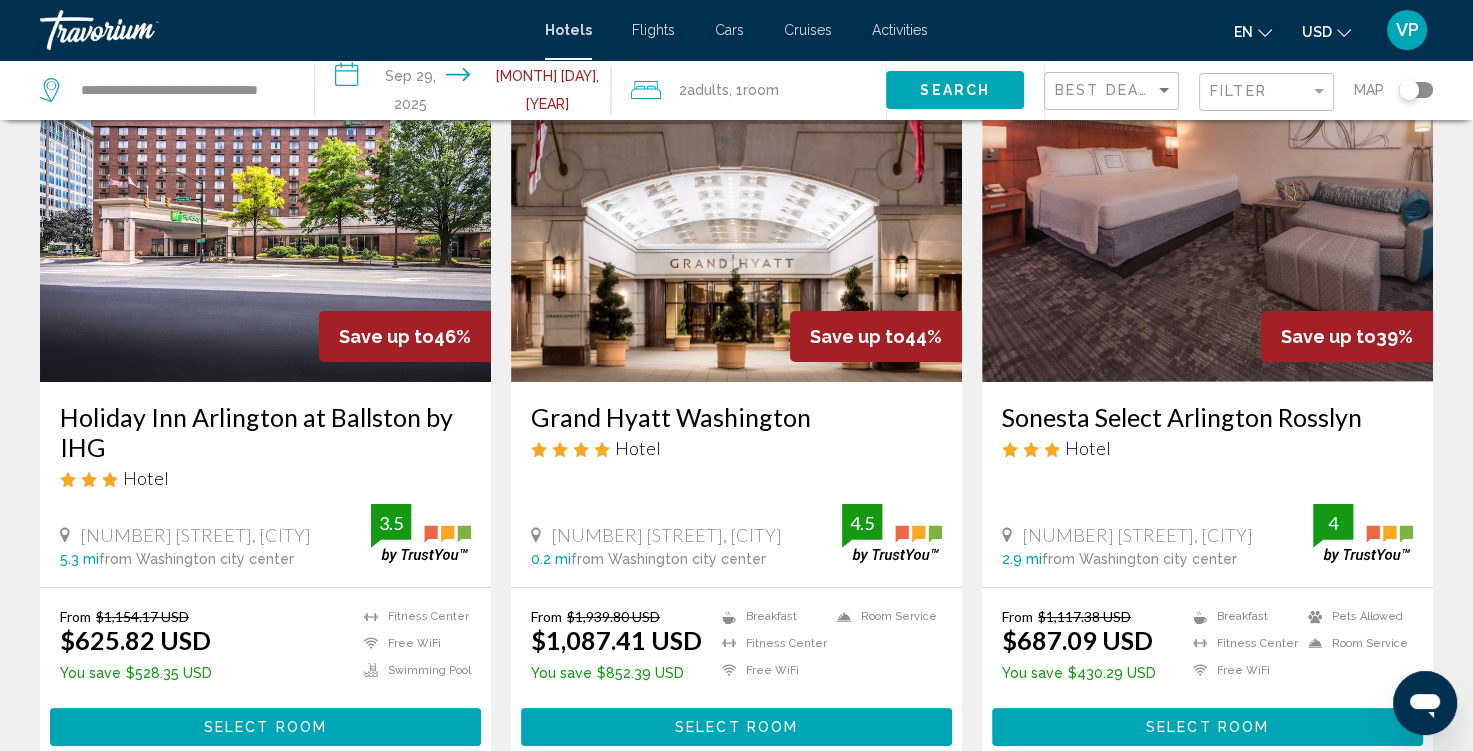 drag, startPoint x: 752, startPoint y: 295, endPoint x: 692, endPoint y: 283, distance: 61.188232 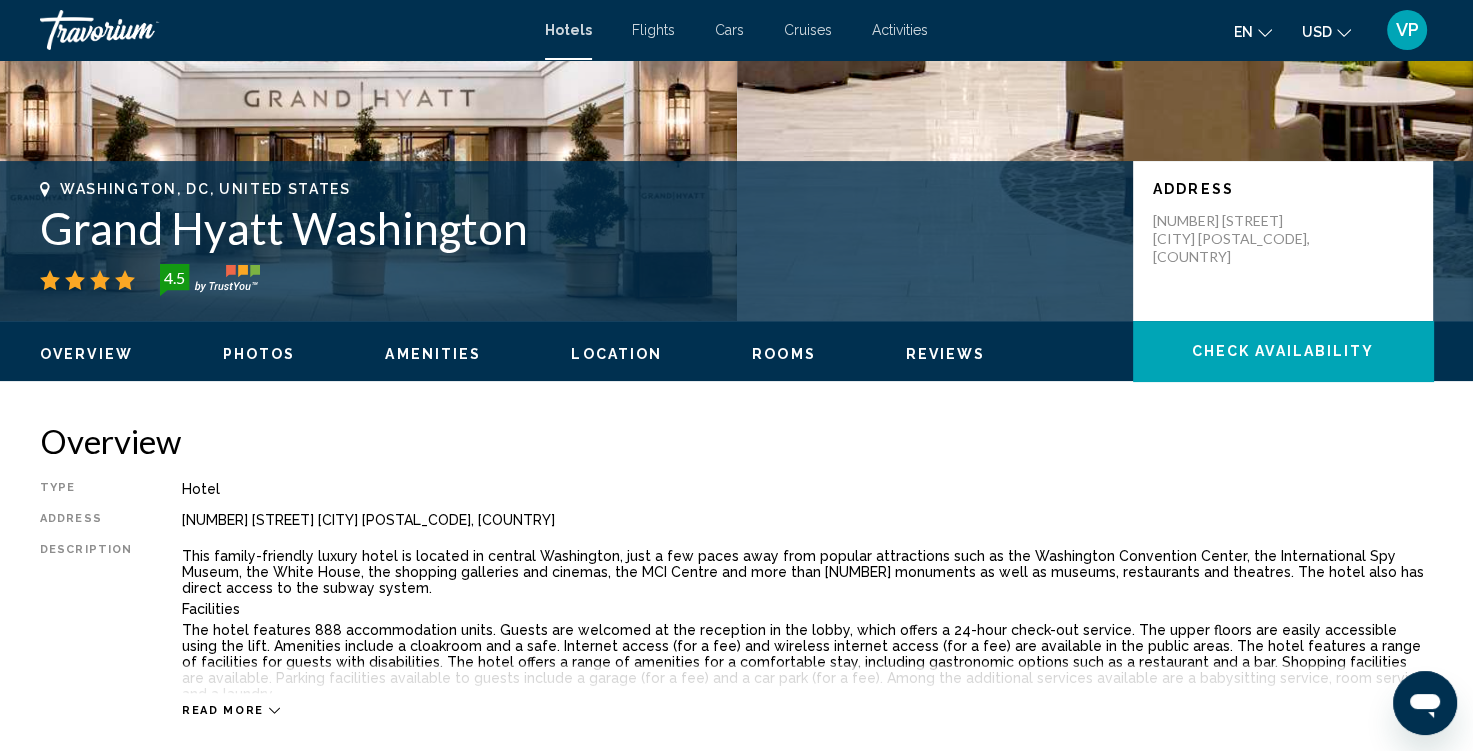 scroll, scrollTop: 340, scrollLeft: 0, axis: vertical 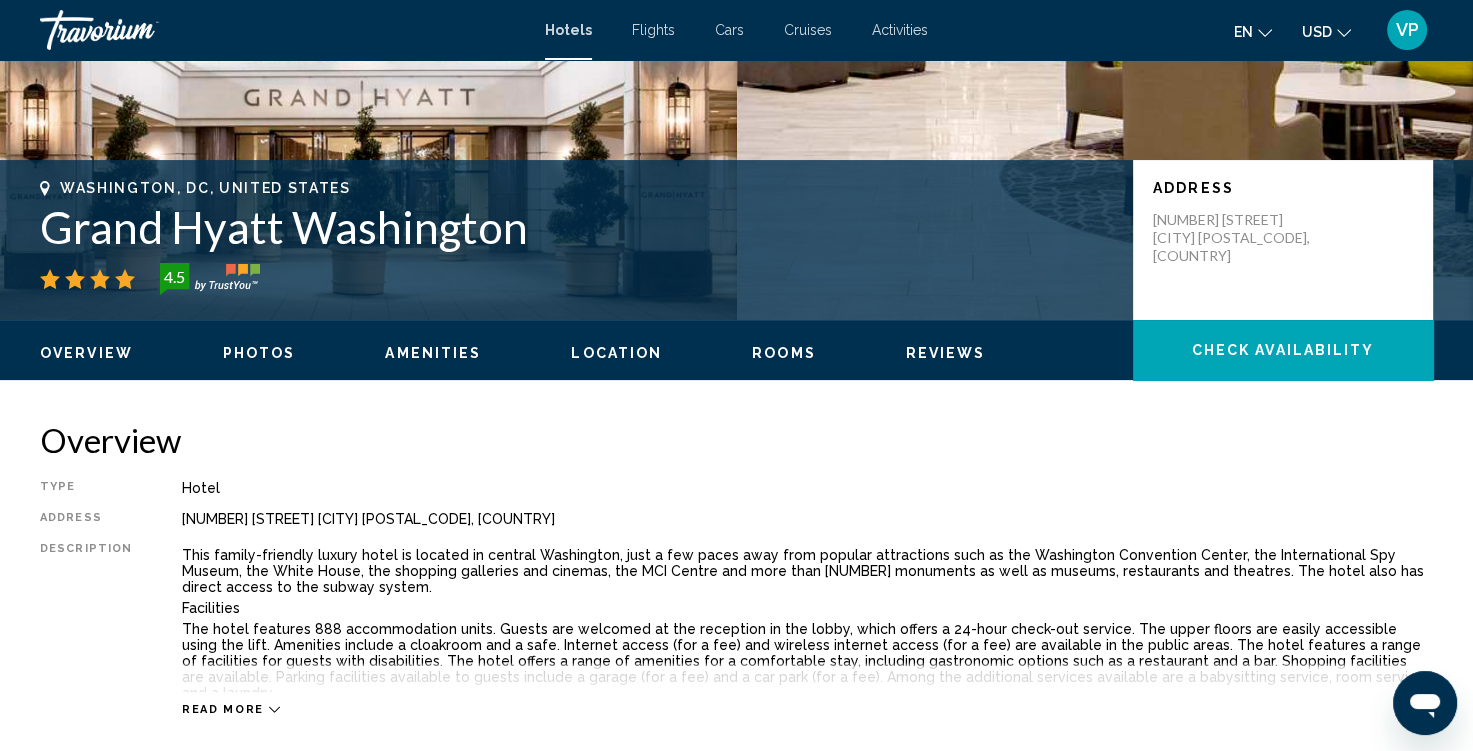 click on "Rooms" at bounding box center (784, 353) 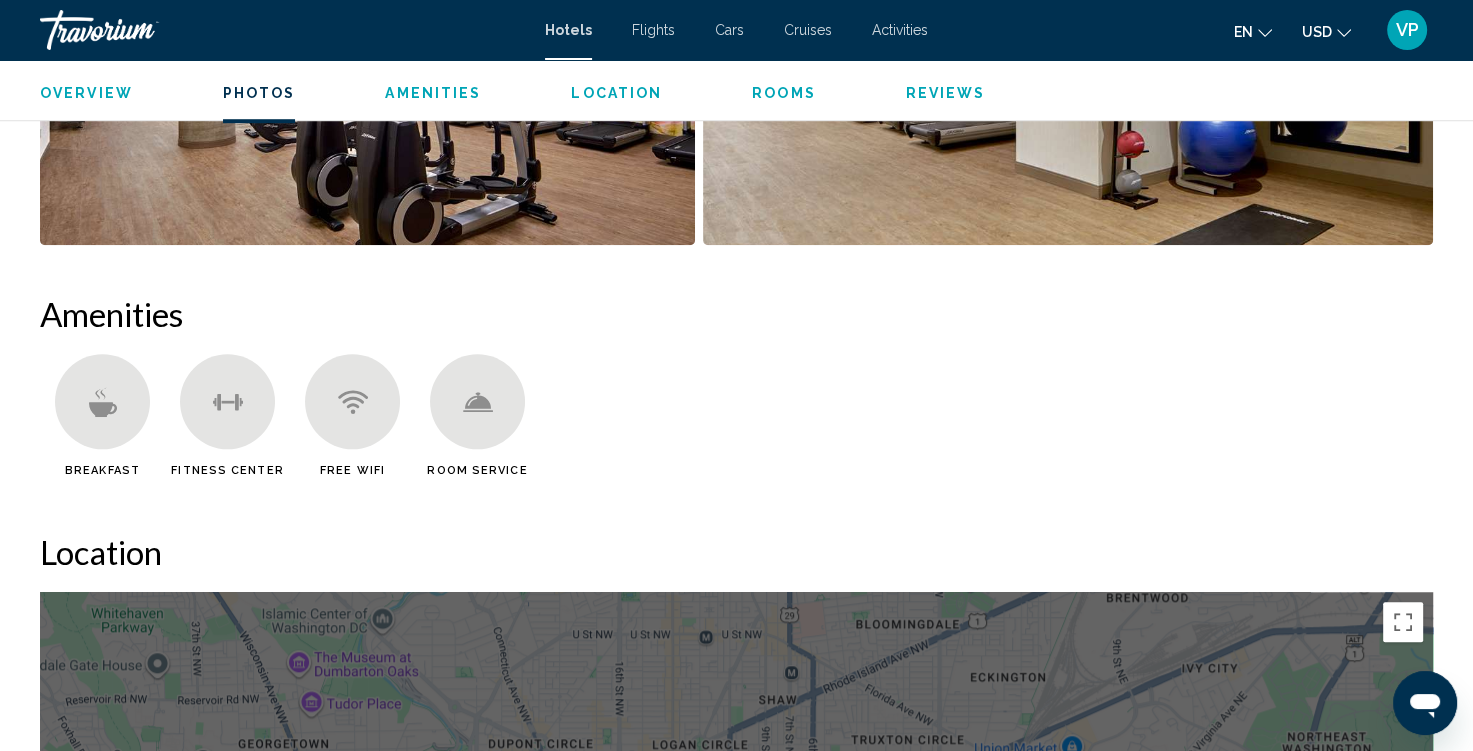 scroll, scrollTop: 1409, scrollLeft: 0, axis: vertical 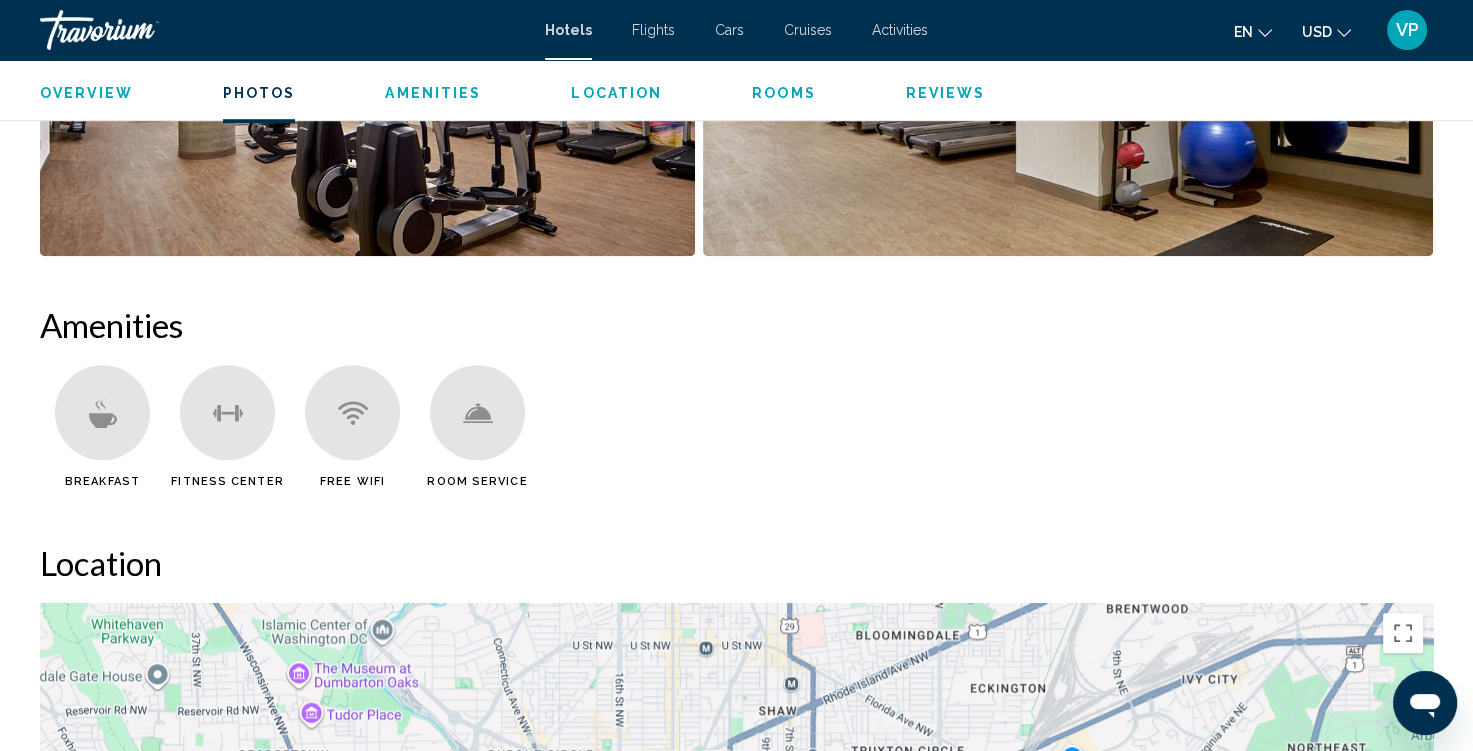 click on "Photos" at bounding box center [259, 93] 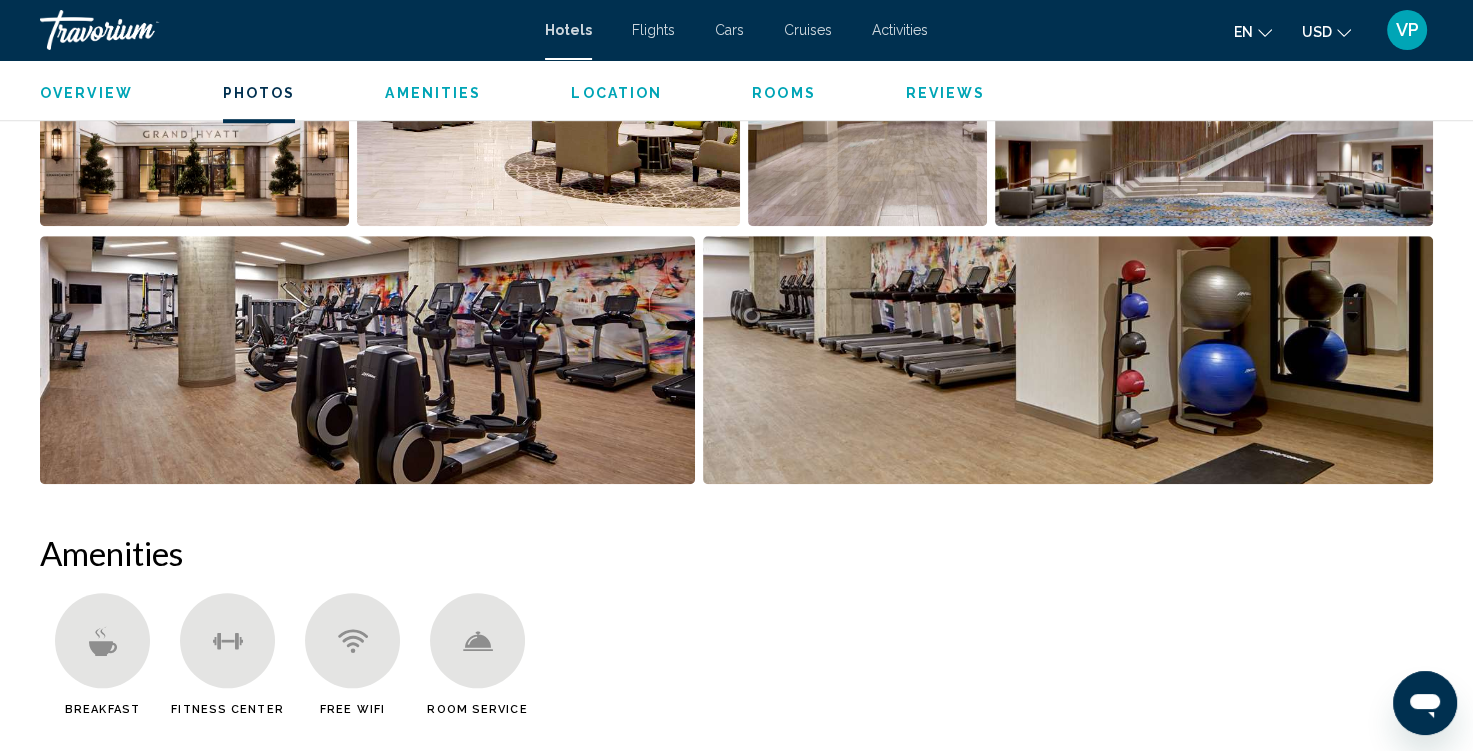 scroll, scrollTop: 977, scrollLeft: 0, axis: vertical 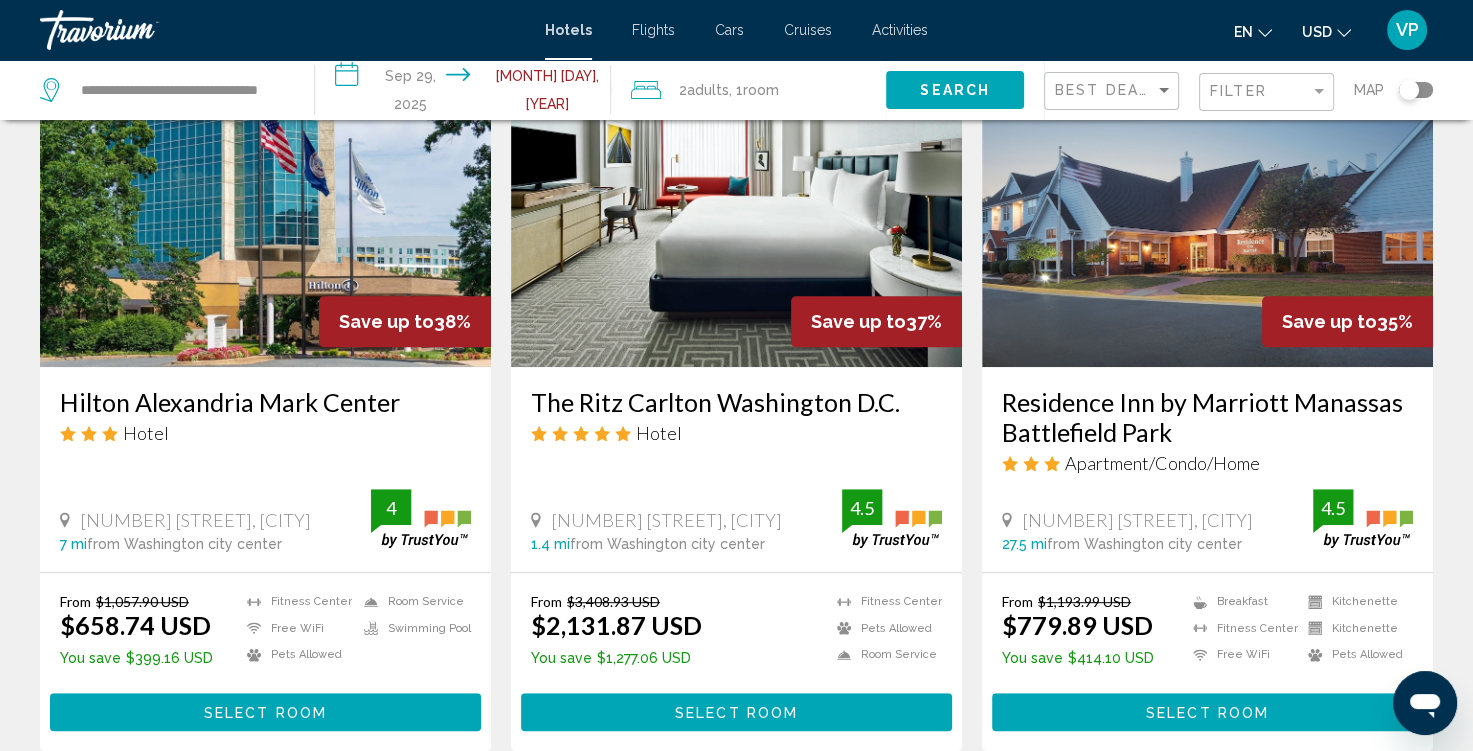 drag, startPoint x: 1115, startPoint y: 398, endPoint x: 1080, endPoint y: 401, distance: 35.128338 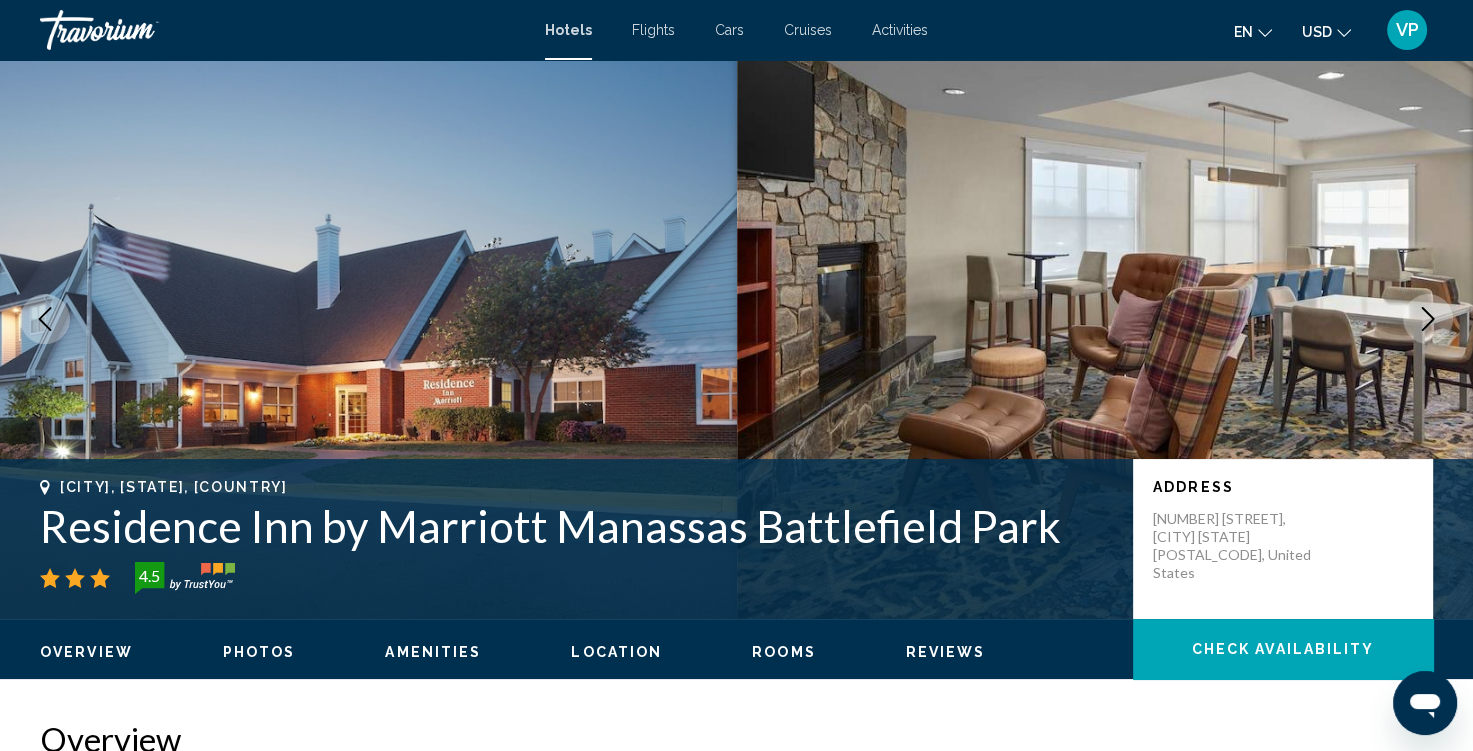 scroll, scrollTop: 65, scrollLeft: 0, axis: vertical 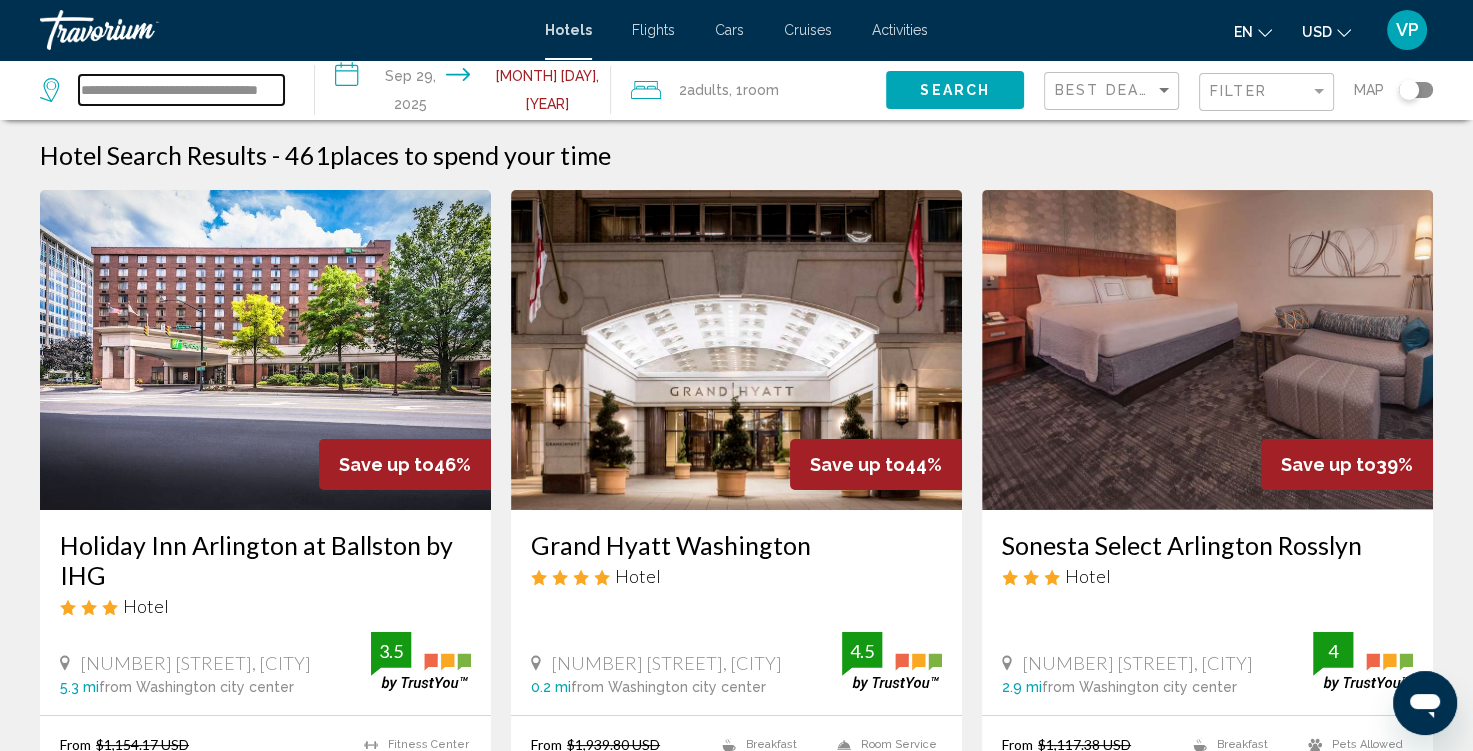 click on "**********" at bounding box center (181, 90) 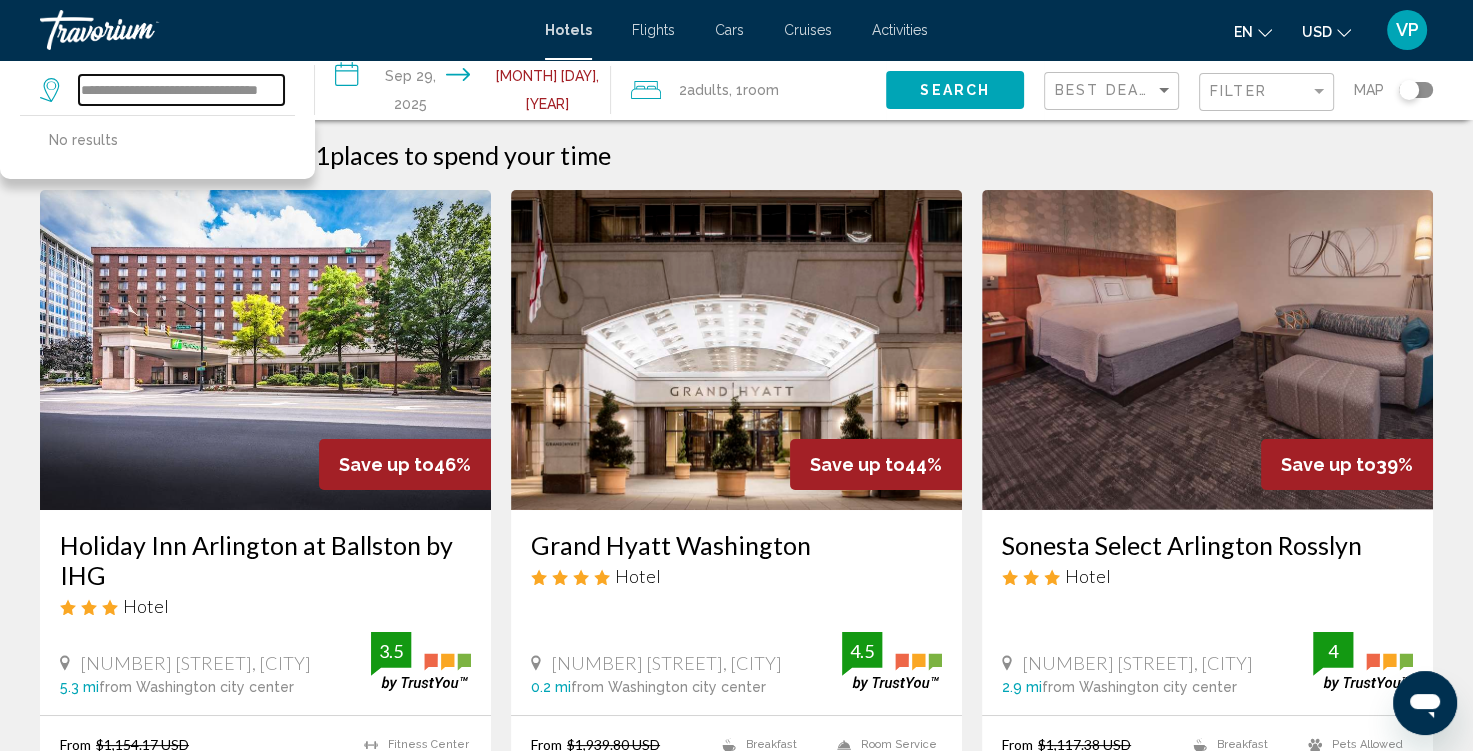 type on "**********" 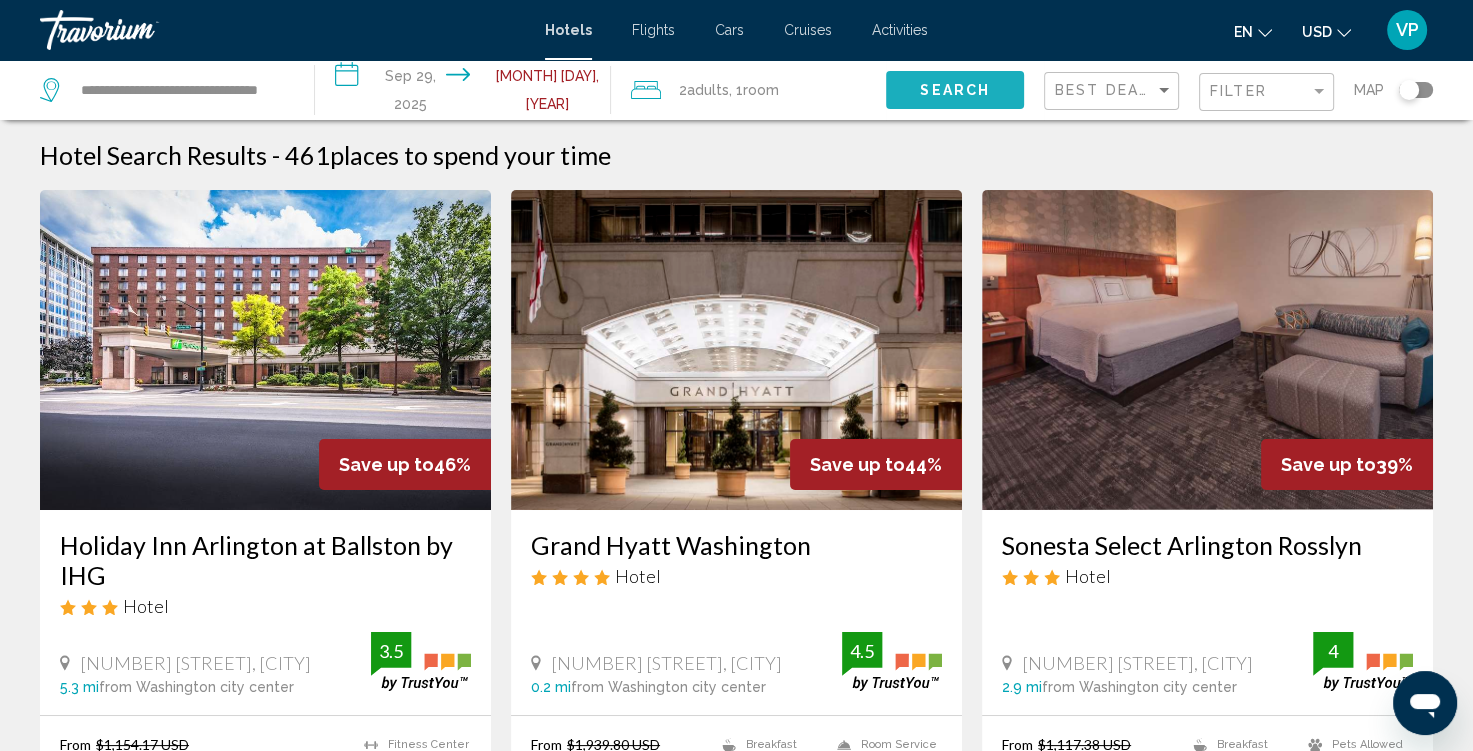 click on "Search" 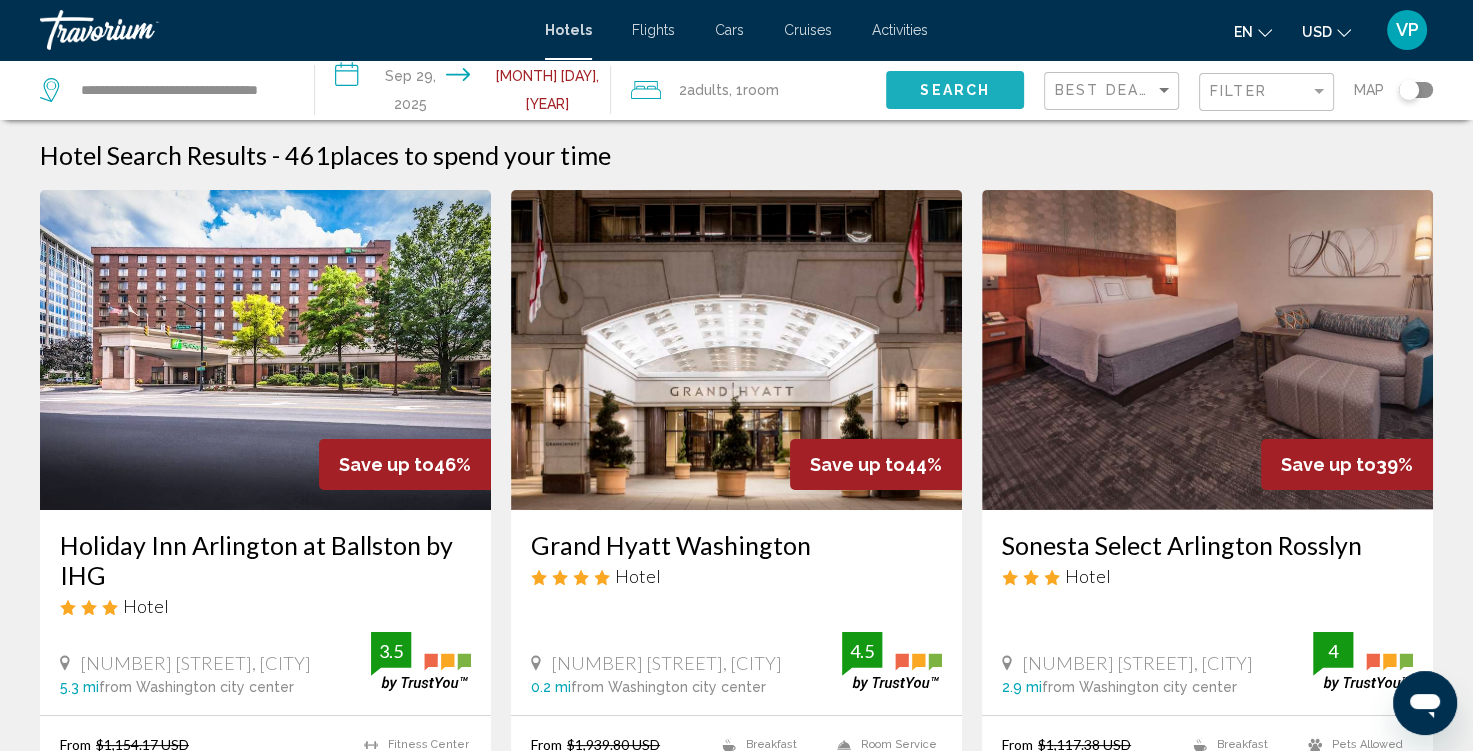 click on "Search" 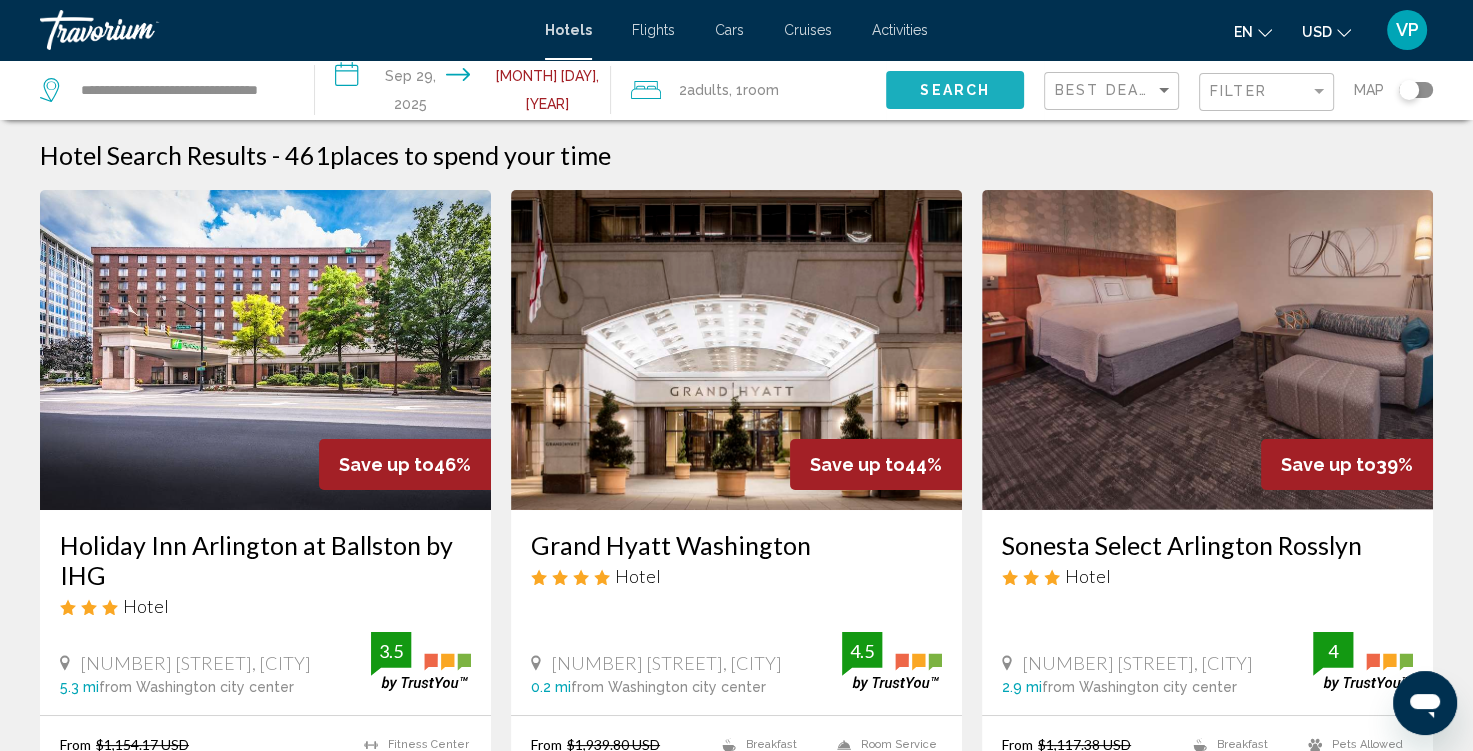 click on "Search" 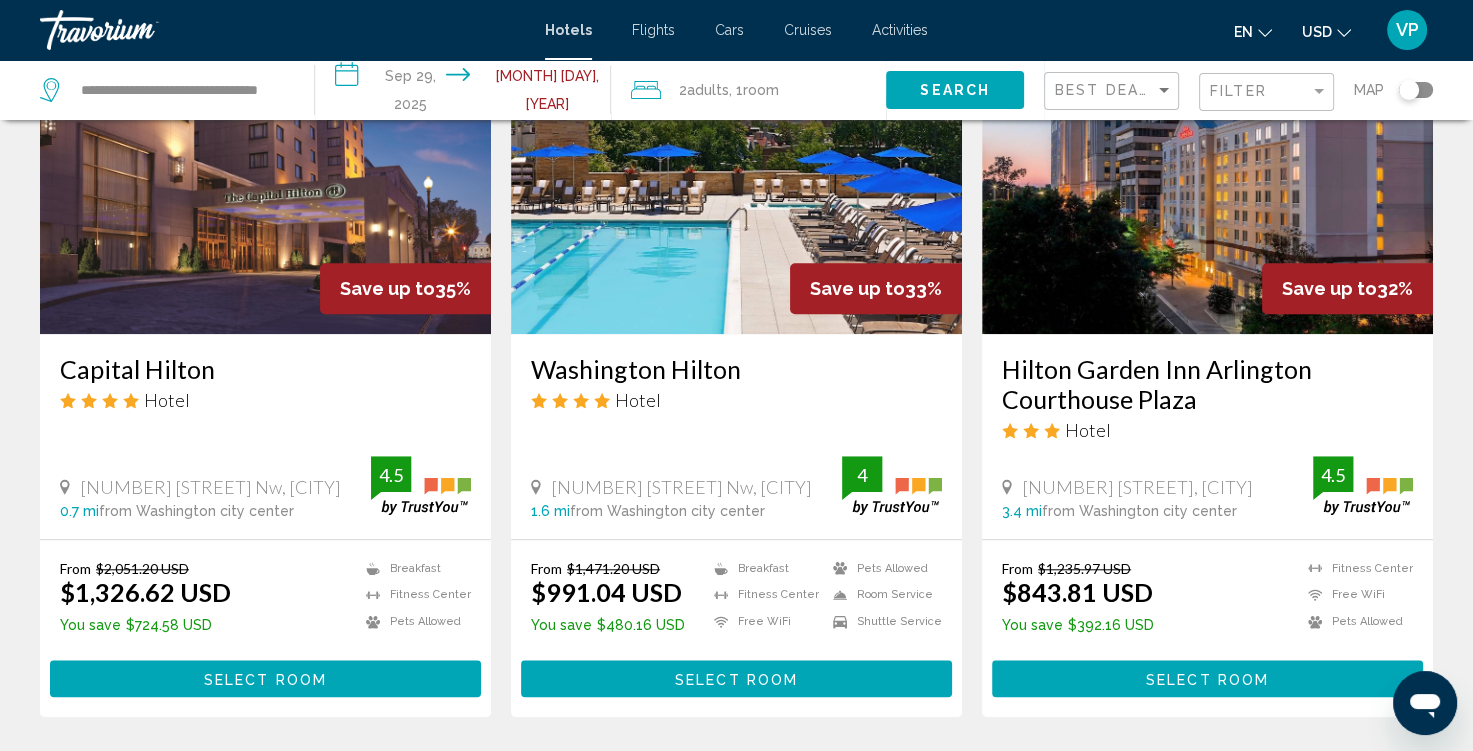 scroll, scrollTop: 1664, scrollLeft: 0, axis: vertical 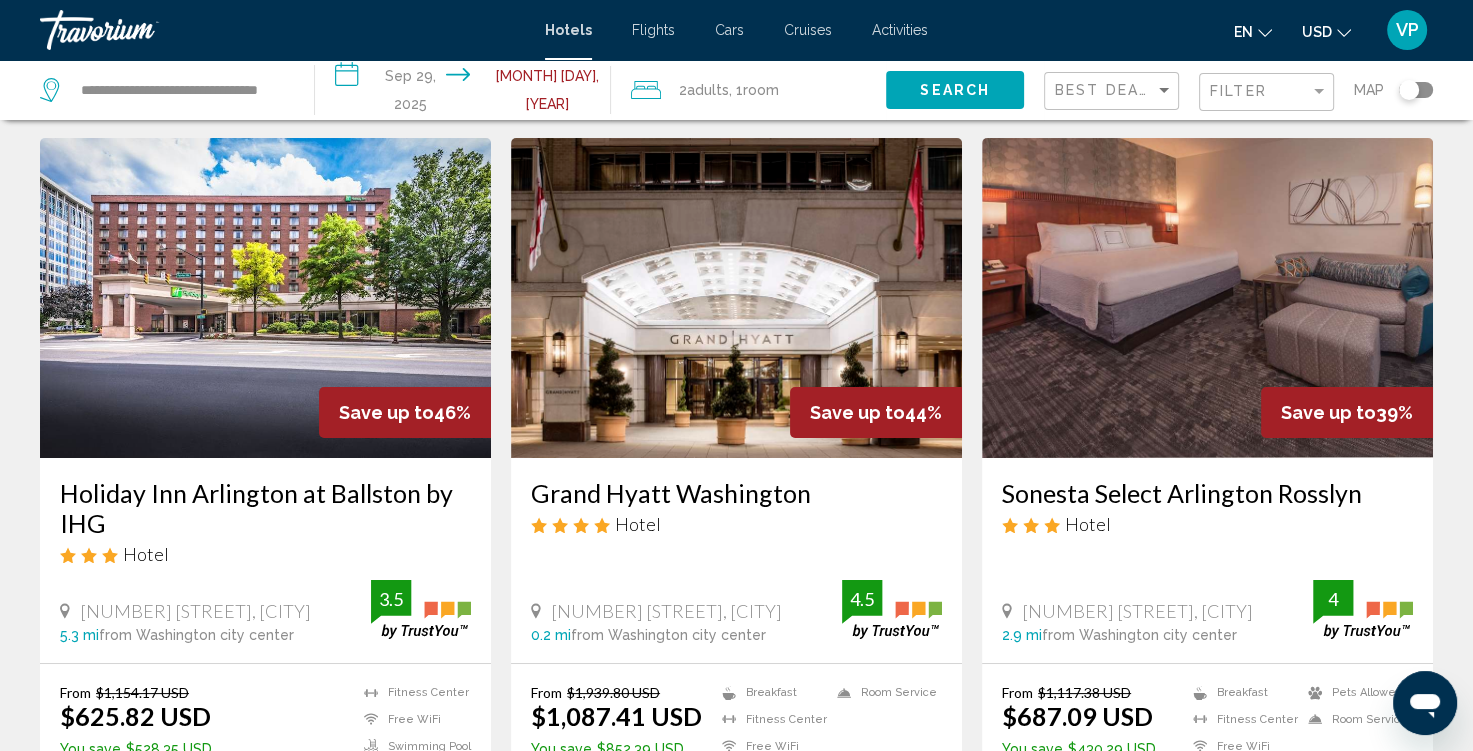 click on "Hotel" at bounding box center [736, 524] 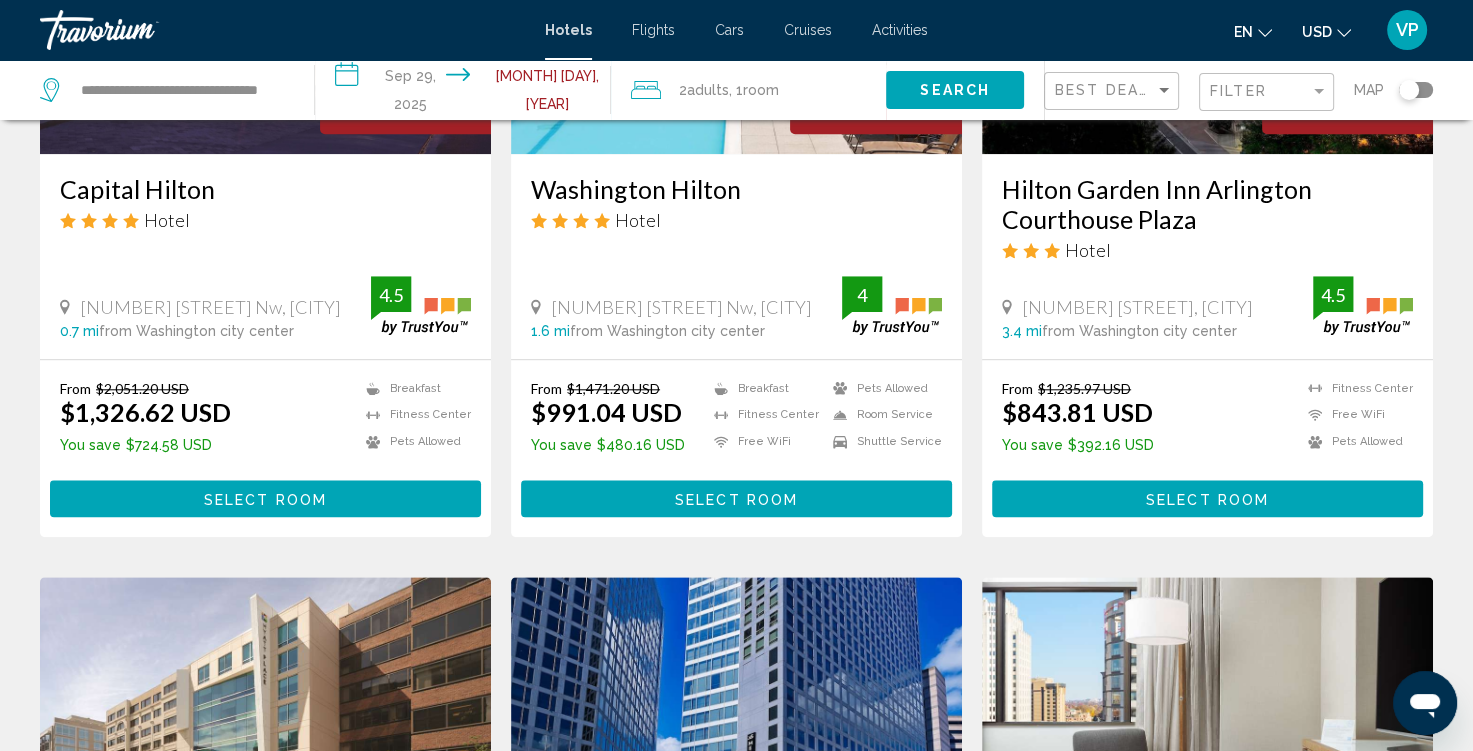 scroll, scrollTop: 1842, scrollLeft: 0, axis: vertical 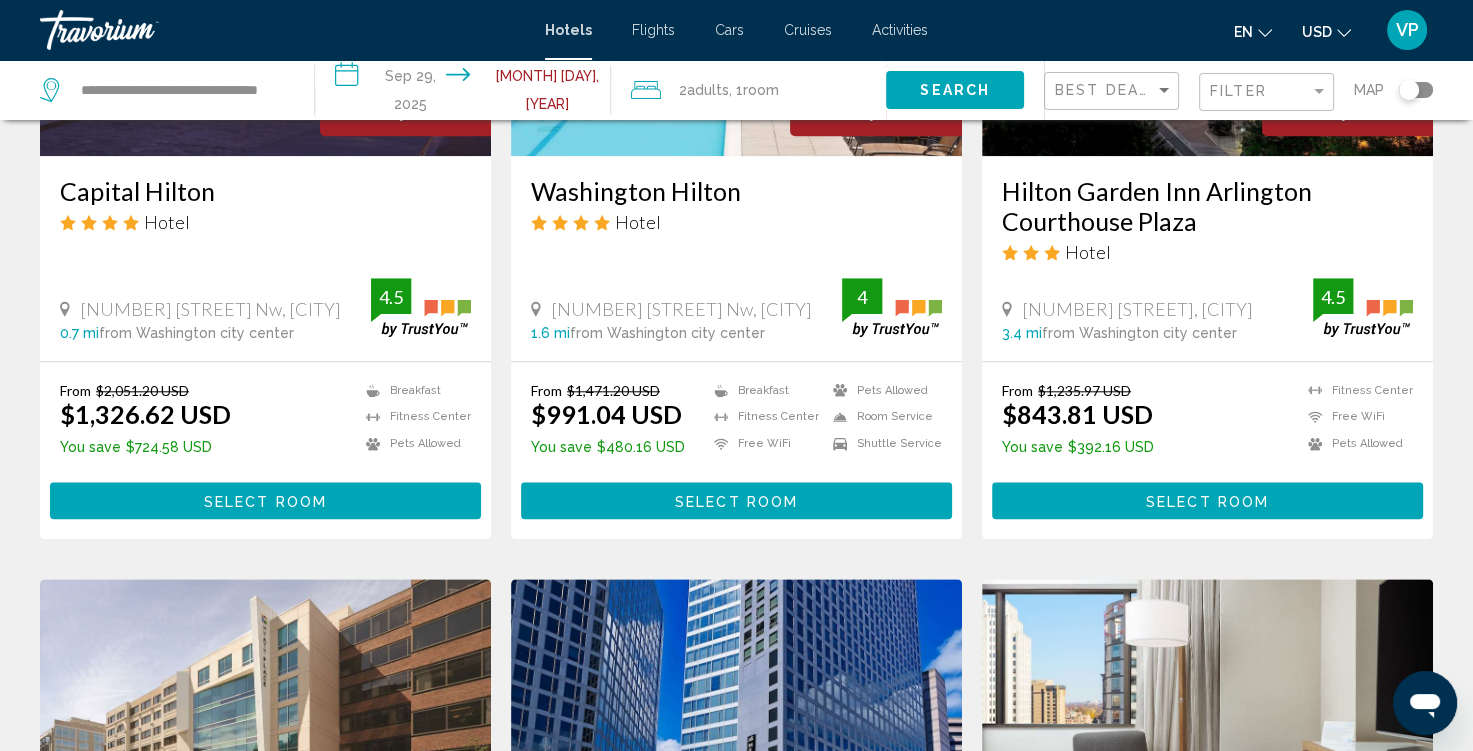 click on "Hilton Garden Inn Arlington Courthouse Plaza" at bounding box center (1207, 206) 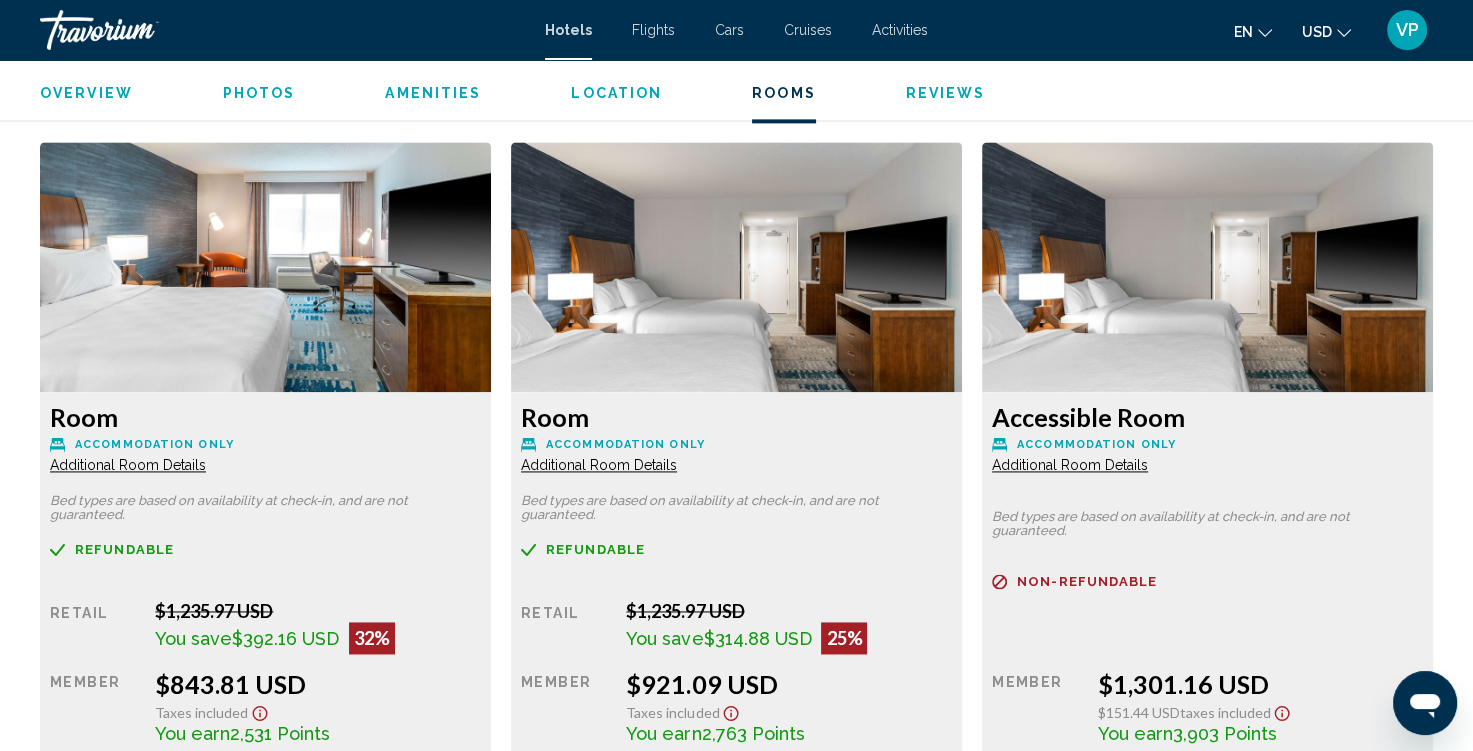 scroll, scrollTop: 2692, scrollLeft: 0, axis: vertical 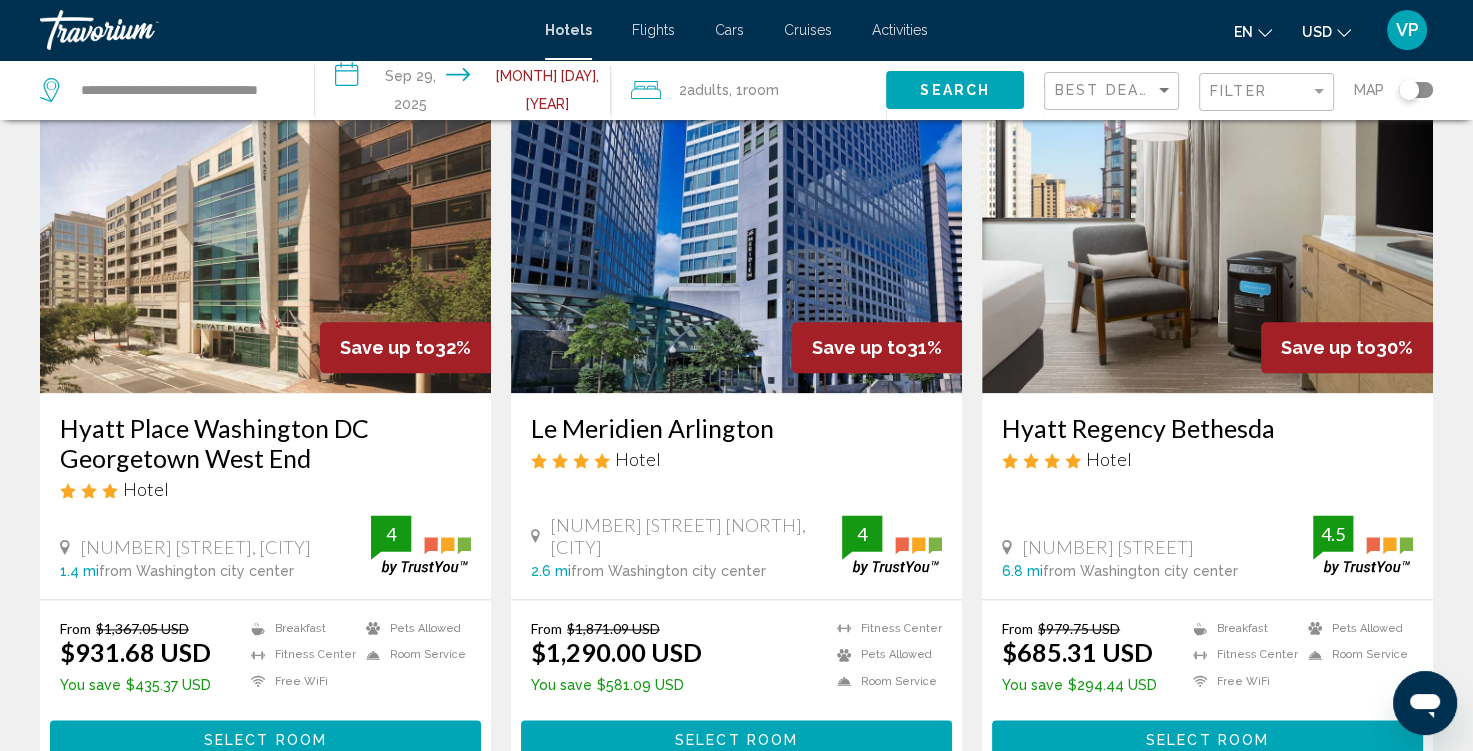 click on "Hyatt Place Washington DC Georgetown West End" at bounding box center [265, 443] 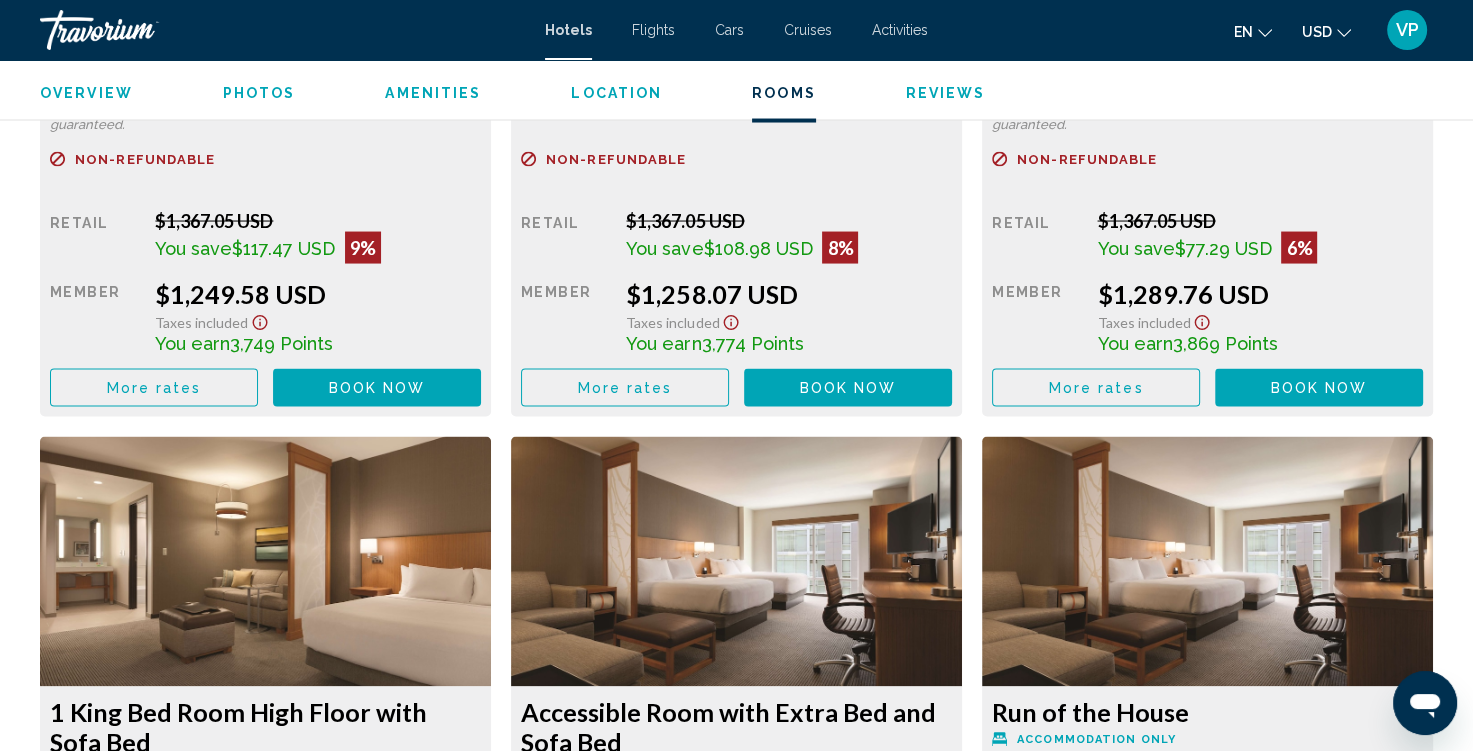 scroll, scrollTop: 3754, scrollLeft: 0, axis: vertical 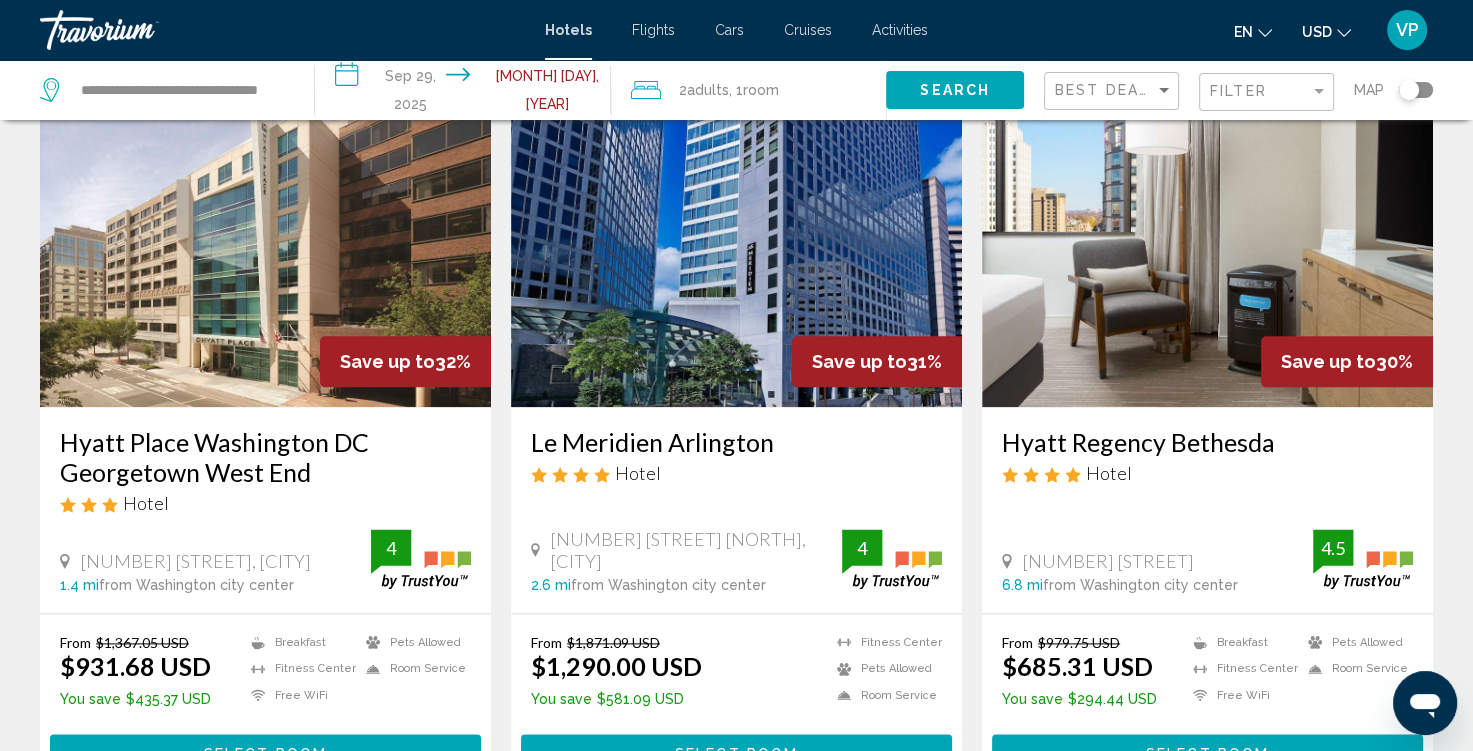 drag, startPoint x: 1143, startPoint y: 439, endPoint x: 1116, endPoint y: 439, distance: 27 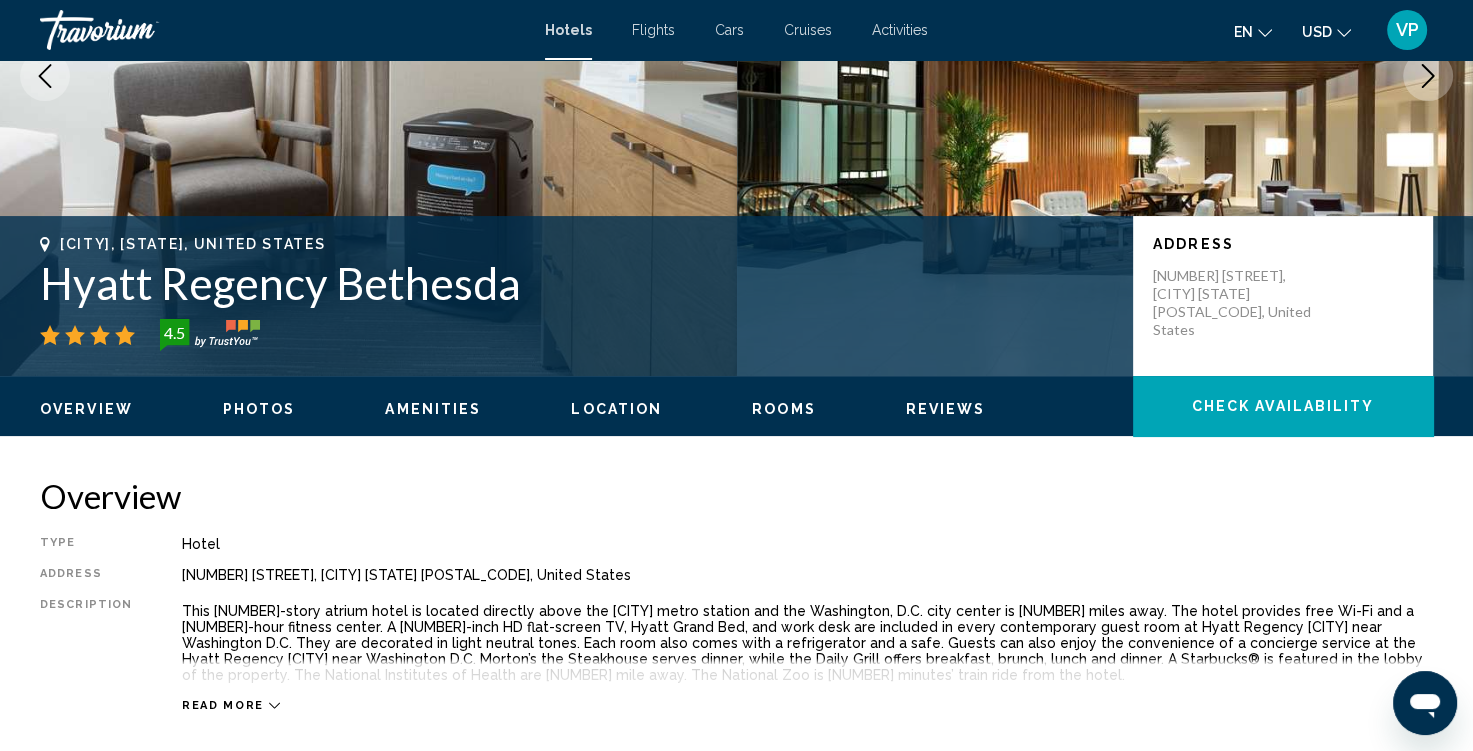 scroll, scrollTop: 218, scrollLeft: 0, axis: vertical 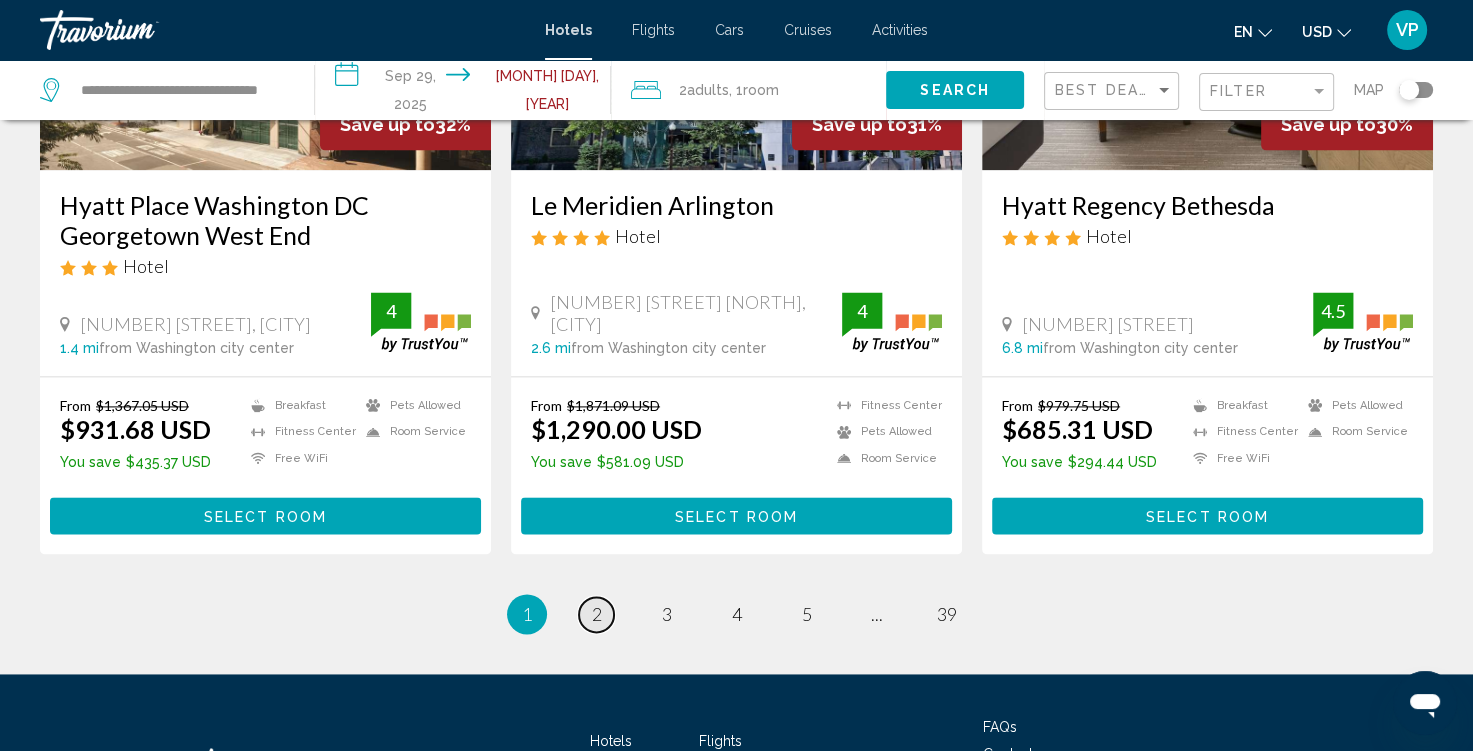 click on "2" at bounding box center [597, 614] 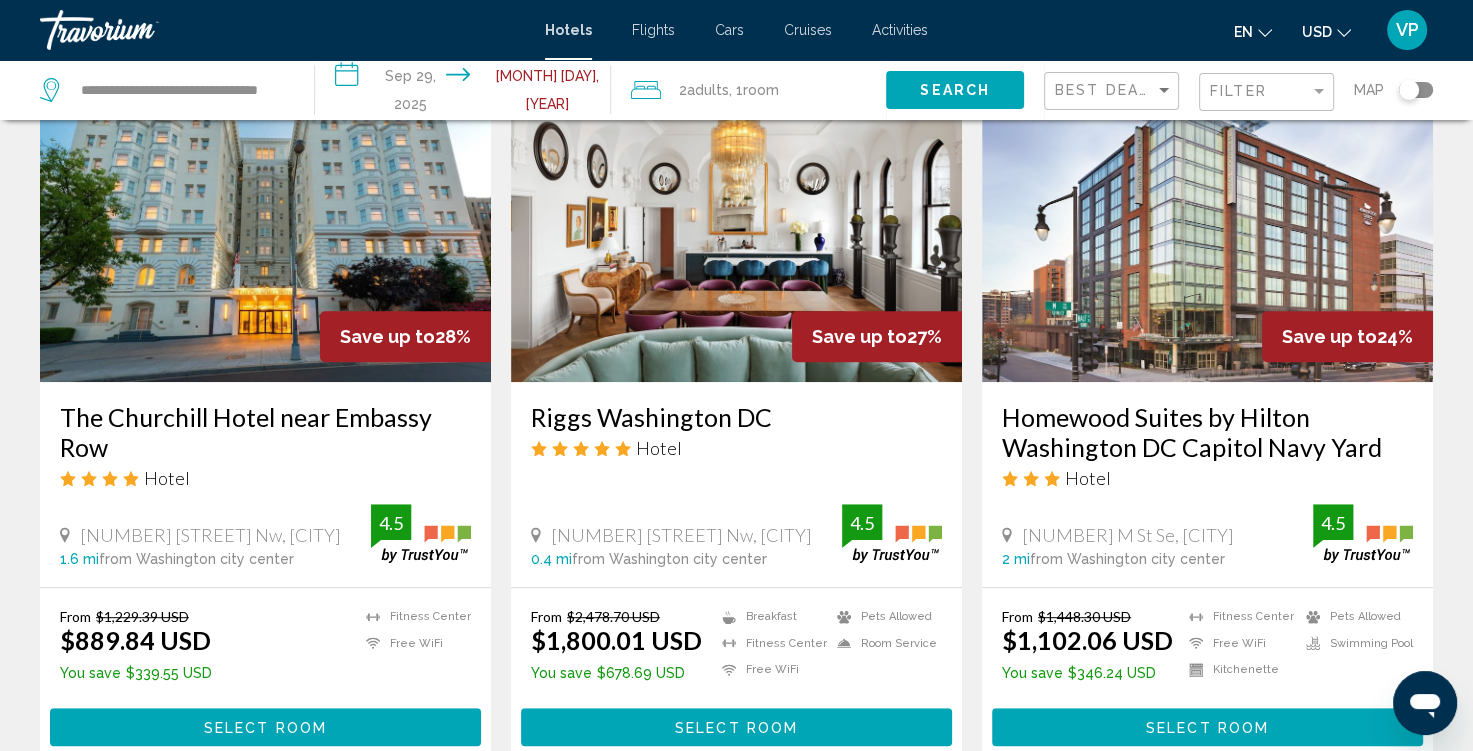 scroll, scrollTop: 874, scrollLeft: 0, axis: vertical 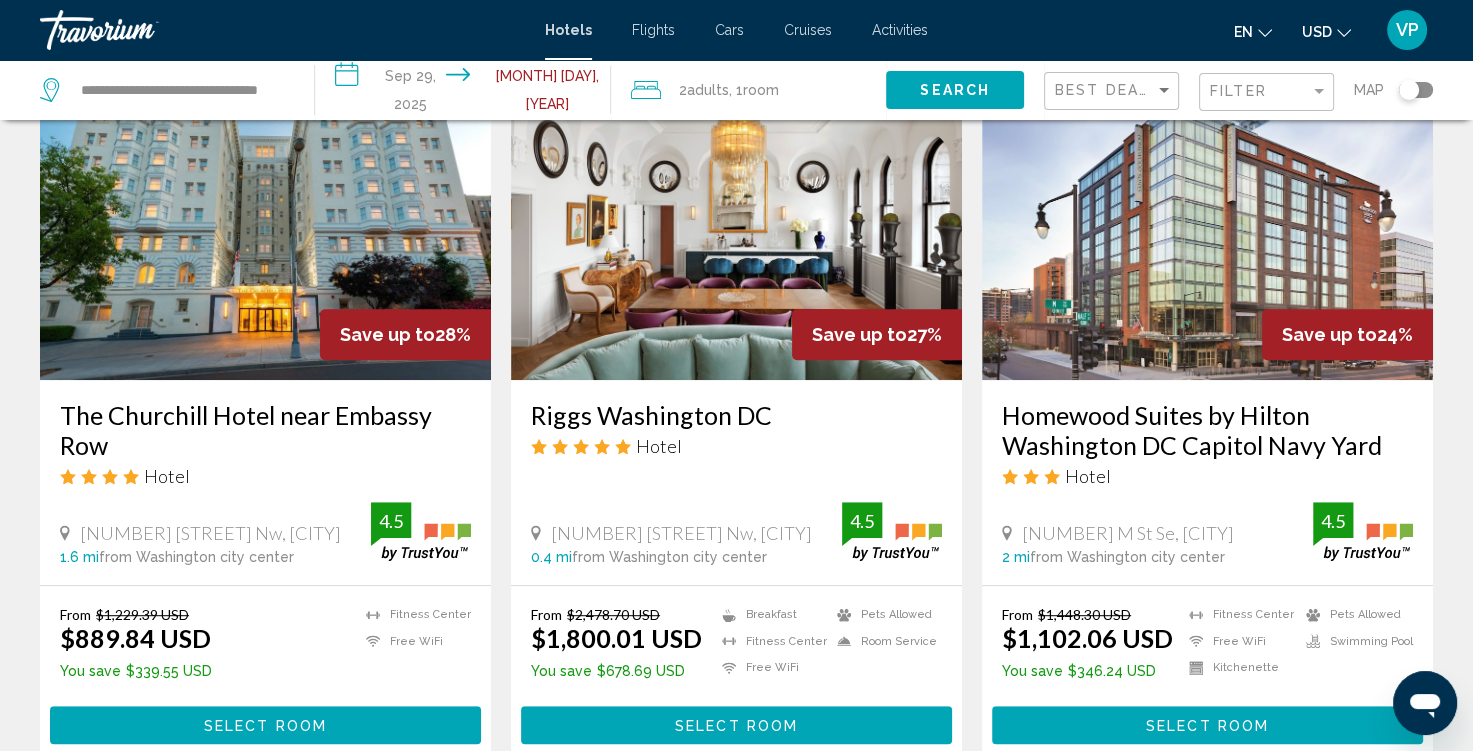 click on "Homewood Suites by Hilton Washington DC Capitol Navy Yard" at bounding box center (1207, 430) 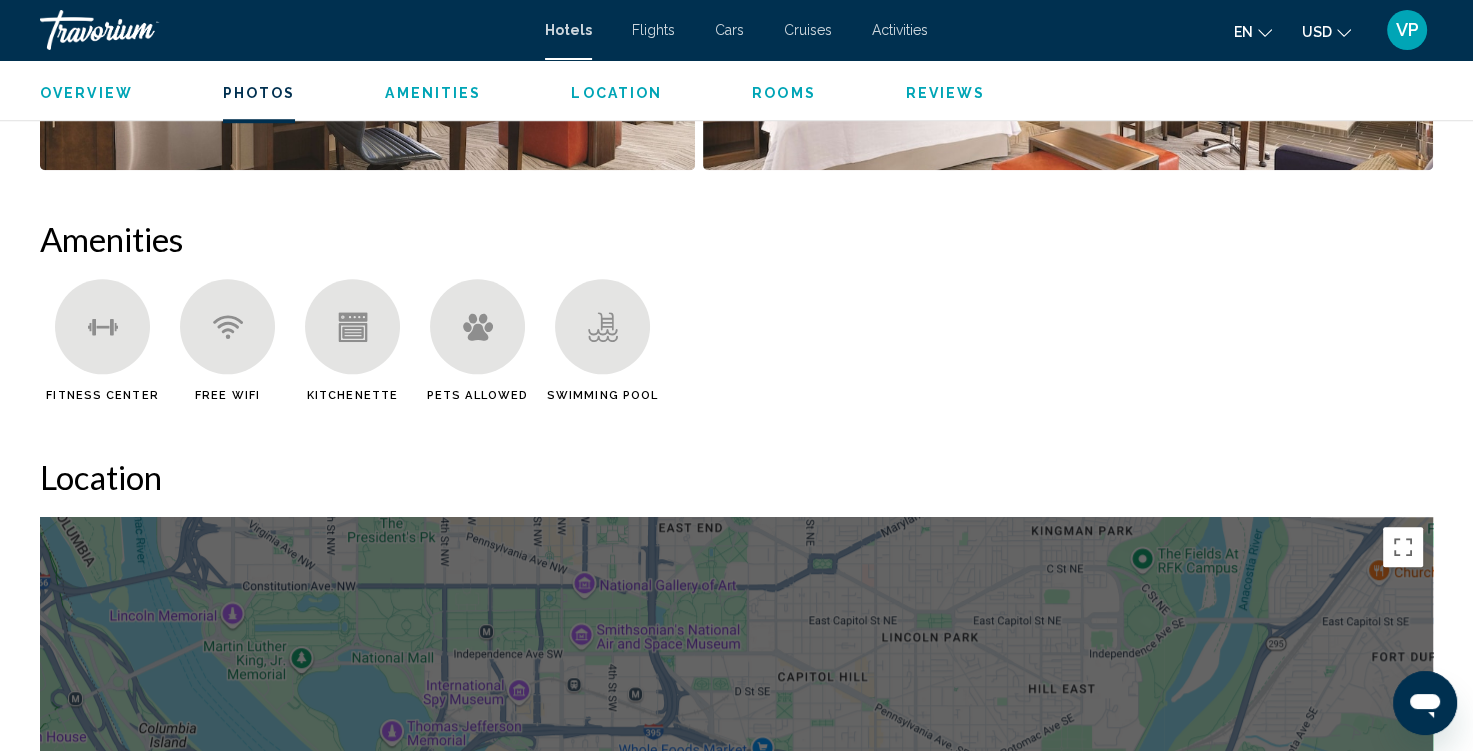 scroll, scrollTop: 1490, scrollLeft: 0, axis: vertical 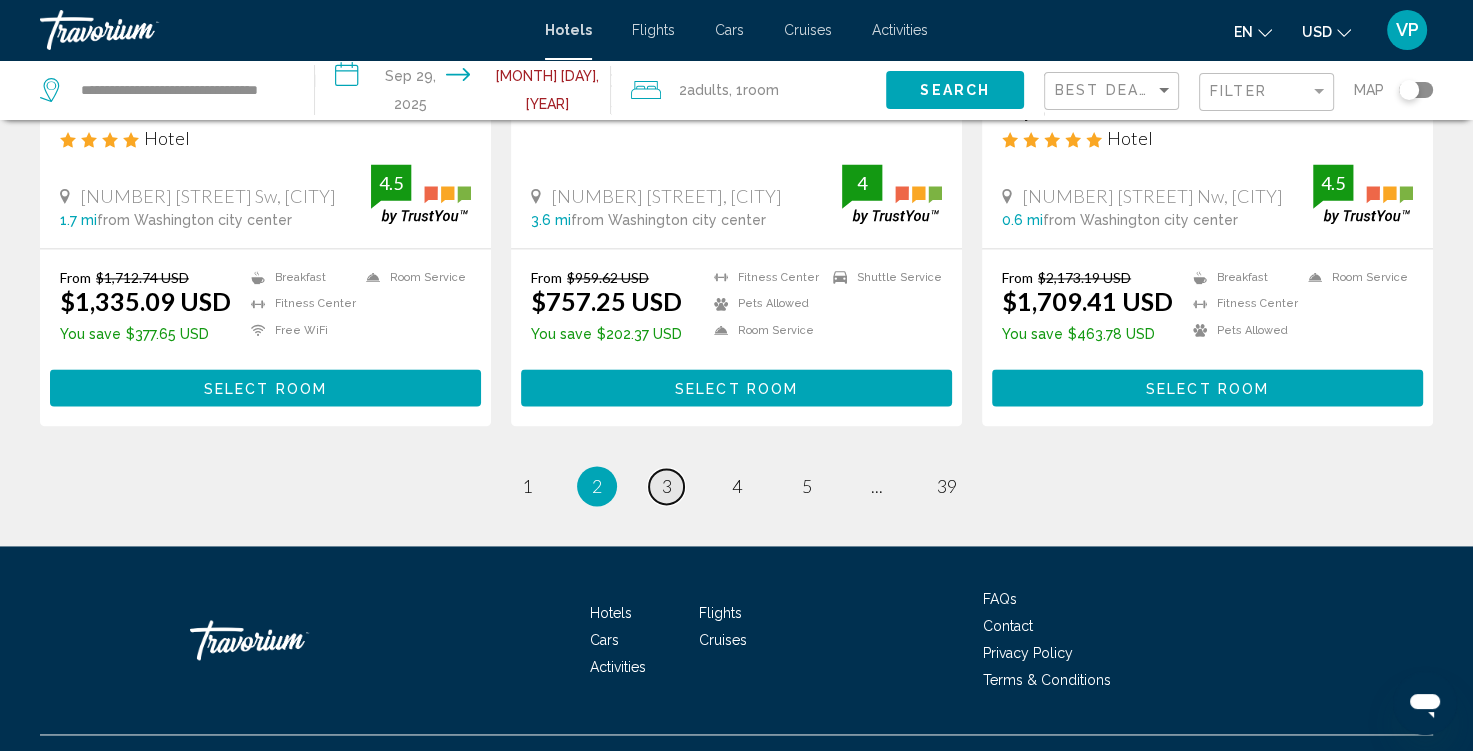 click on "3" at bounding box center [667, 486] 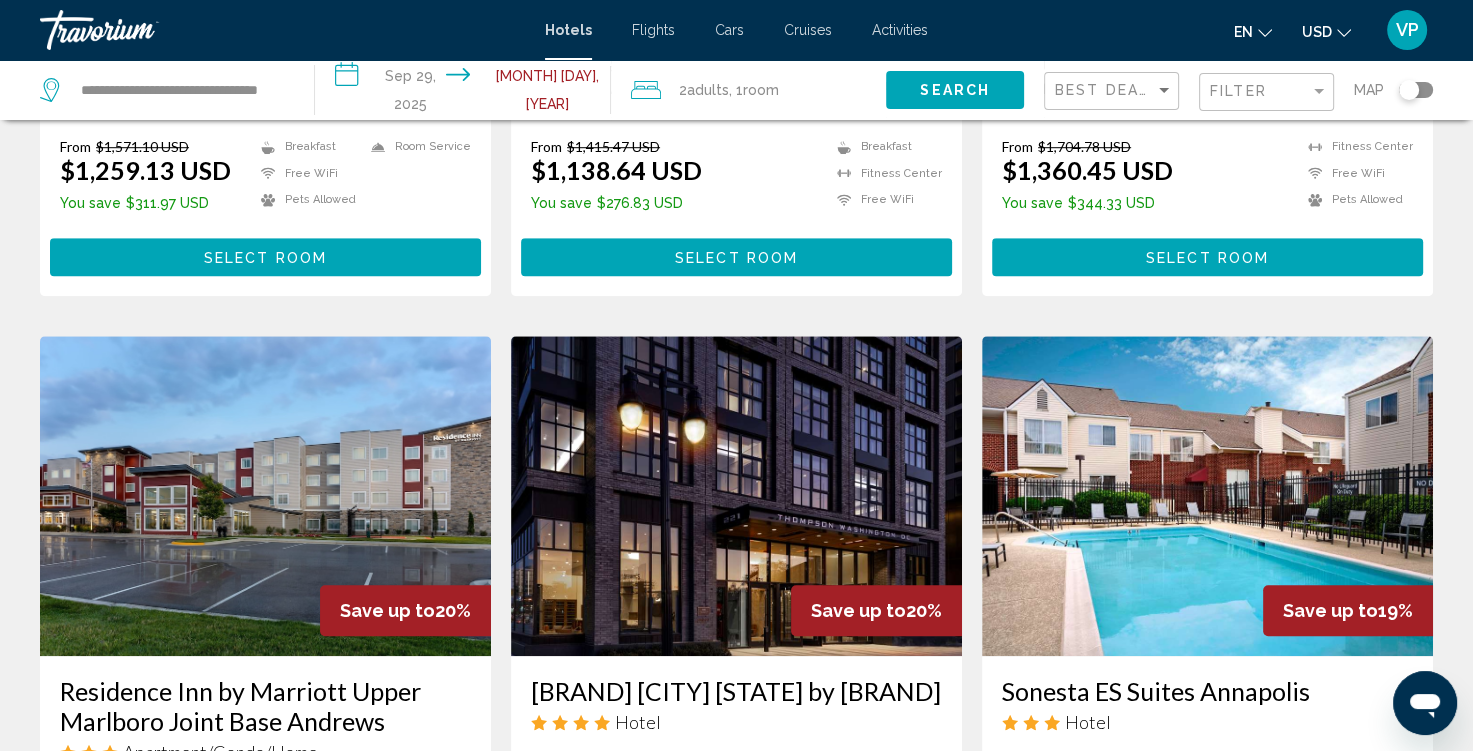 scroll, scrollTop: 1356, scrollLeft: 0, axis: vertical 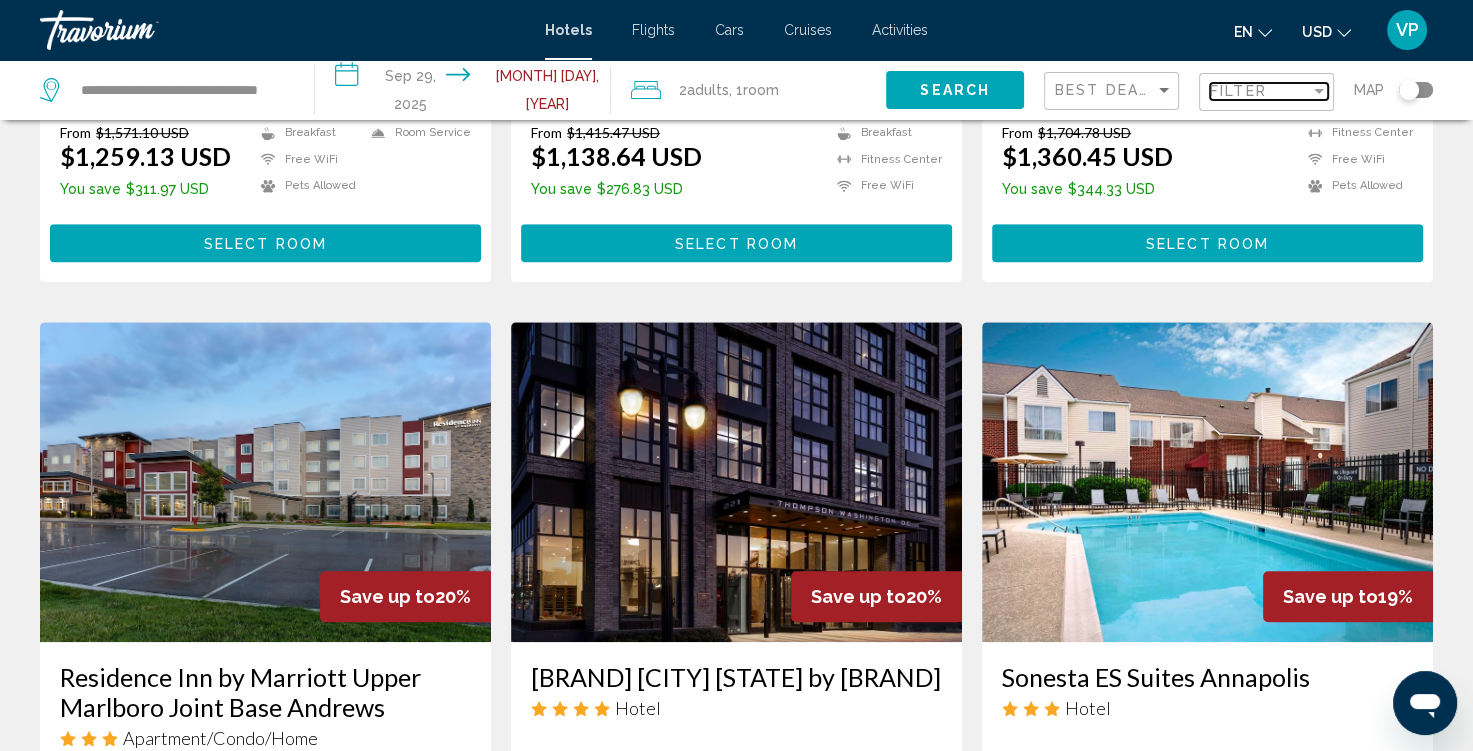 click at bounding box center [1319, 91] 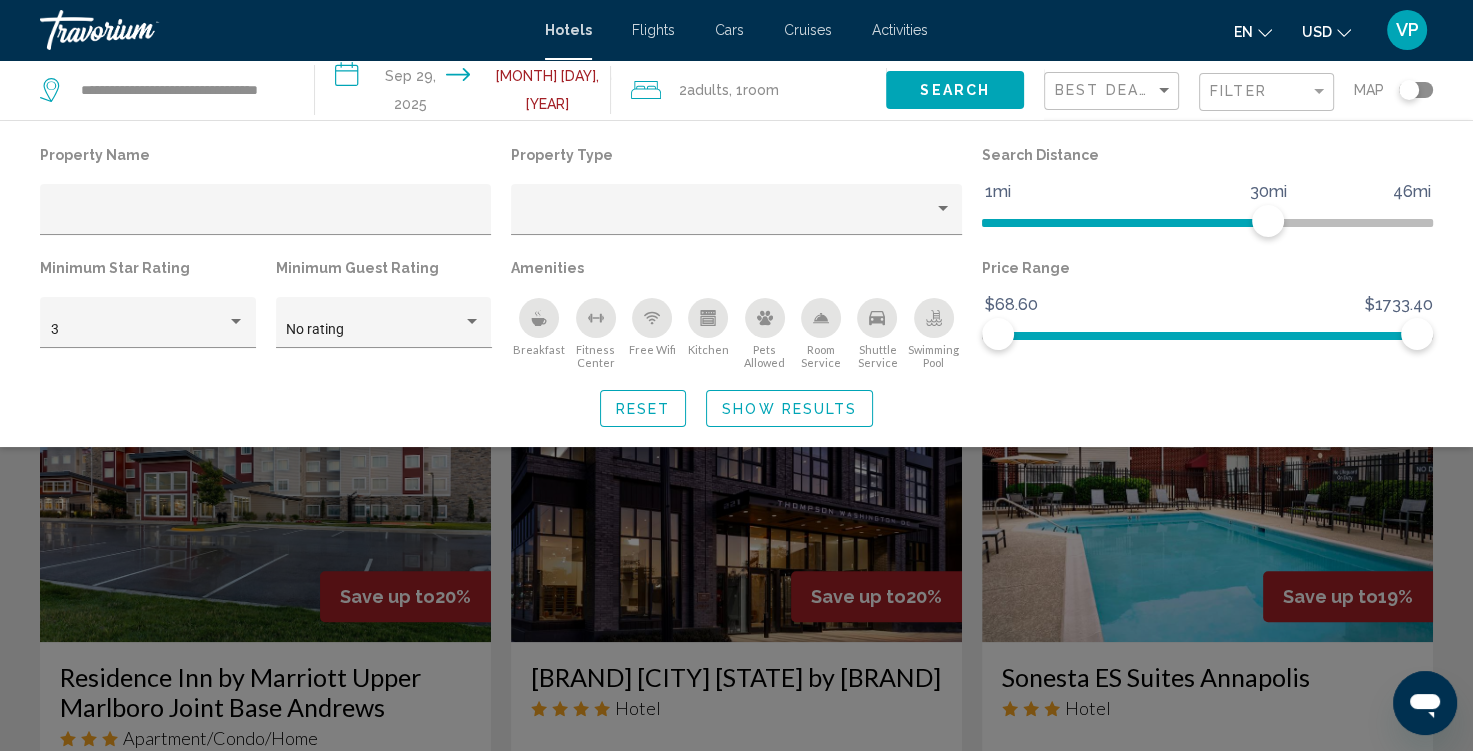 click 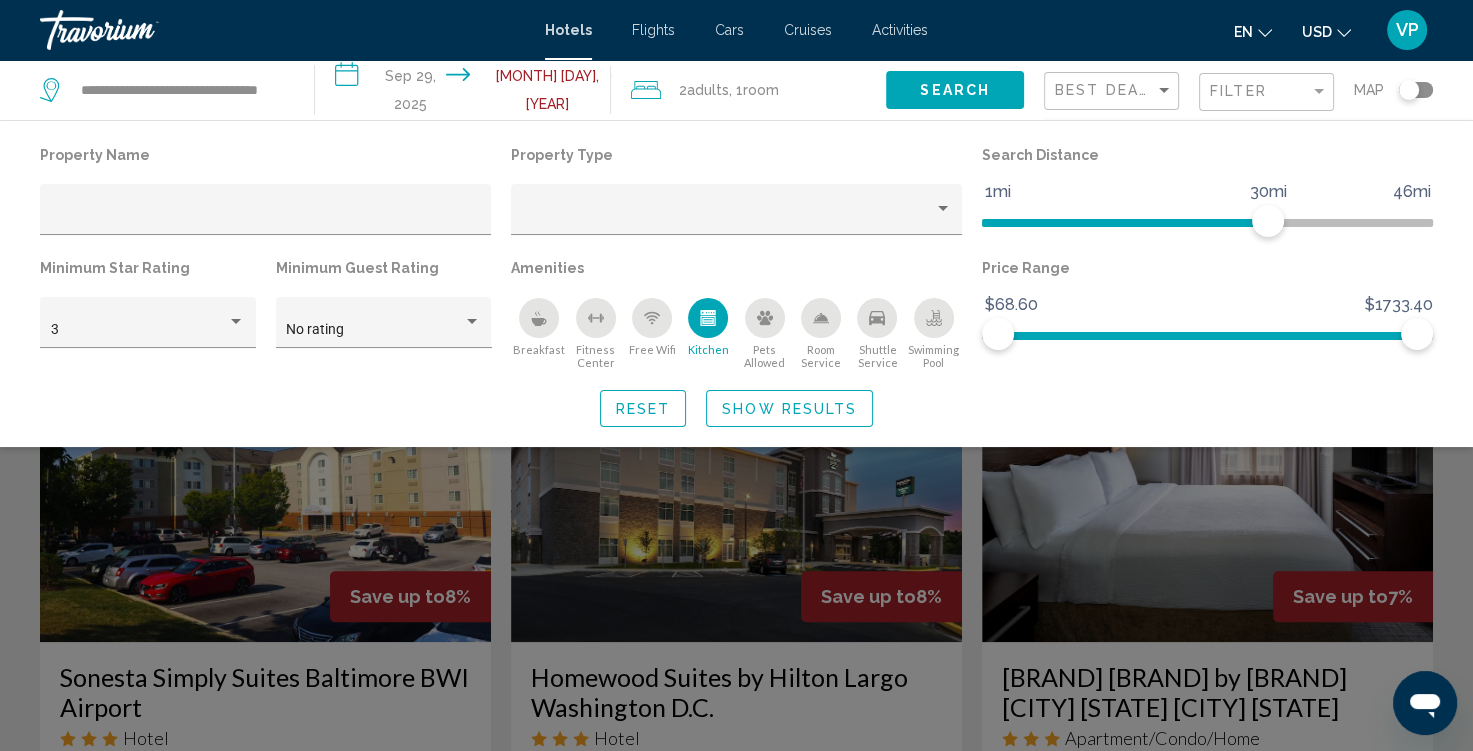 click 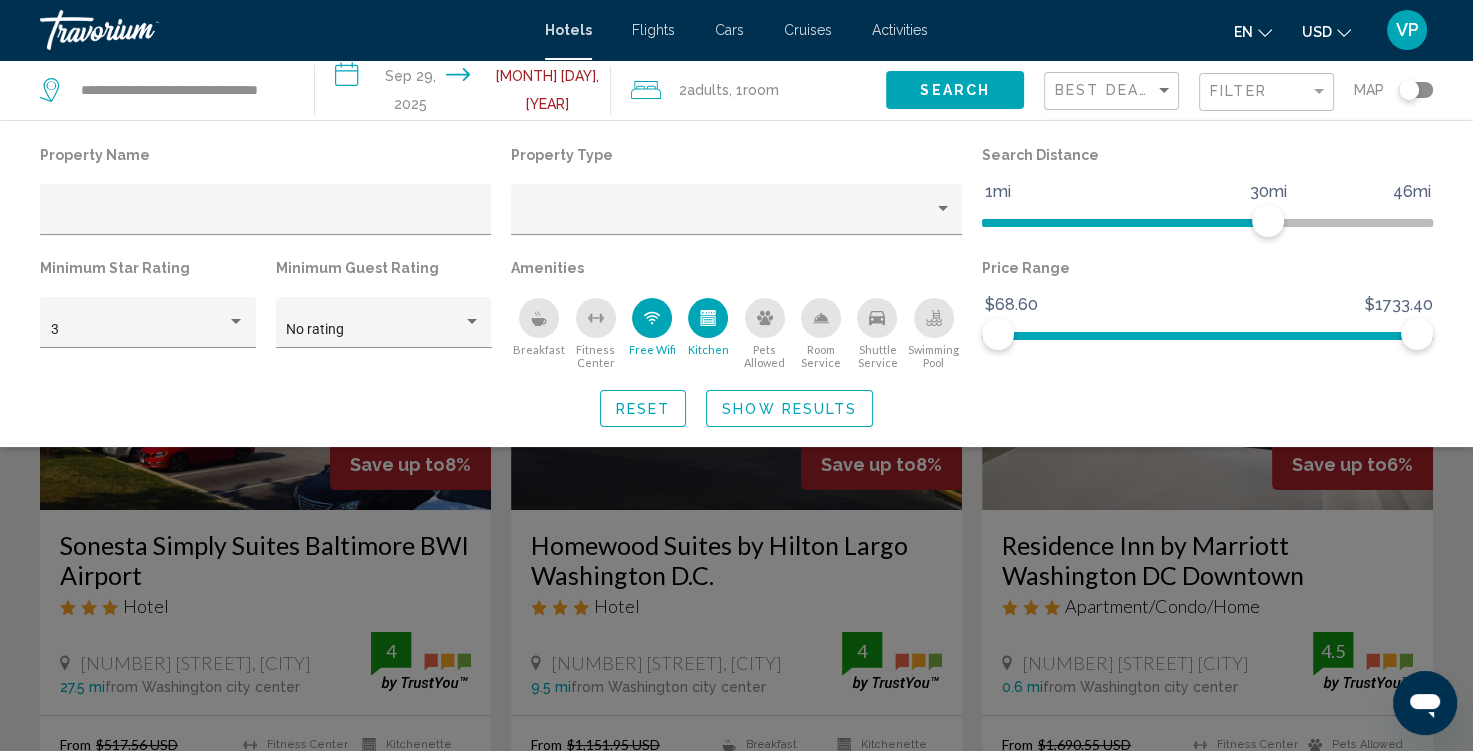 click 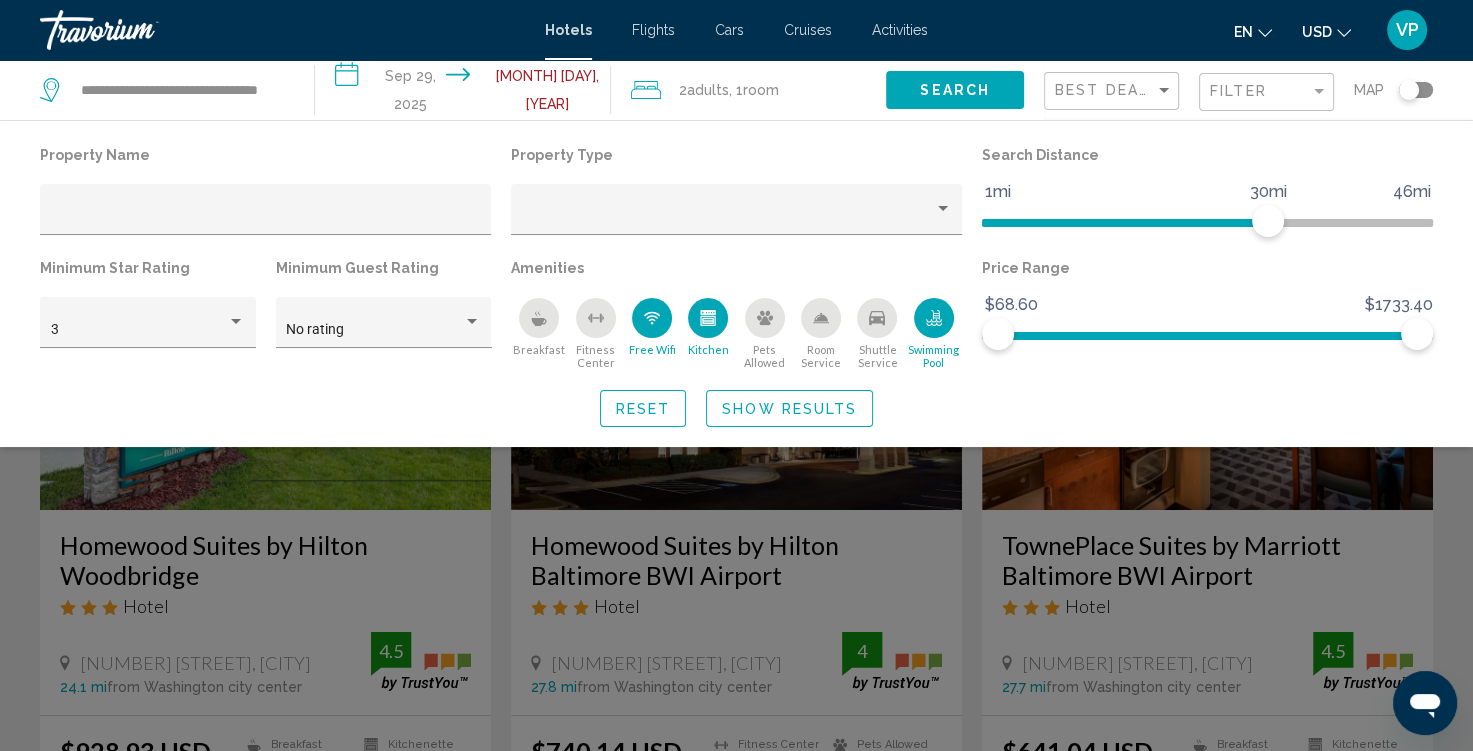 click 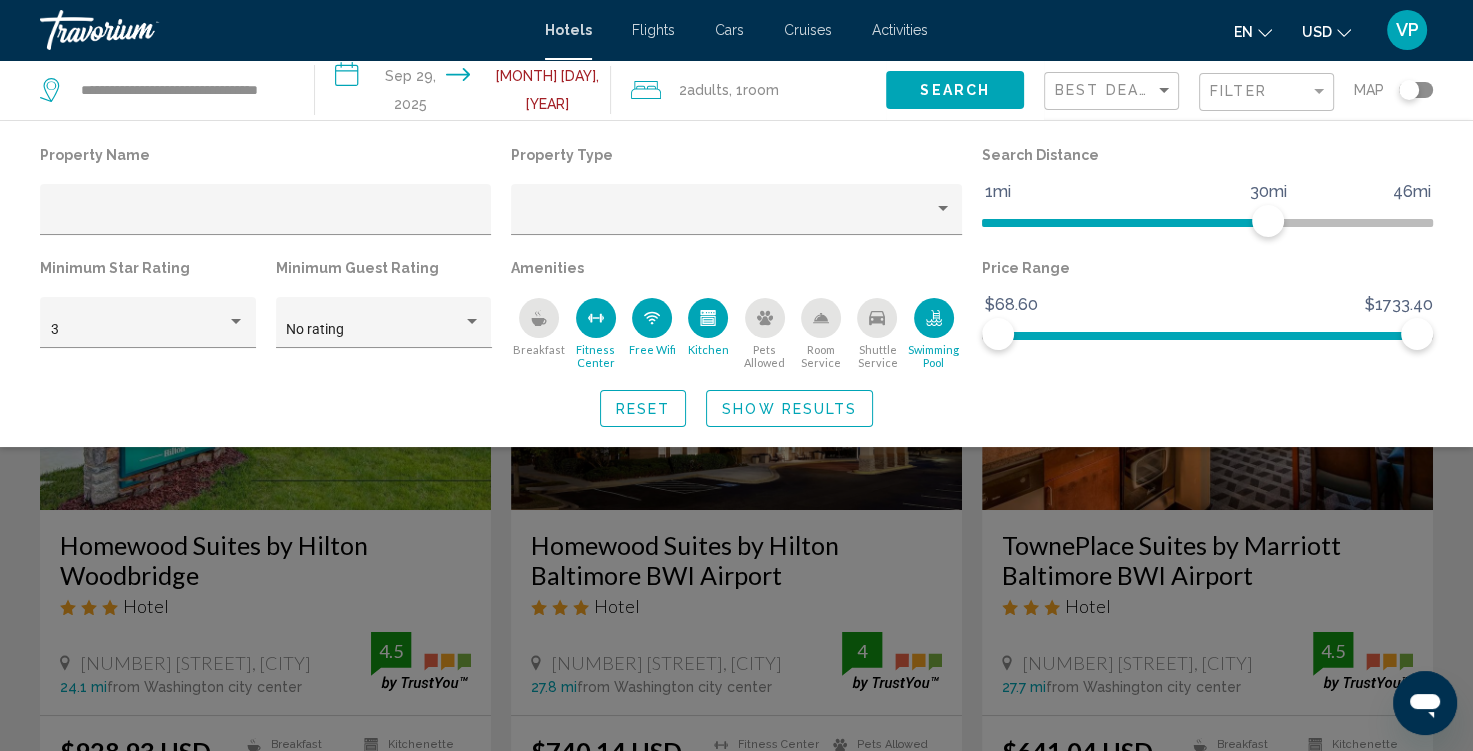 click 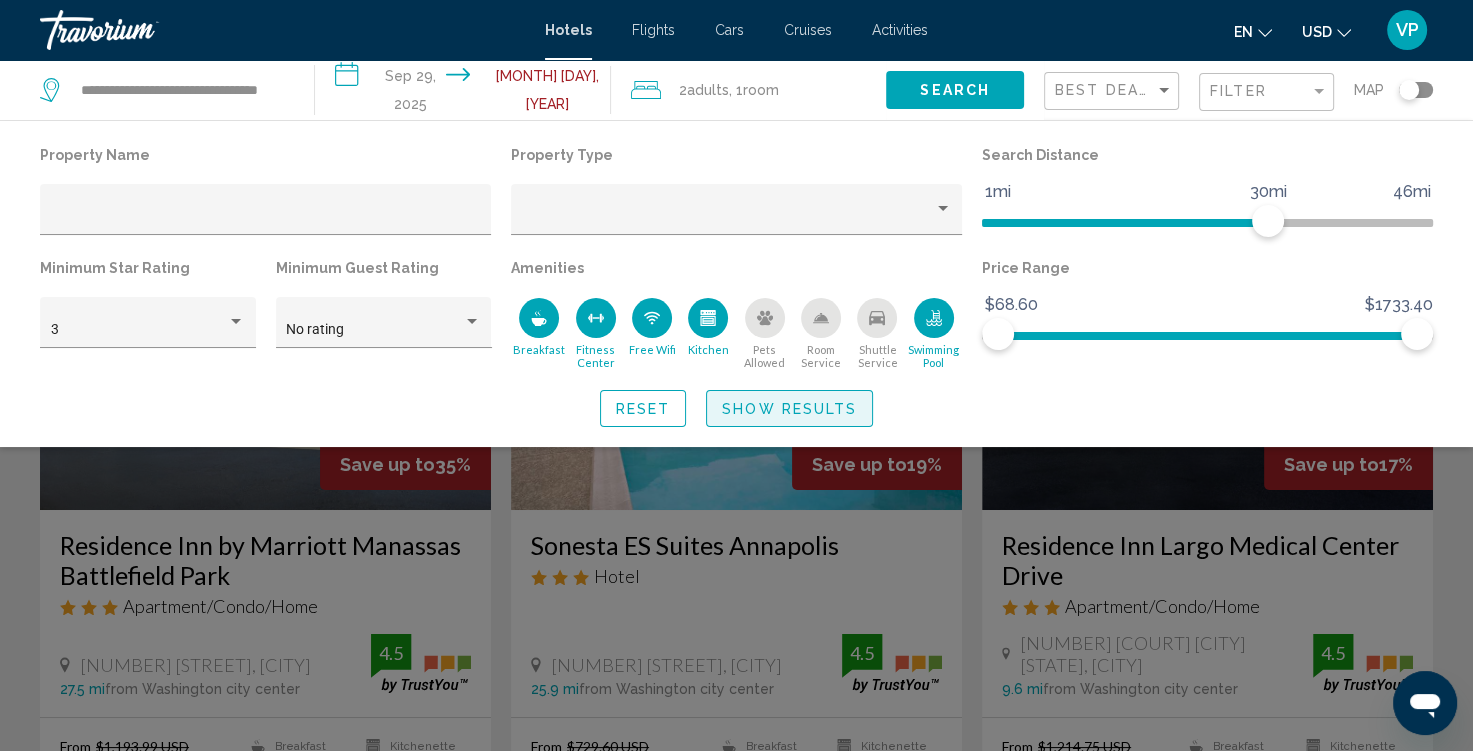 click on "Show Results" 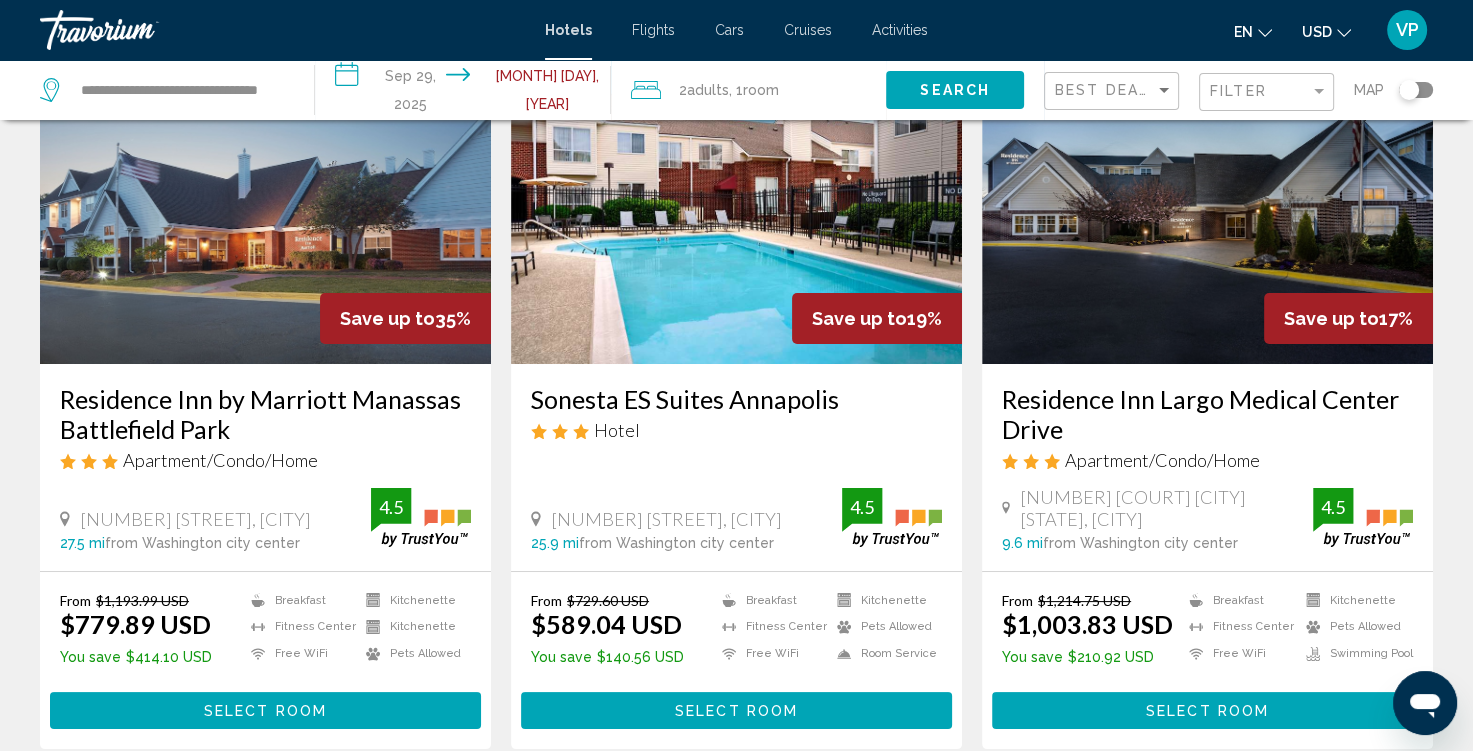 scroll, scrollTop: 0, scrollLeft: 0, axis: both 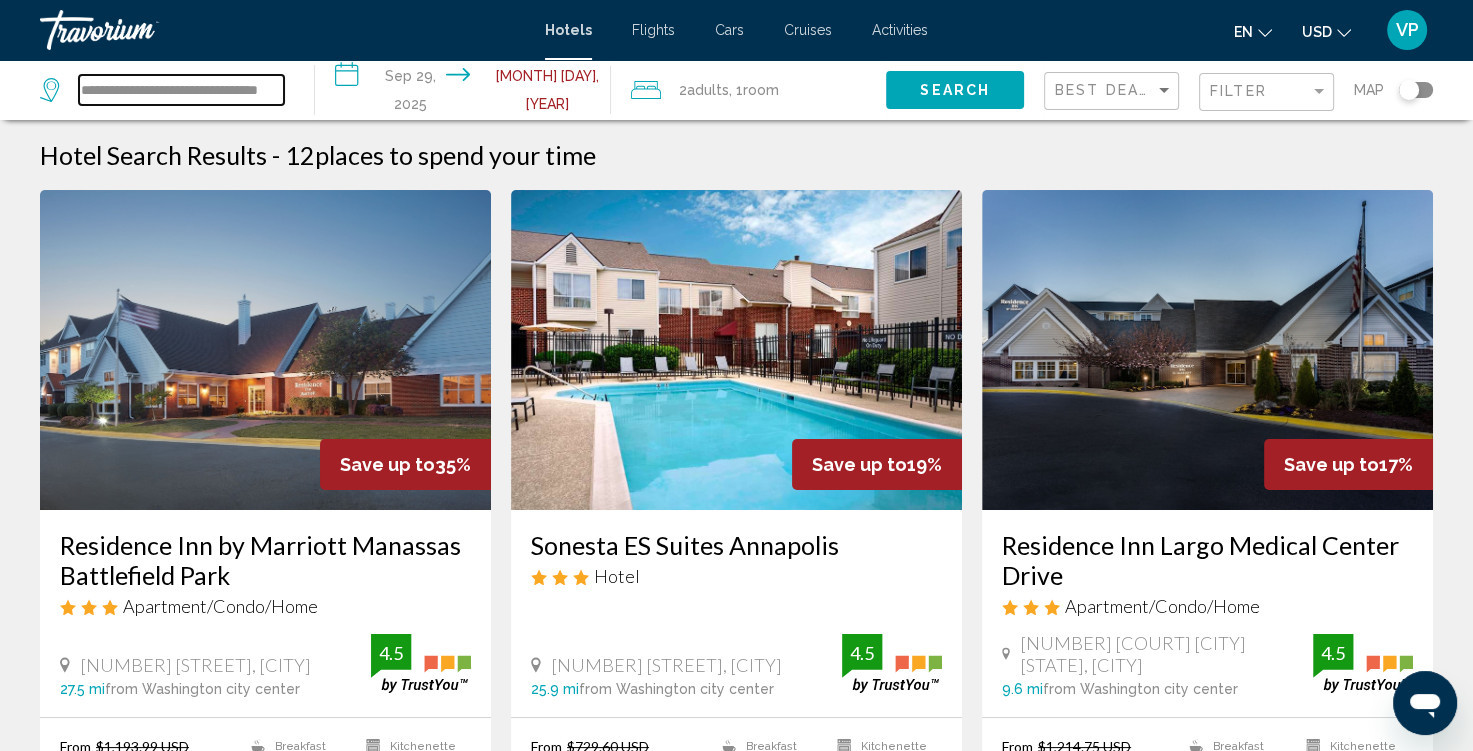 click on "**********" at bounding box center (181, 90) 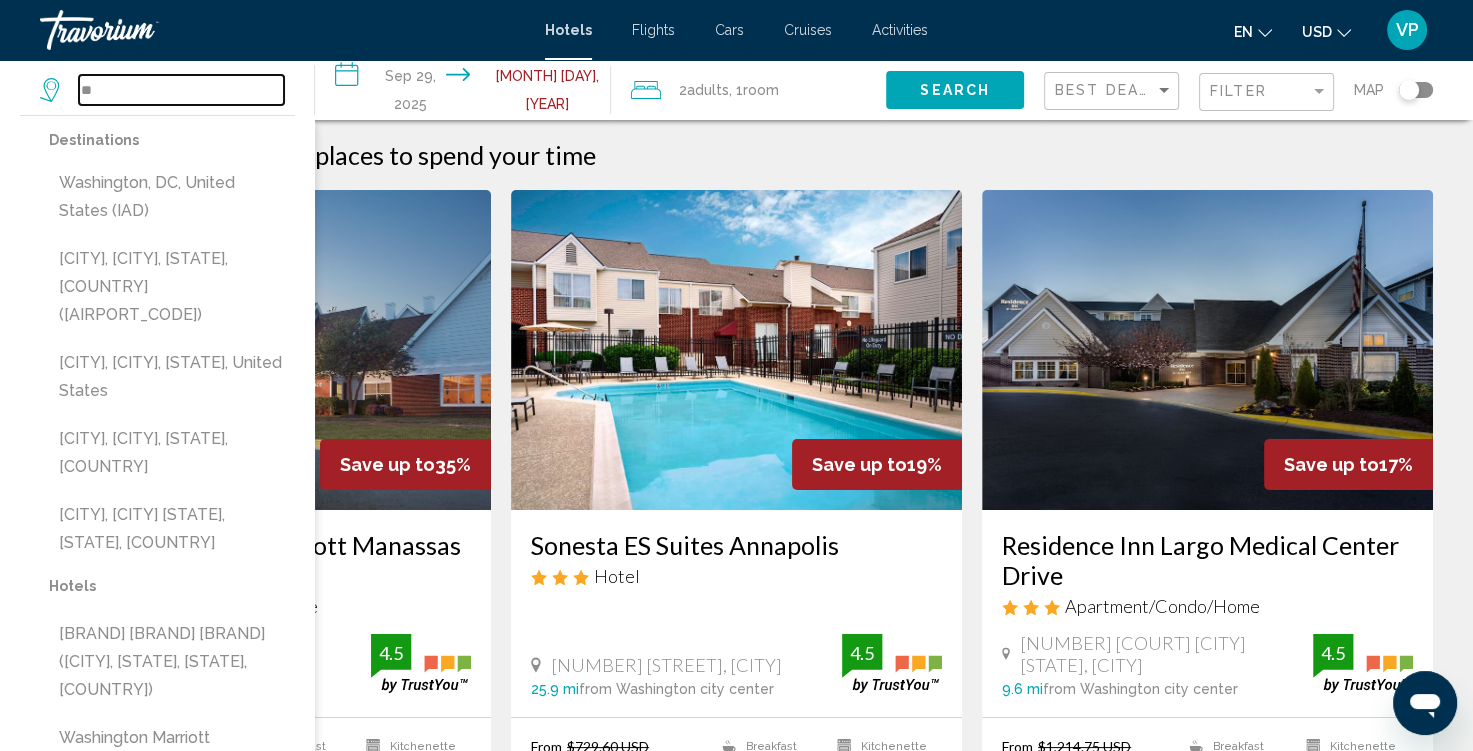 type on "*" 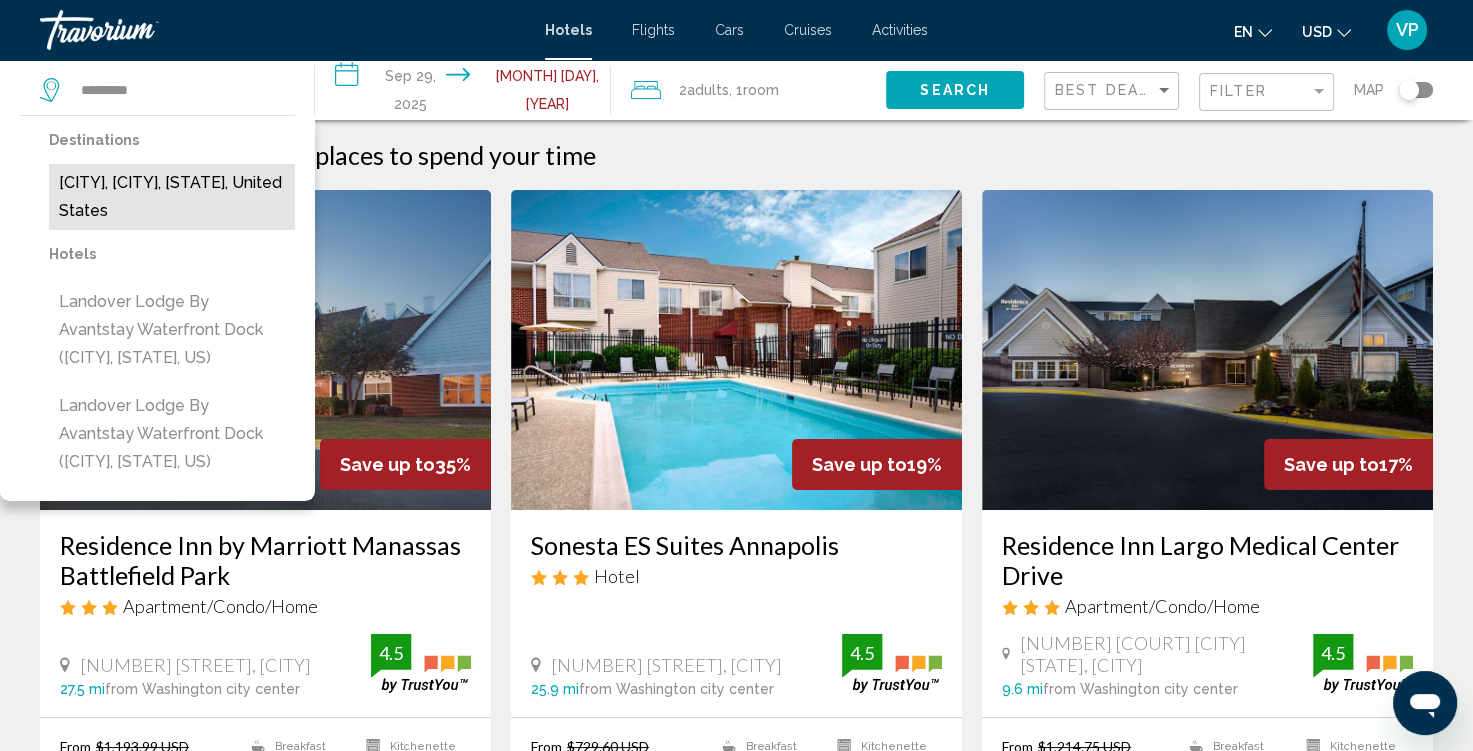 click on "[CITY], [CITY], [STATE], United States" at bounding box center [172, 197] 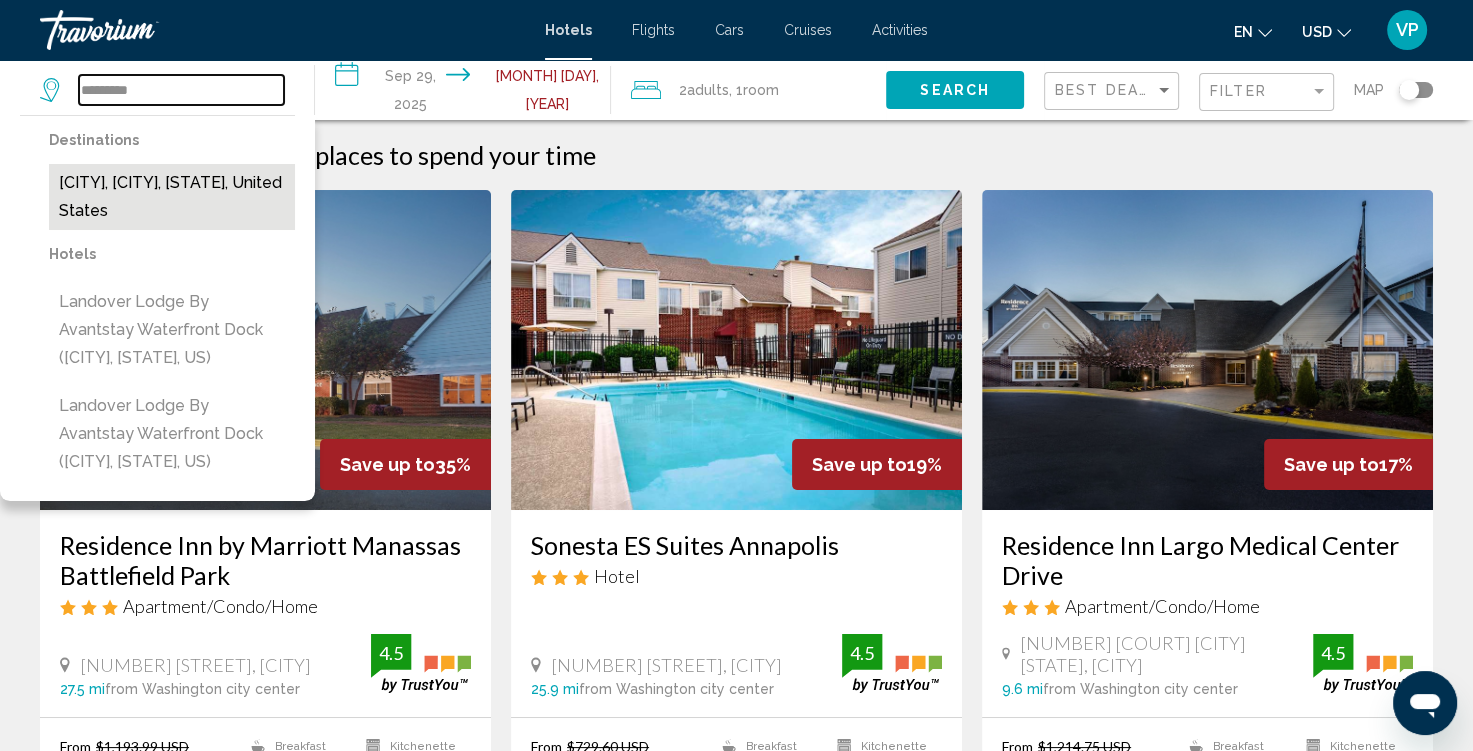 type on "**********" 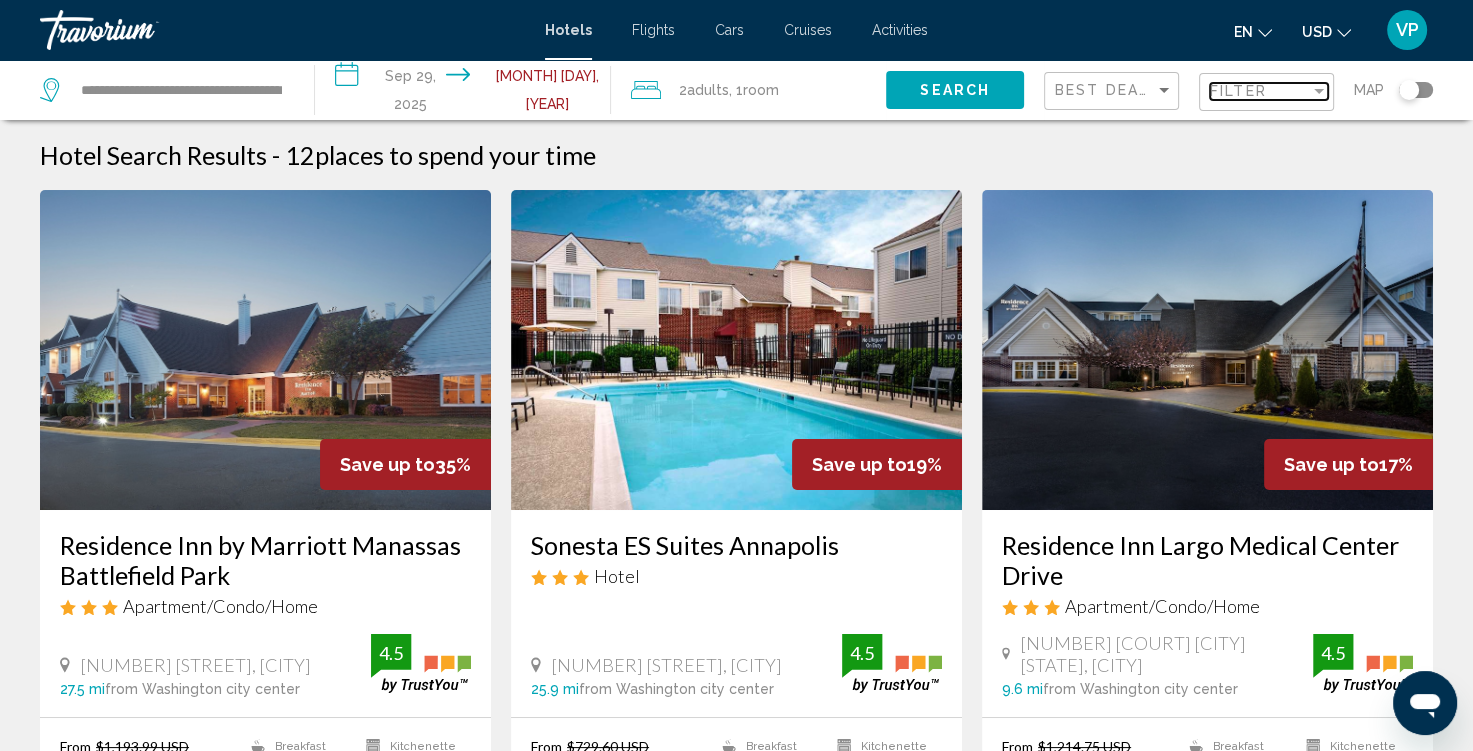 drag, startPoint x: 1228, startPoint y: 89, endPoint x: 1256, endPoint y: 83, distance: 28.635643 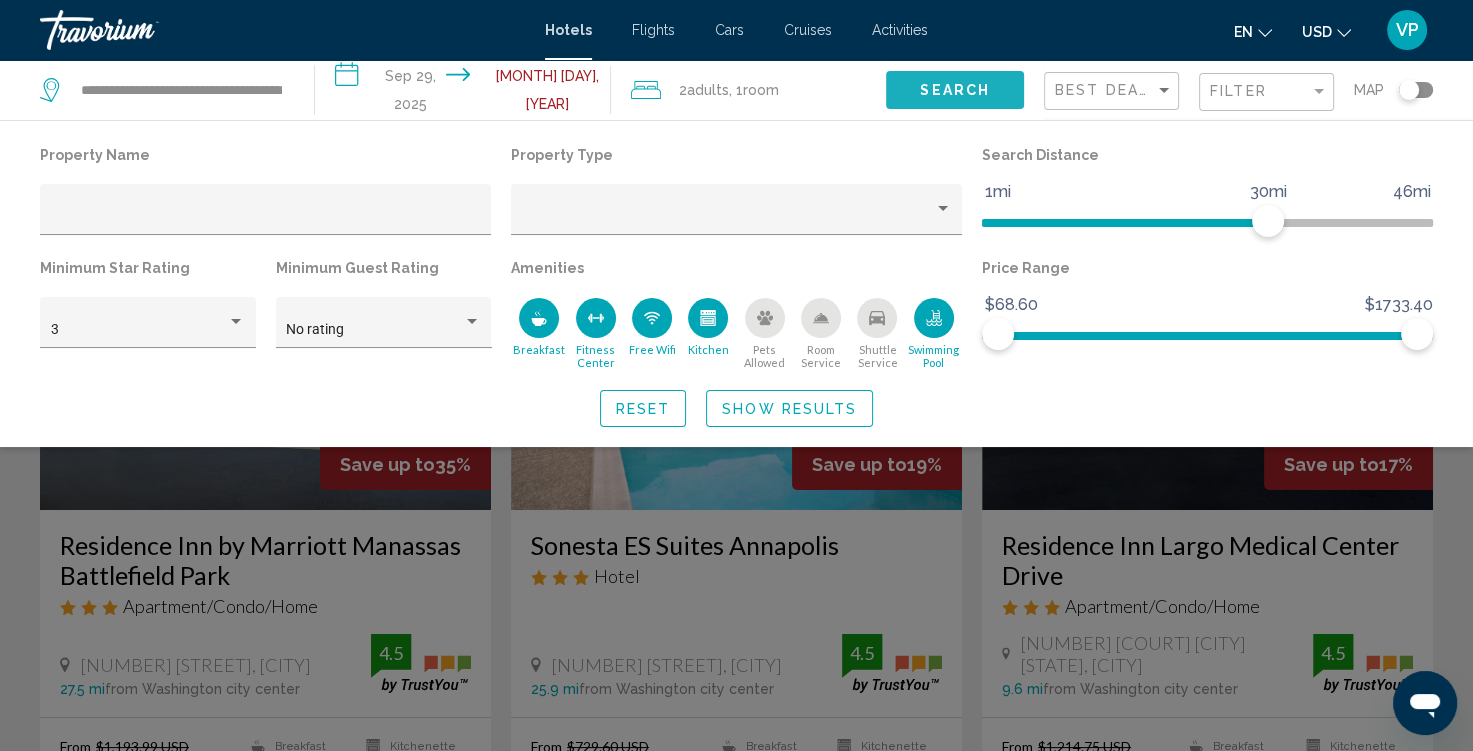 click on "Search" 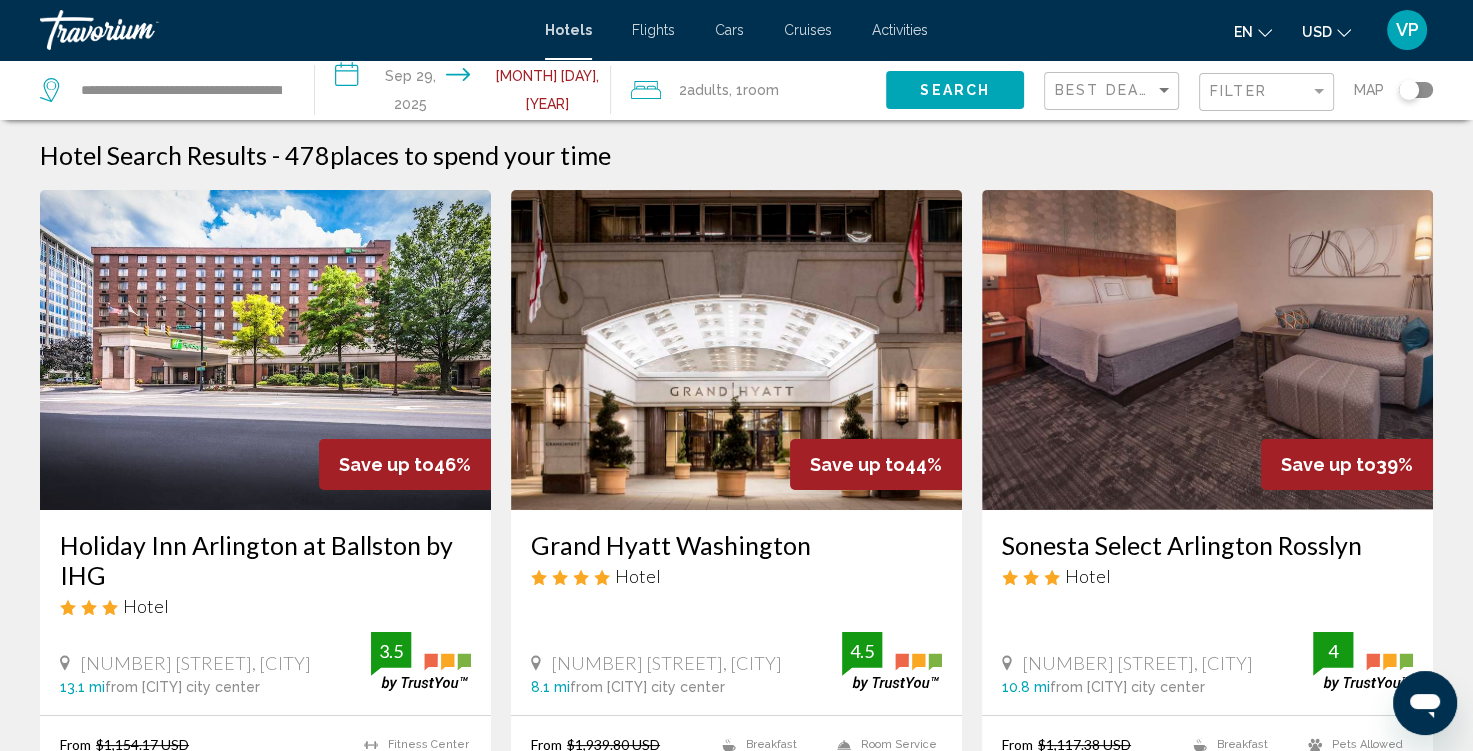 click at bounding box center [1207, 350] 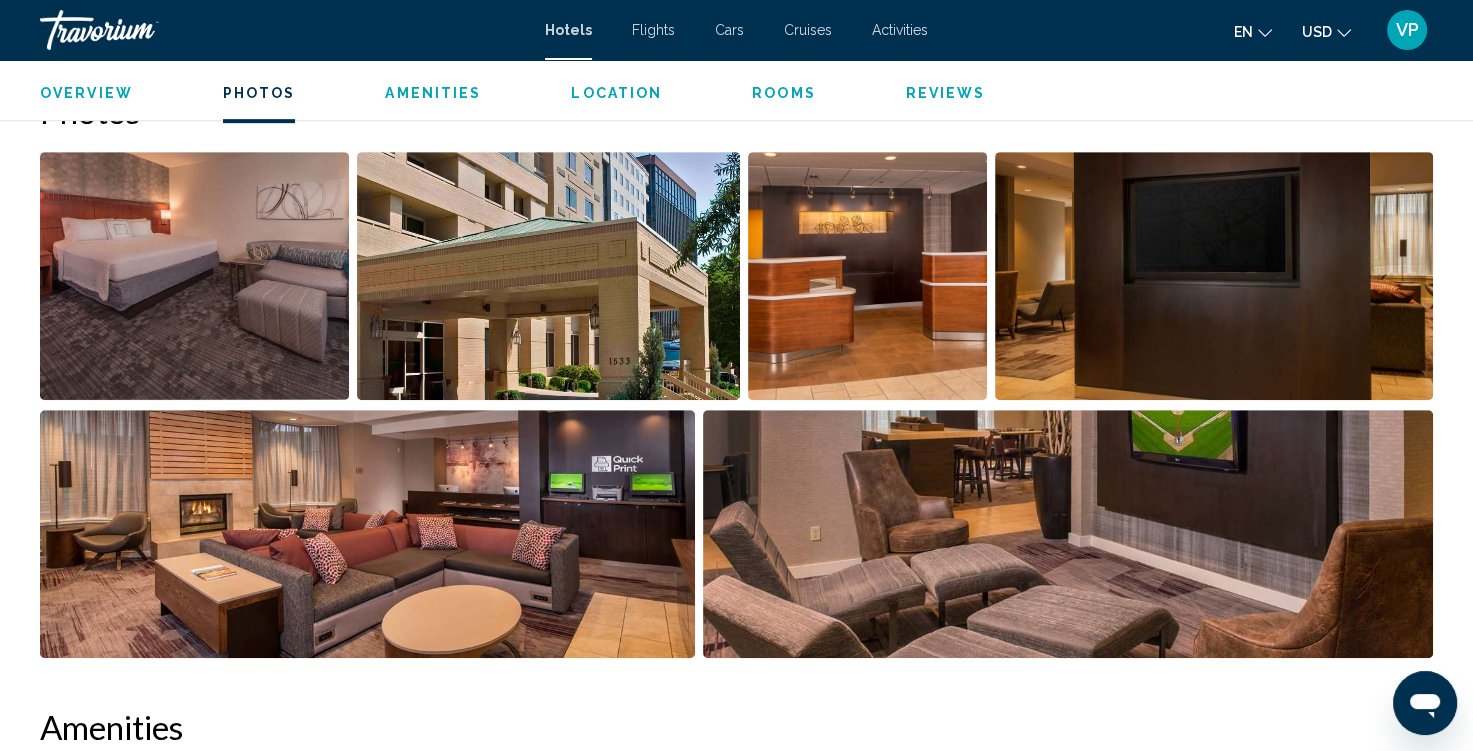 scroll, scrollTop: 1001, scrollLeft: 0, axis: vertical 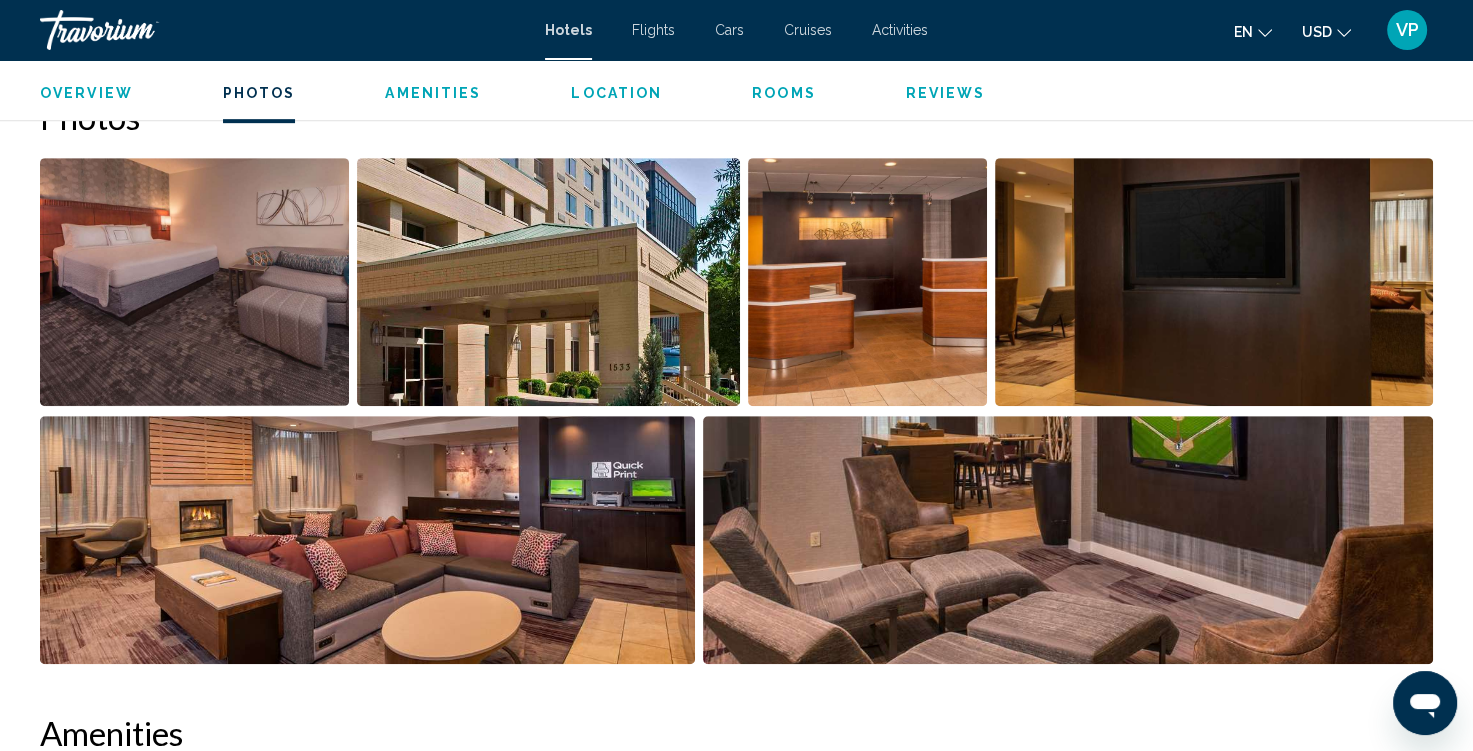 click at bounding box center (867, 282) 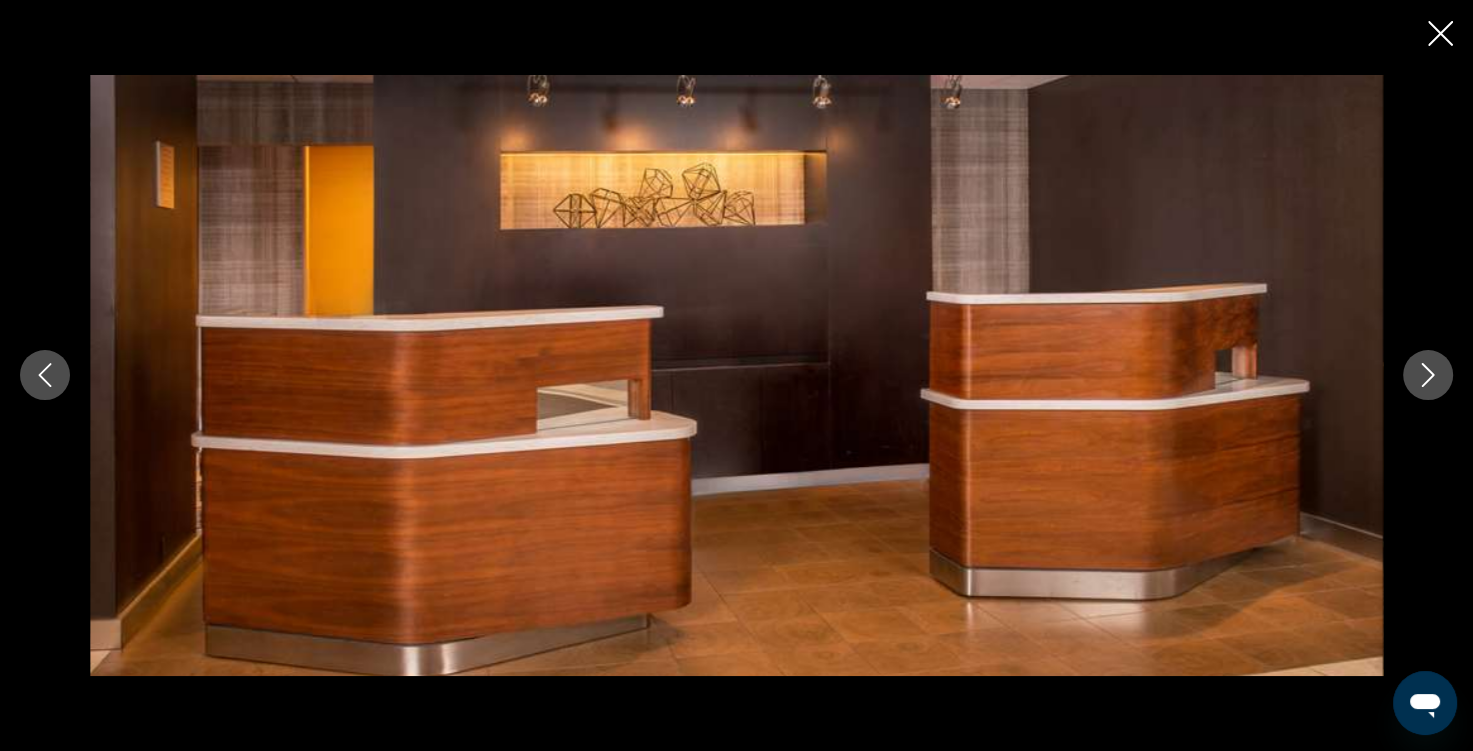 click at bounding box center [736, 375] 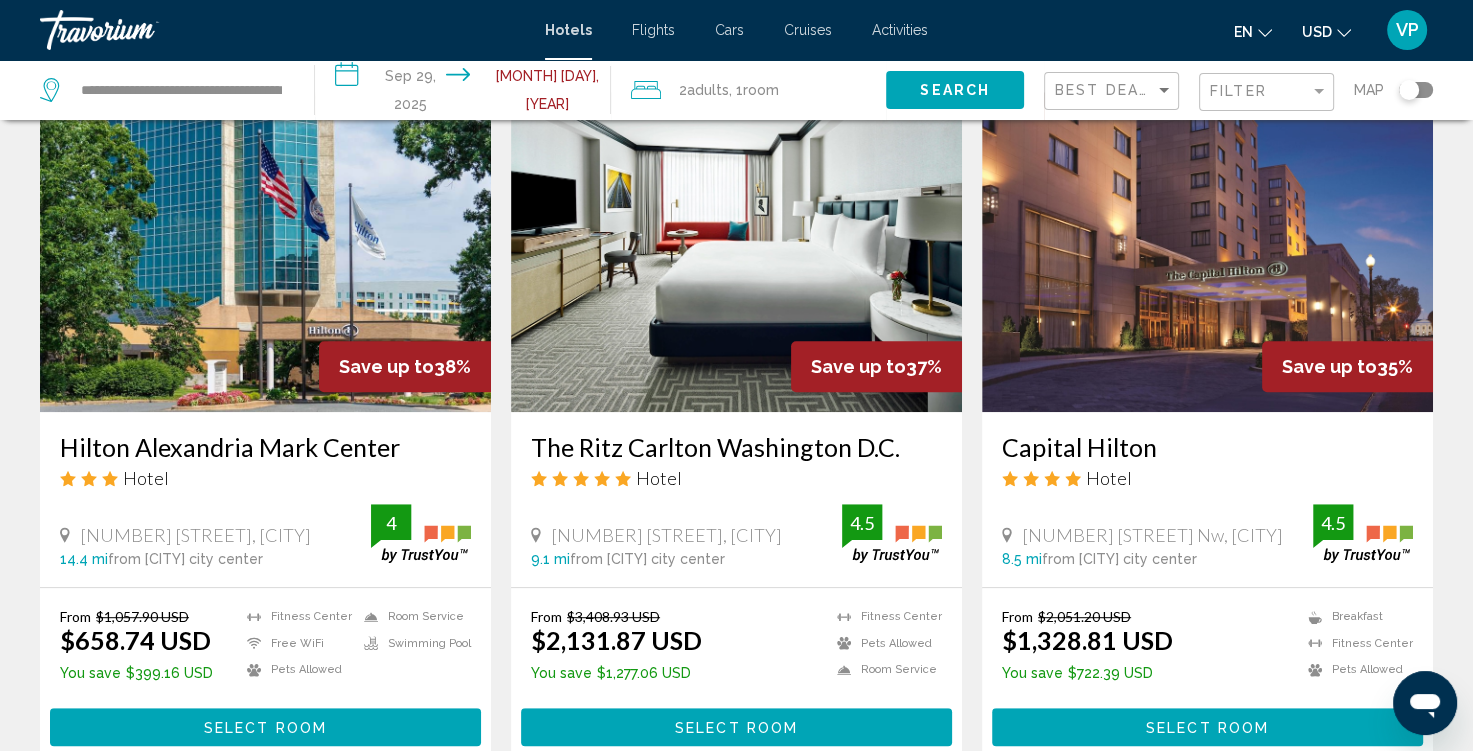 scroll, scrollTop: 856, scrollLeft: 0, axis: vertical 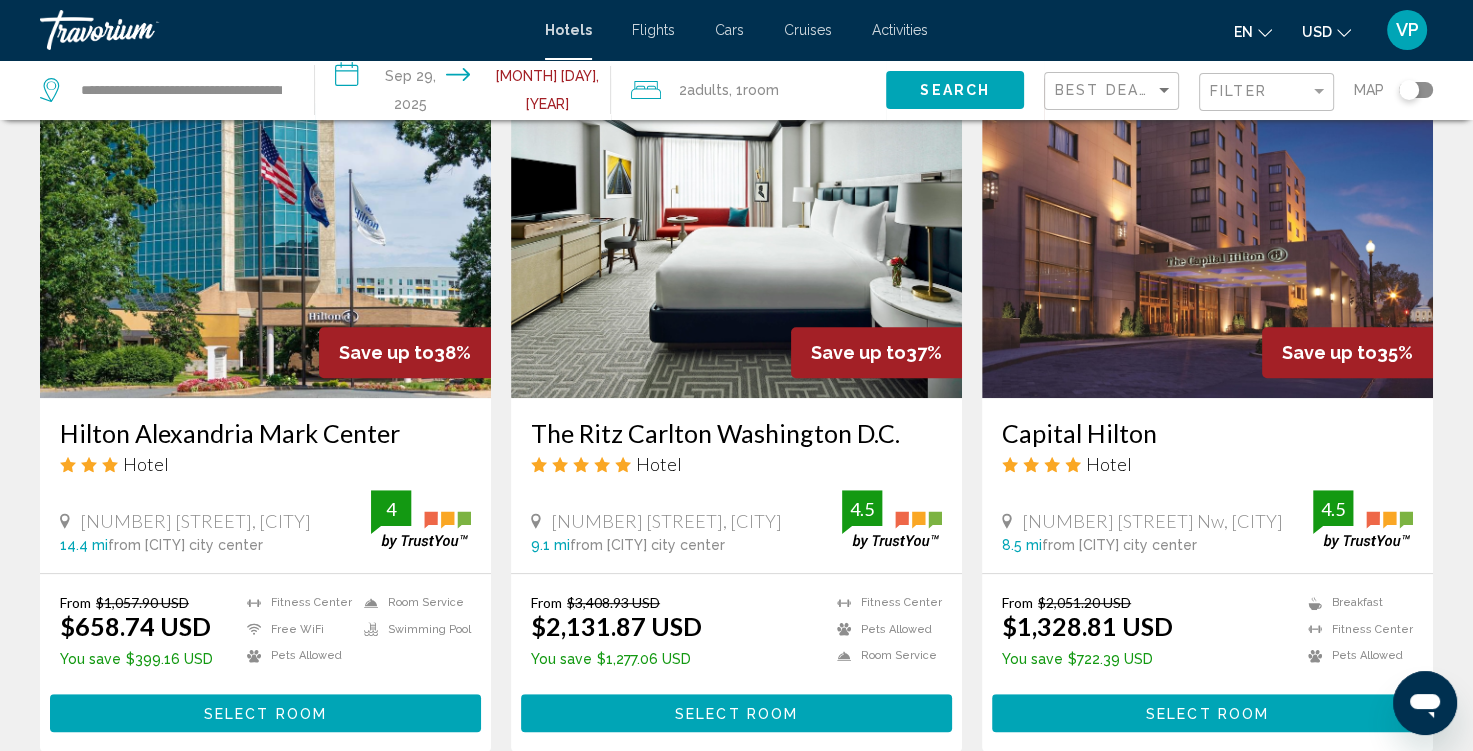click on "The Ritz Carlton Washington D.C." at bounding box center [736, 433] 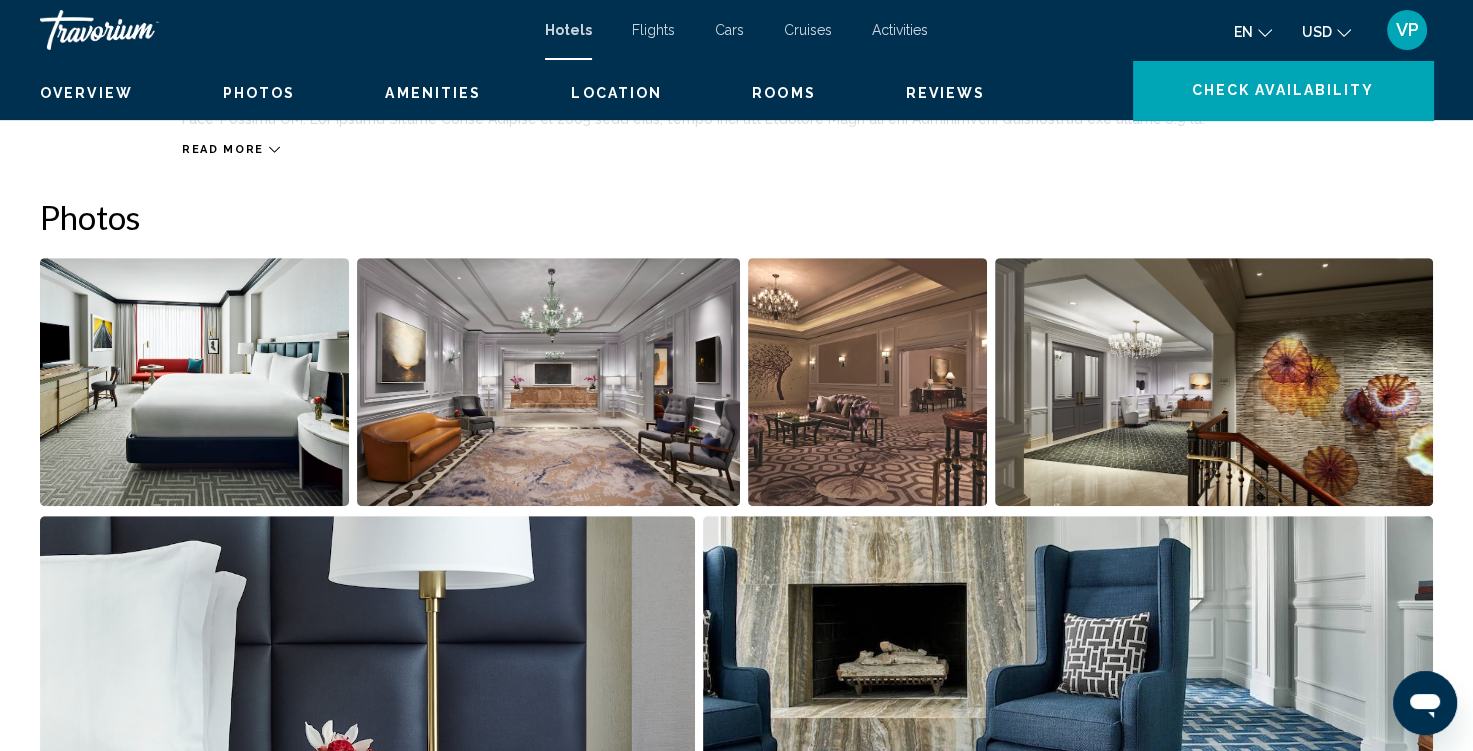 scroll, scrollTop: 0, scrollLeft: 0, axis: both 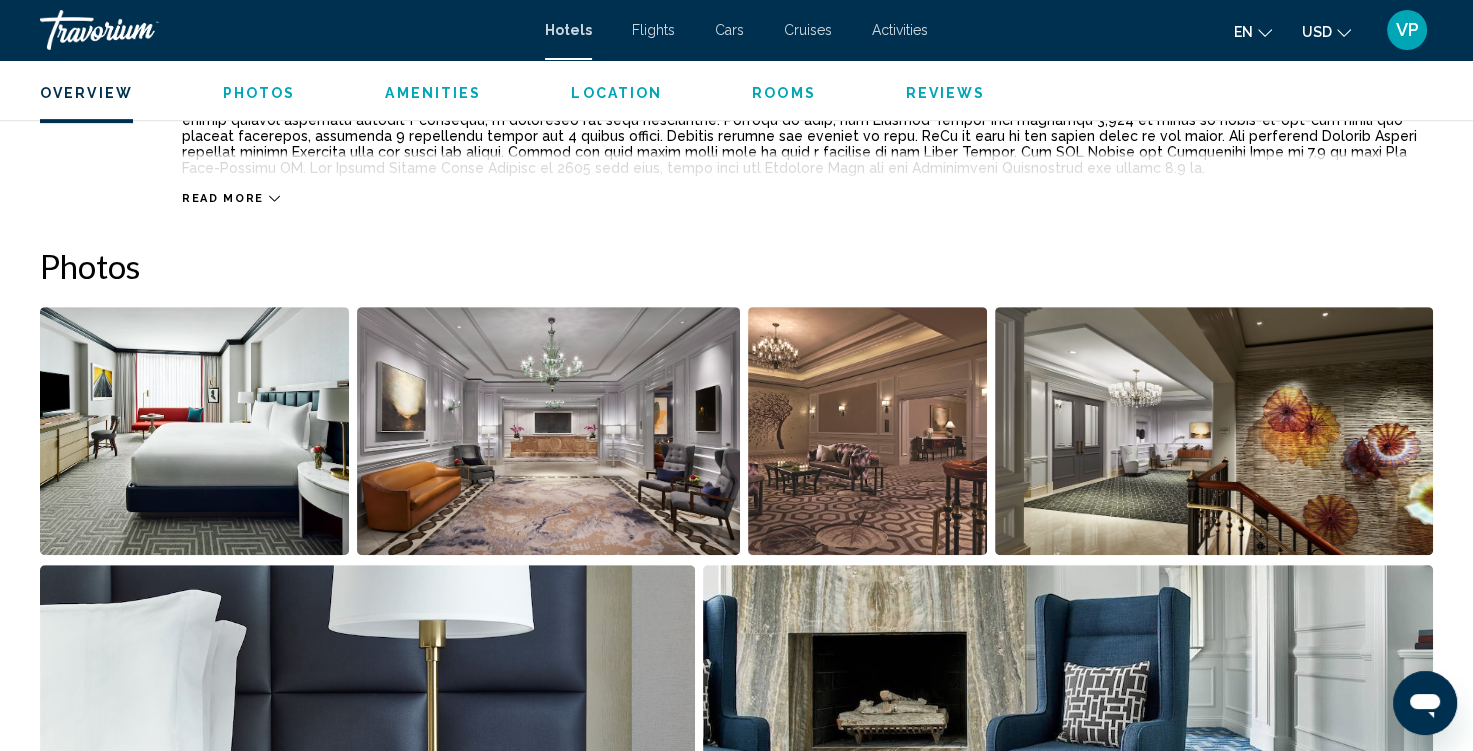 click at bounding box center [1068, 689] 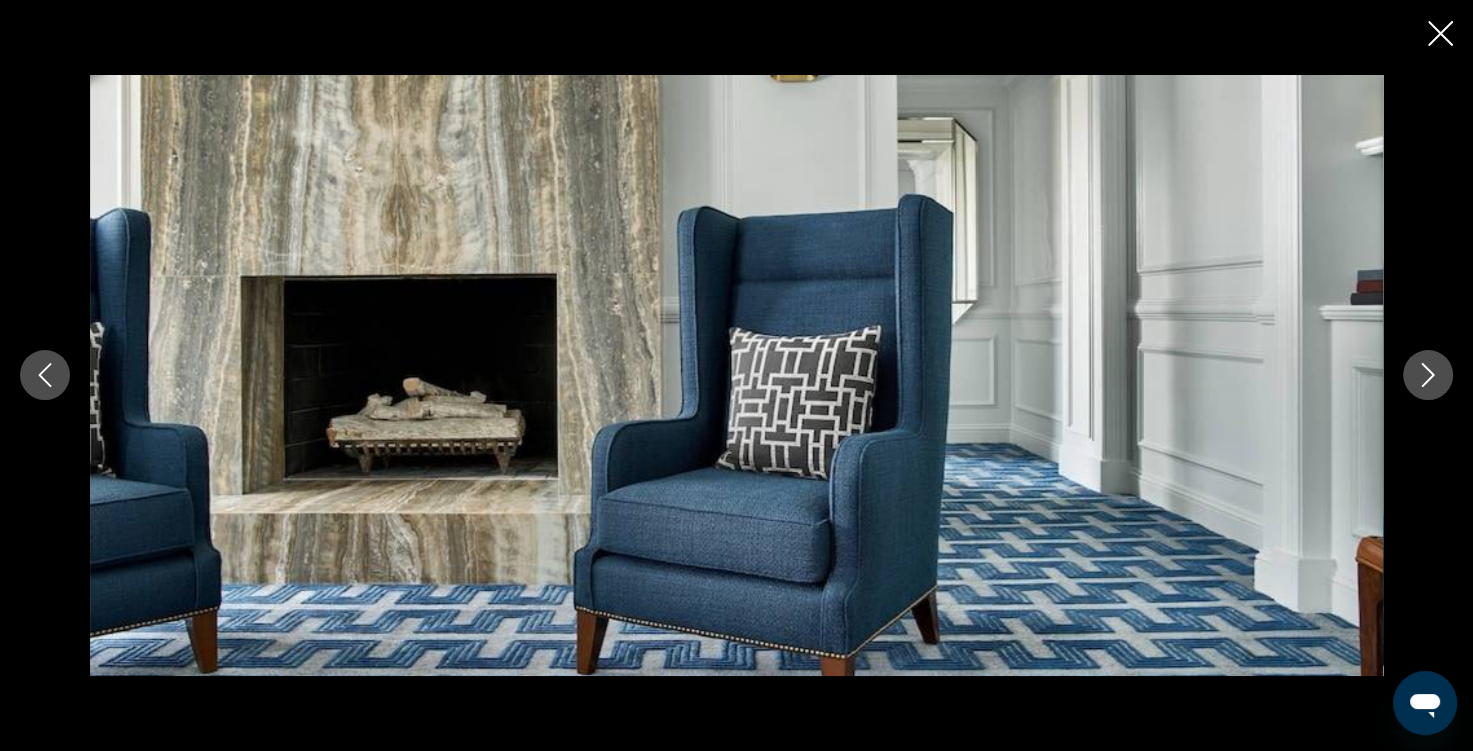 scroll, scrollTop: 940, scrollLeft: 0, axis: vertical 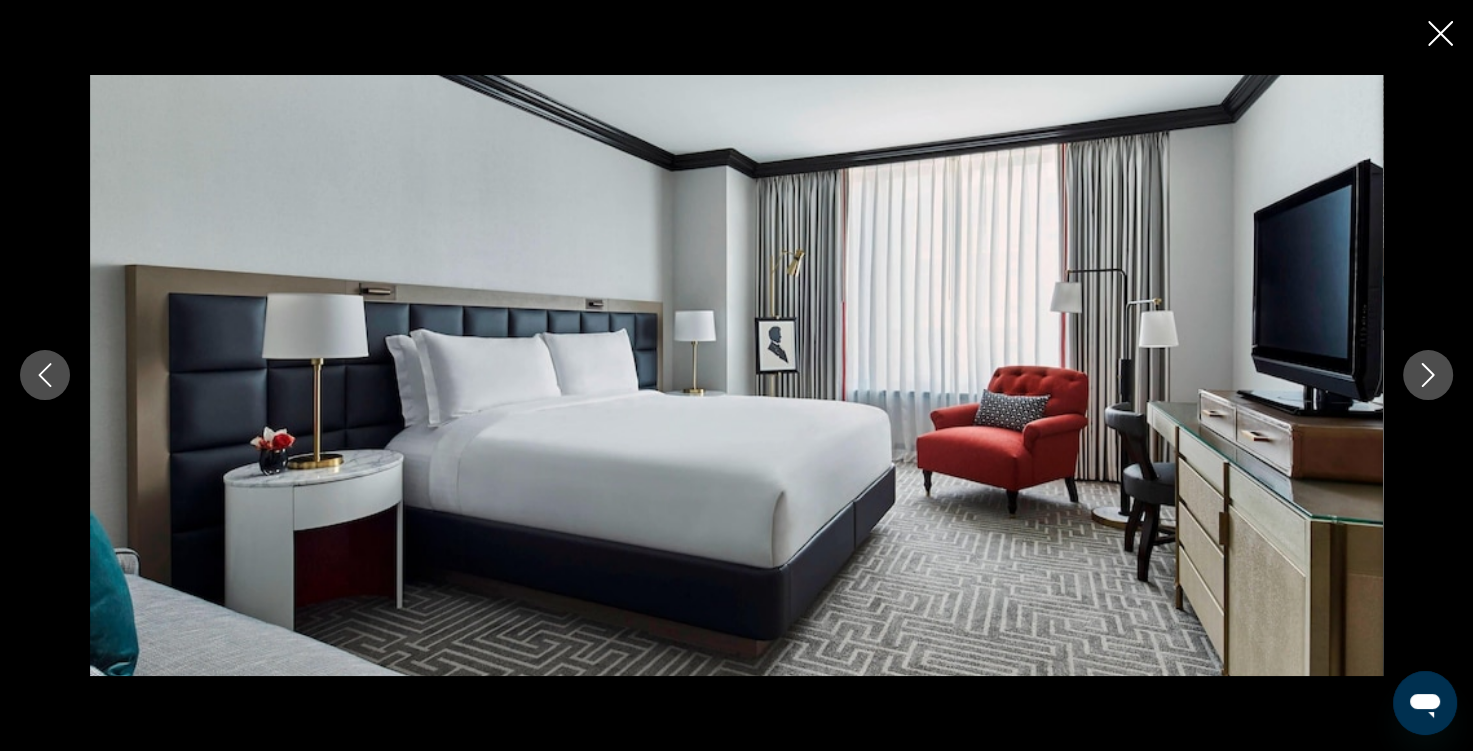 click at bounding box center (1428, 375) 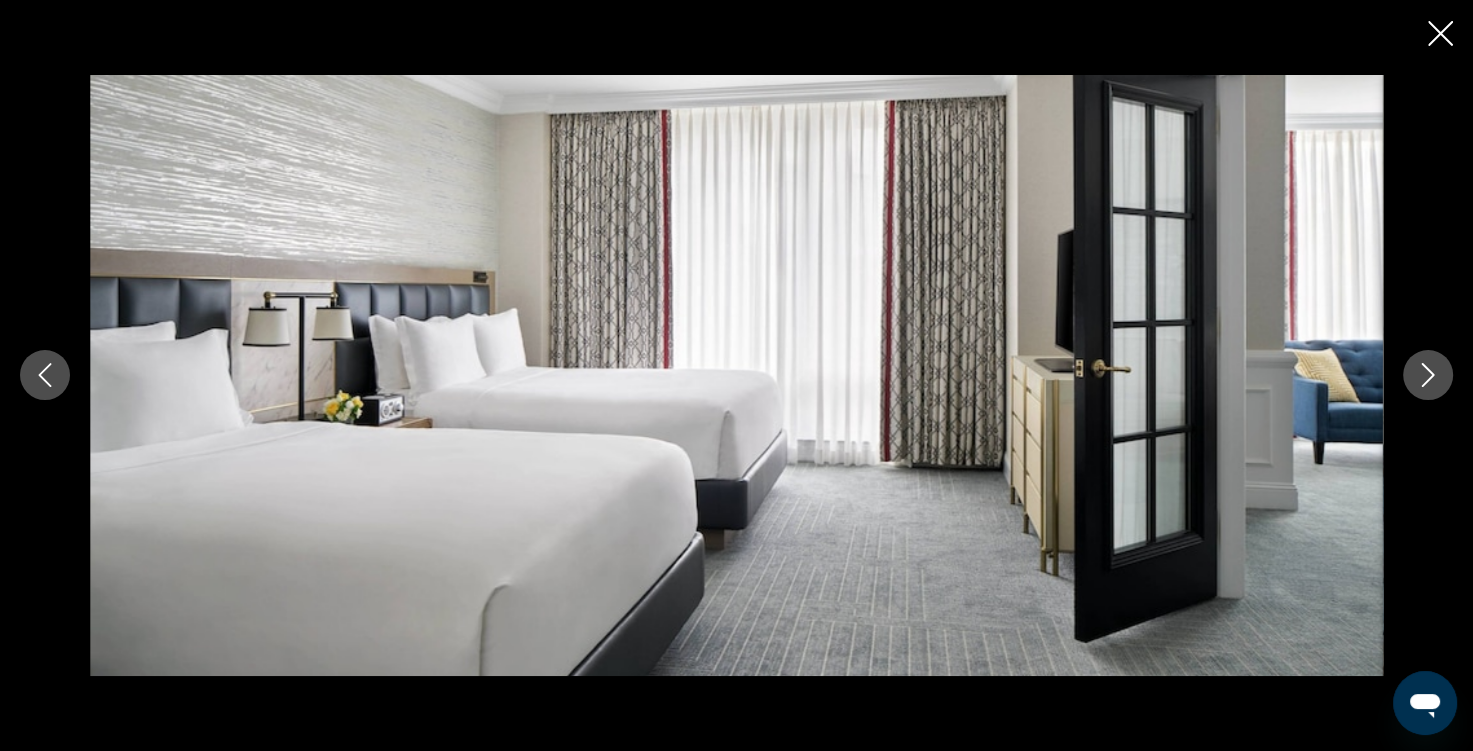 click at bounding box center [1428, 375] 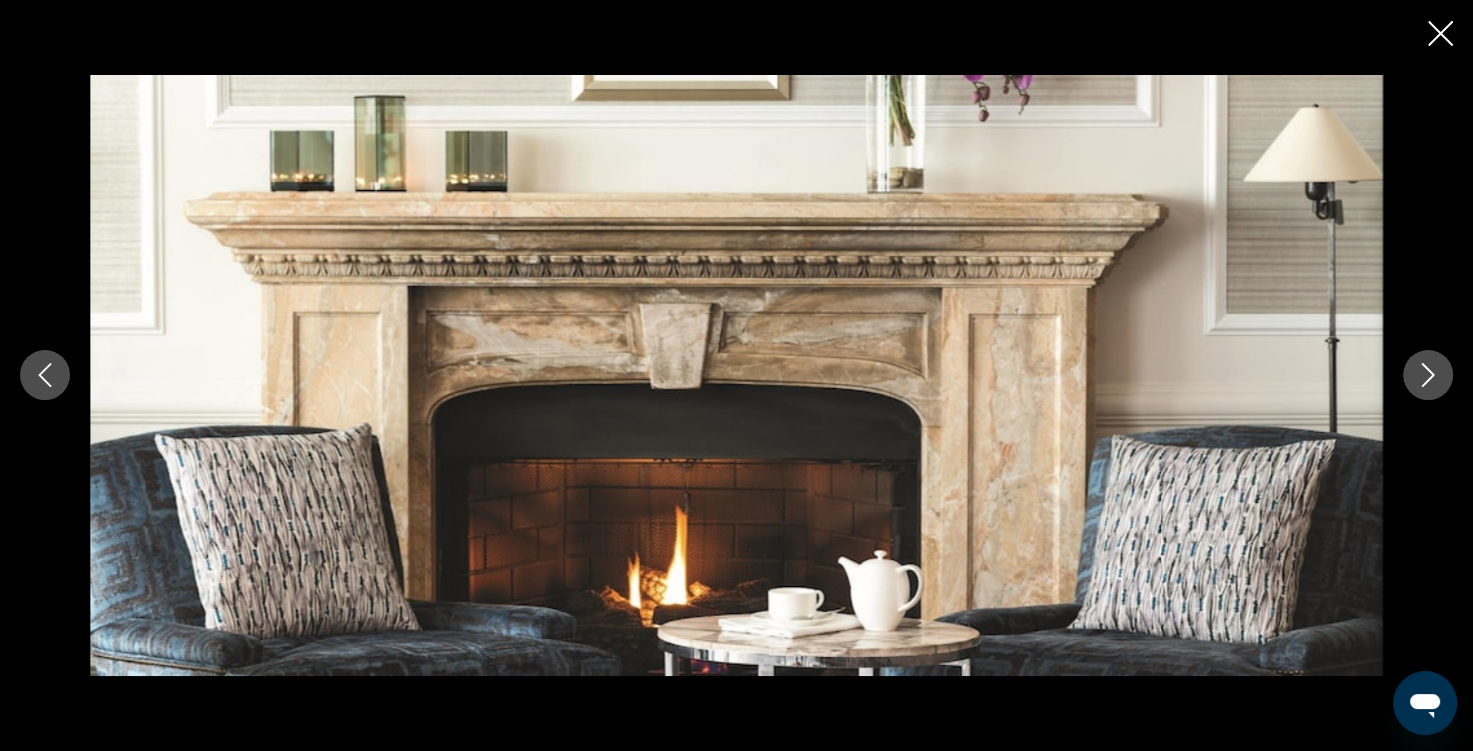 click at bounding box center (1428, 375) 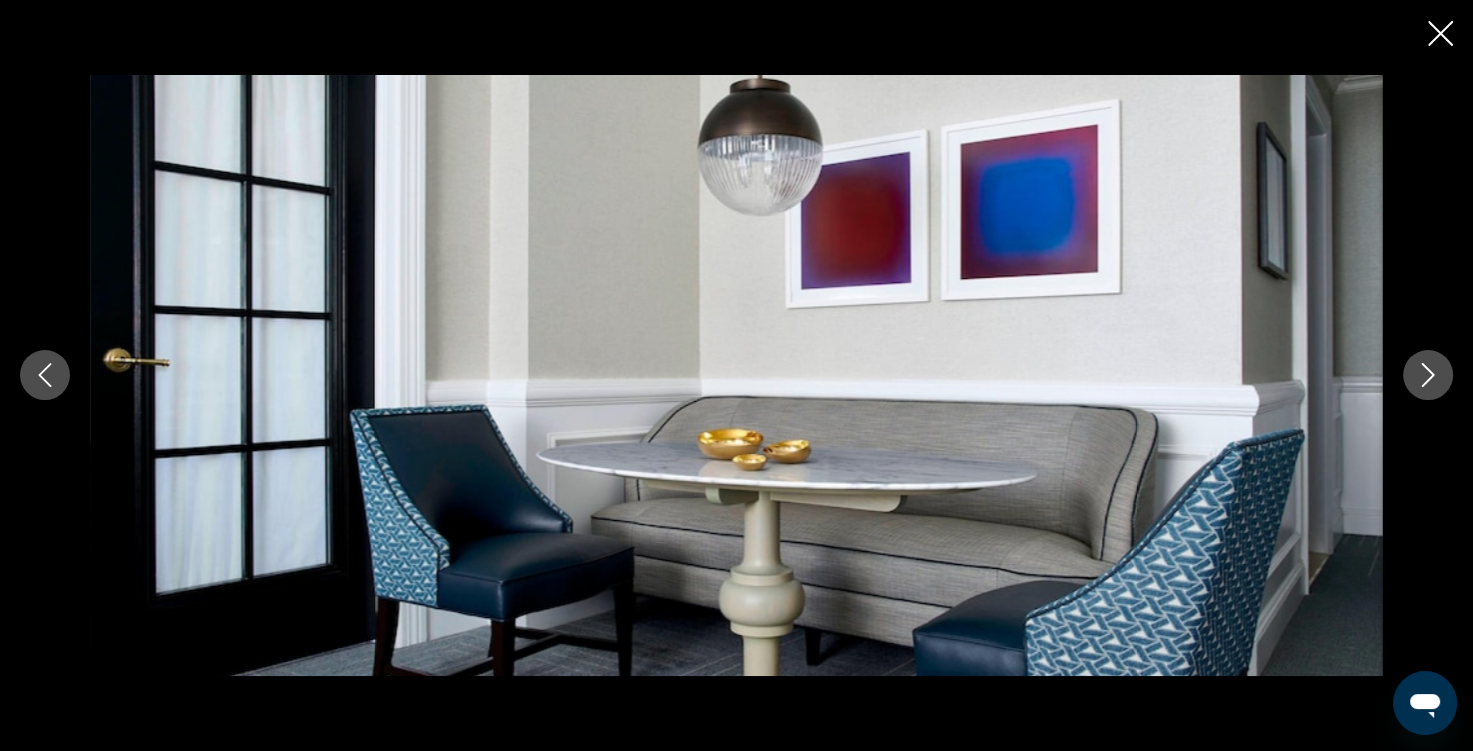 click at bounding box center (1428, 375) 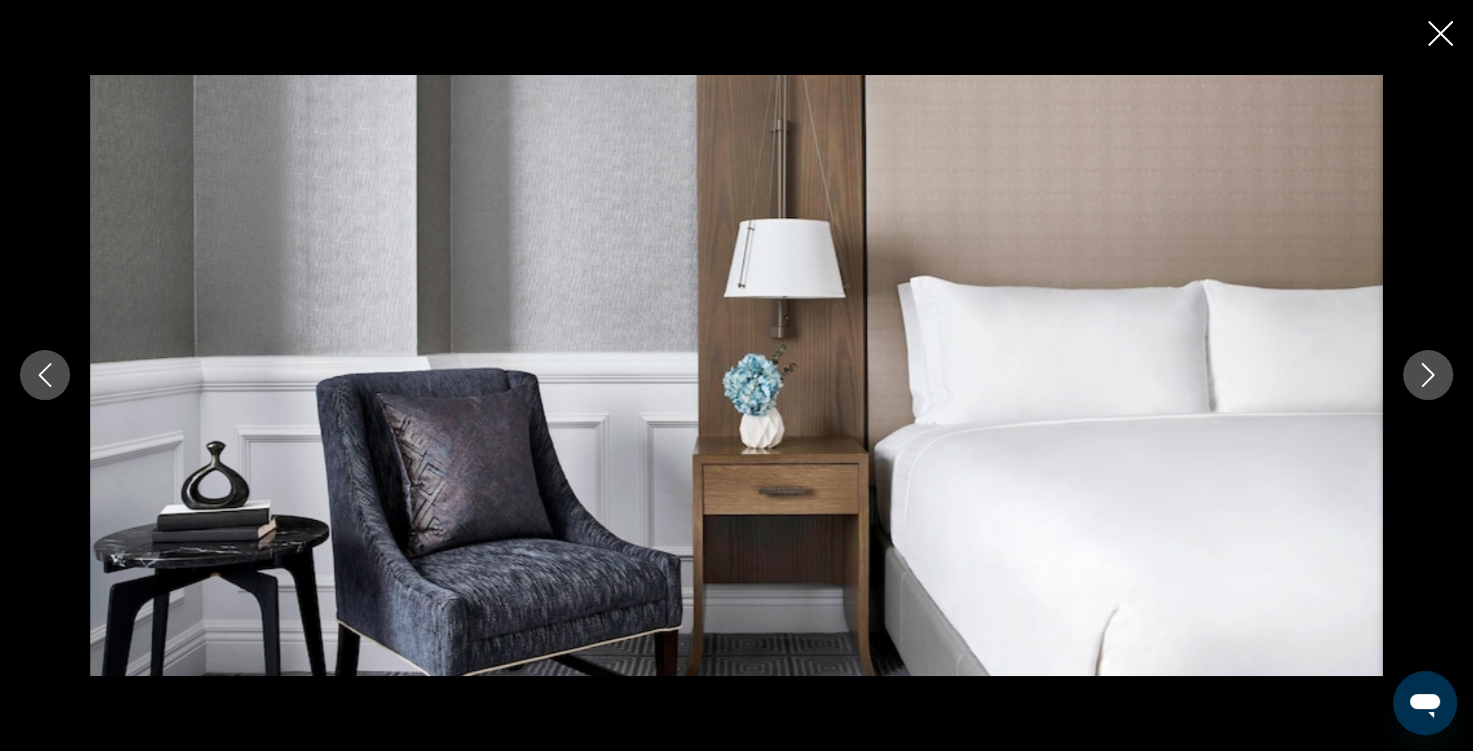 click 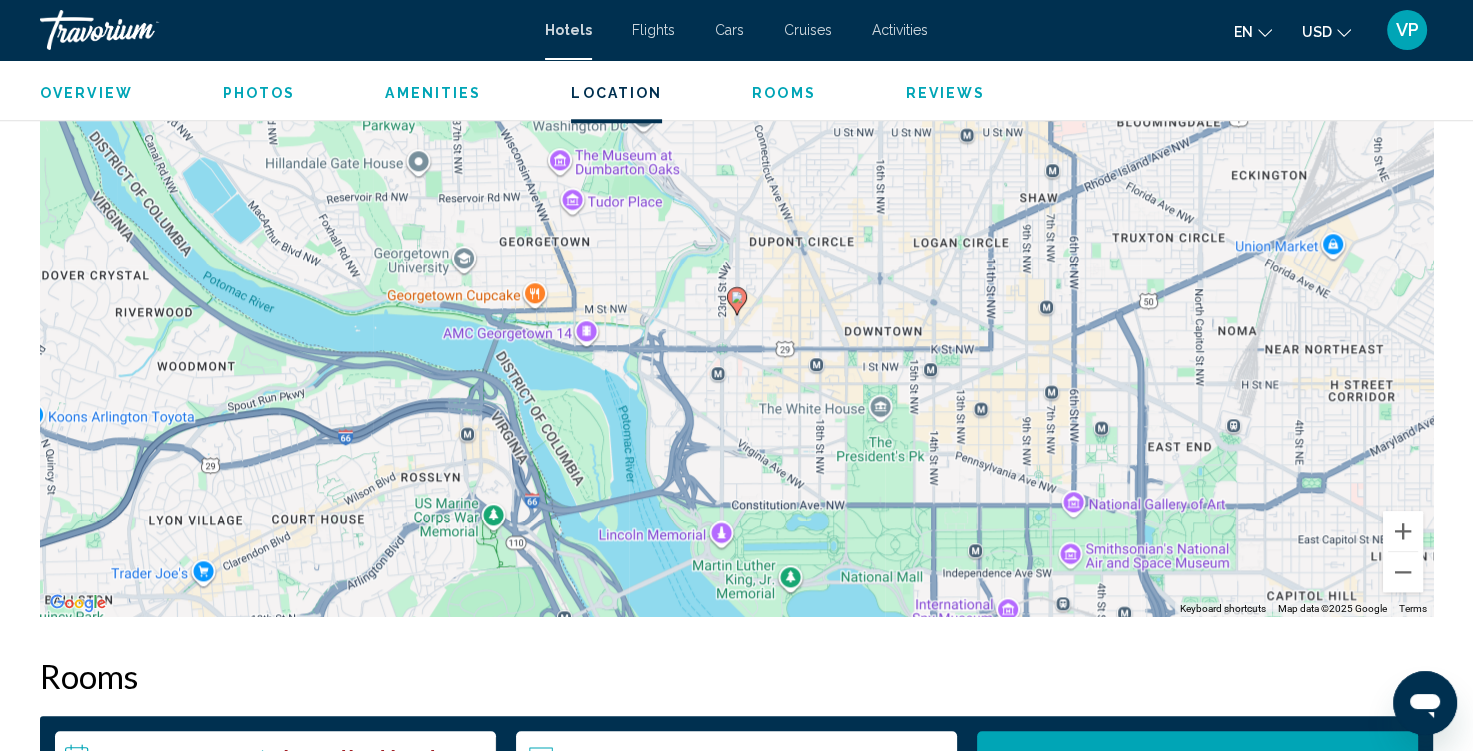 scroll, scrollTop: 1948, scrollLeft: 0, axis: vertical 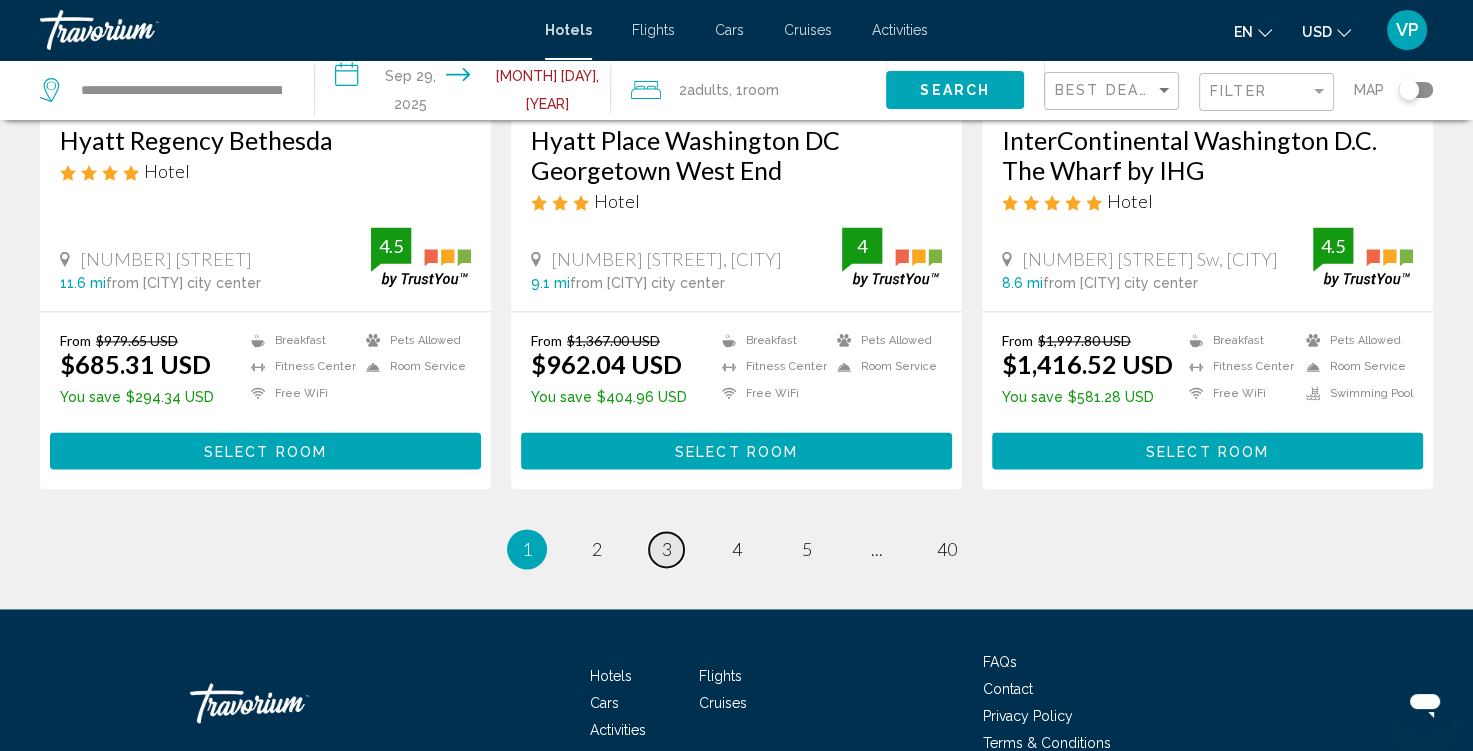 click on "3" at bounding box center [667, 549] 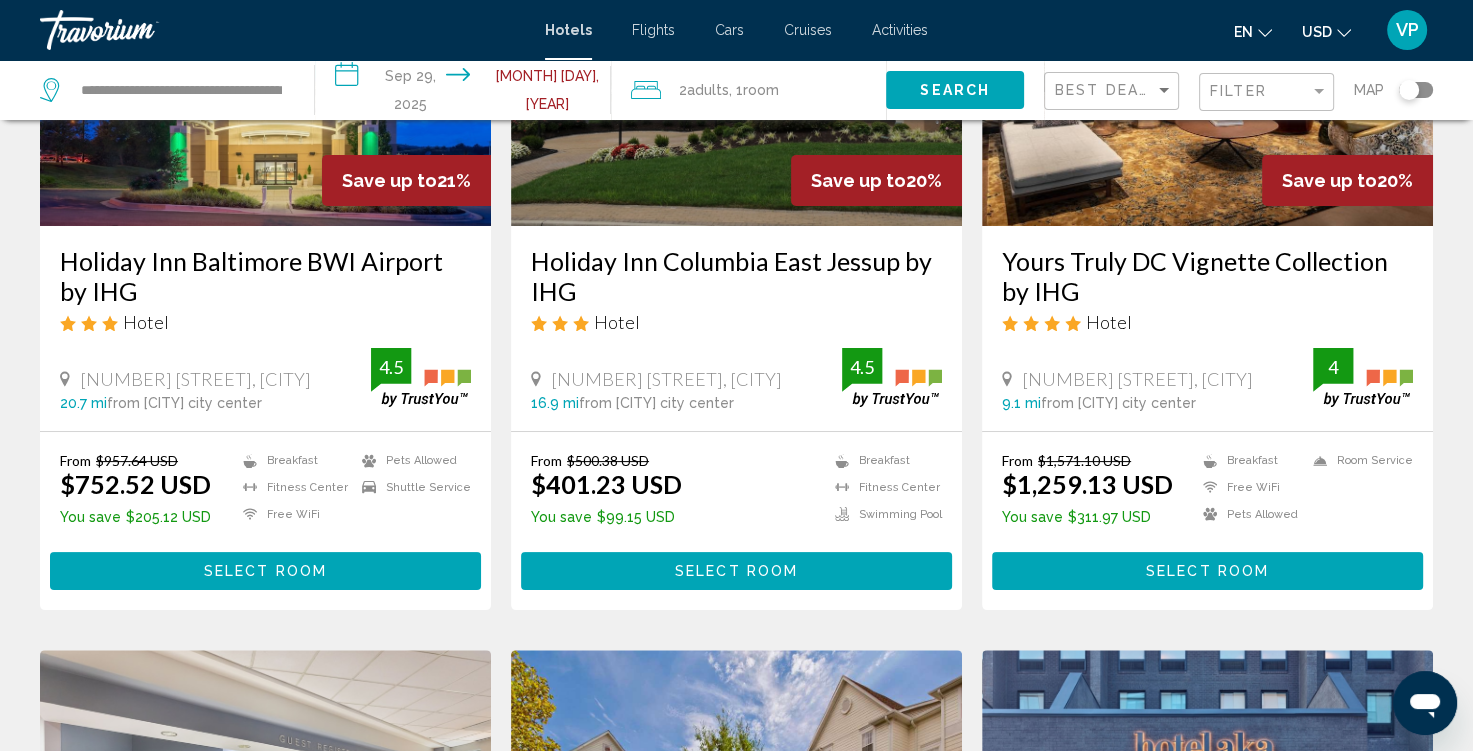 scroll, scrollTop: 288, scrollLeft: 0, axis: vertical 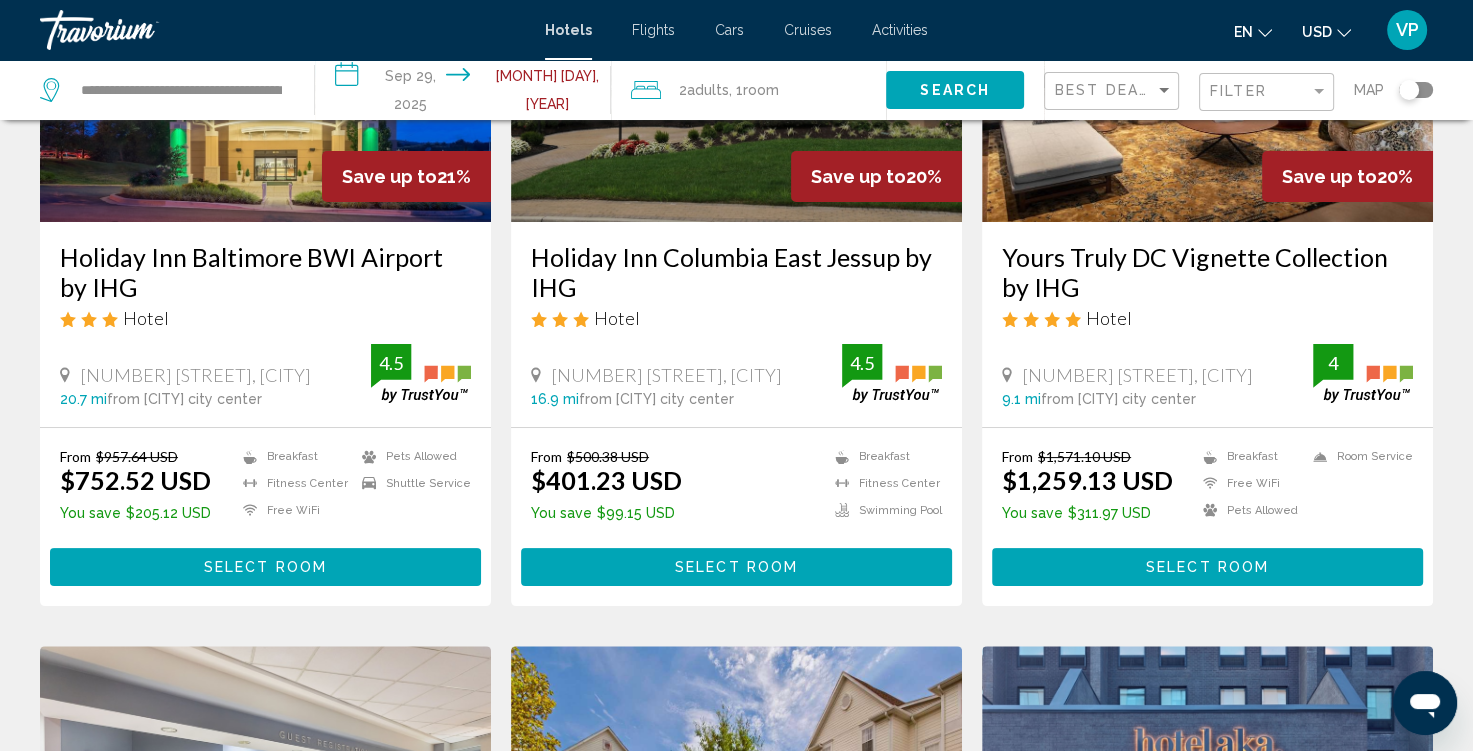 click at bounding box center [1207, 62] 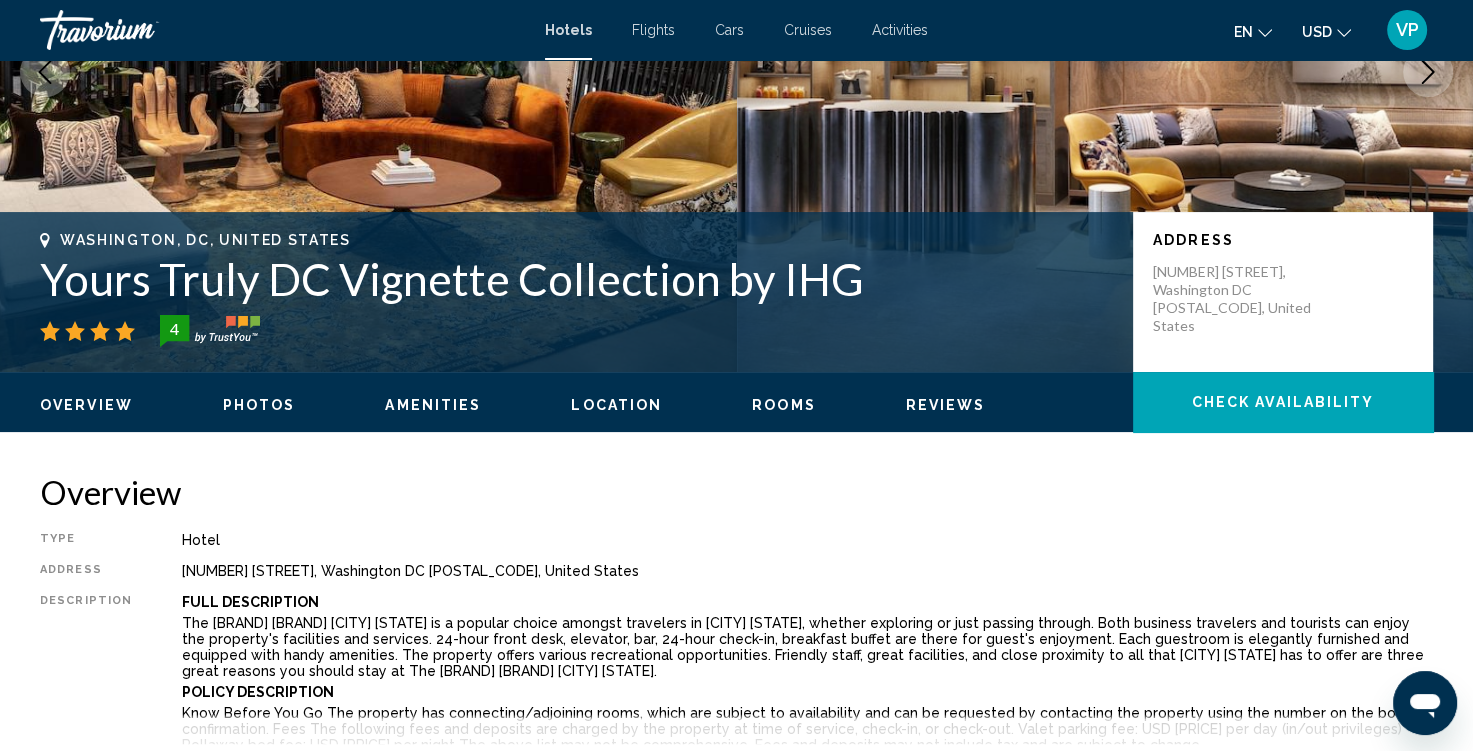 scroll, scrollTop: 0, scrollLeft: 0, axis: both 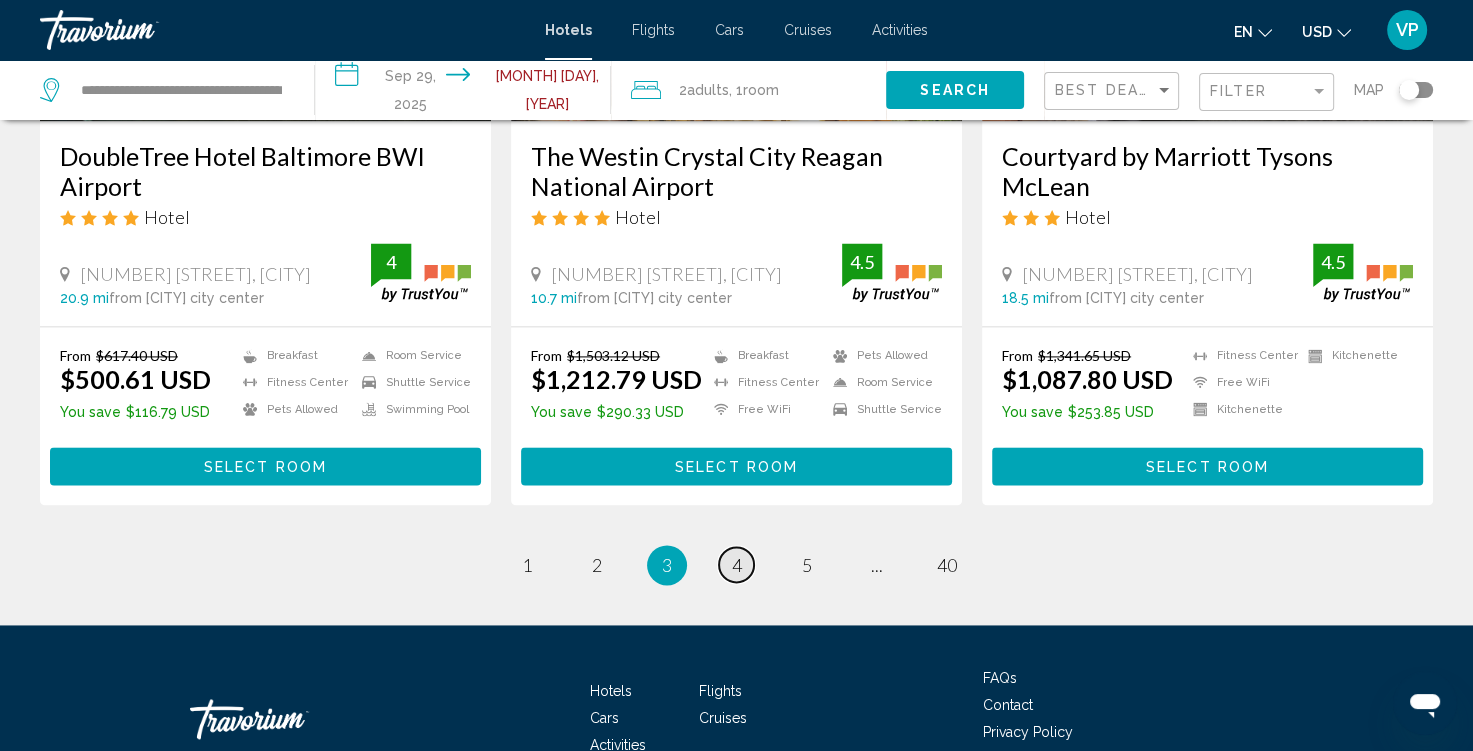 click on "4" at bounding box center [737, 565] 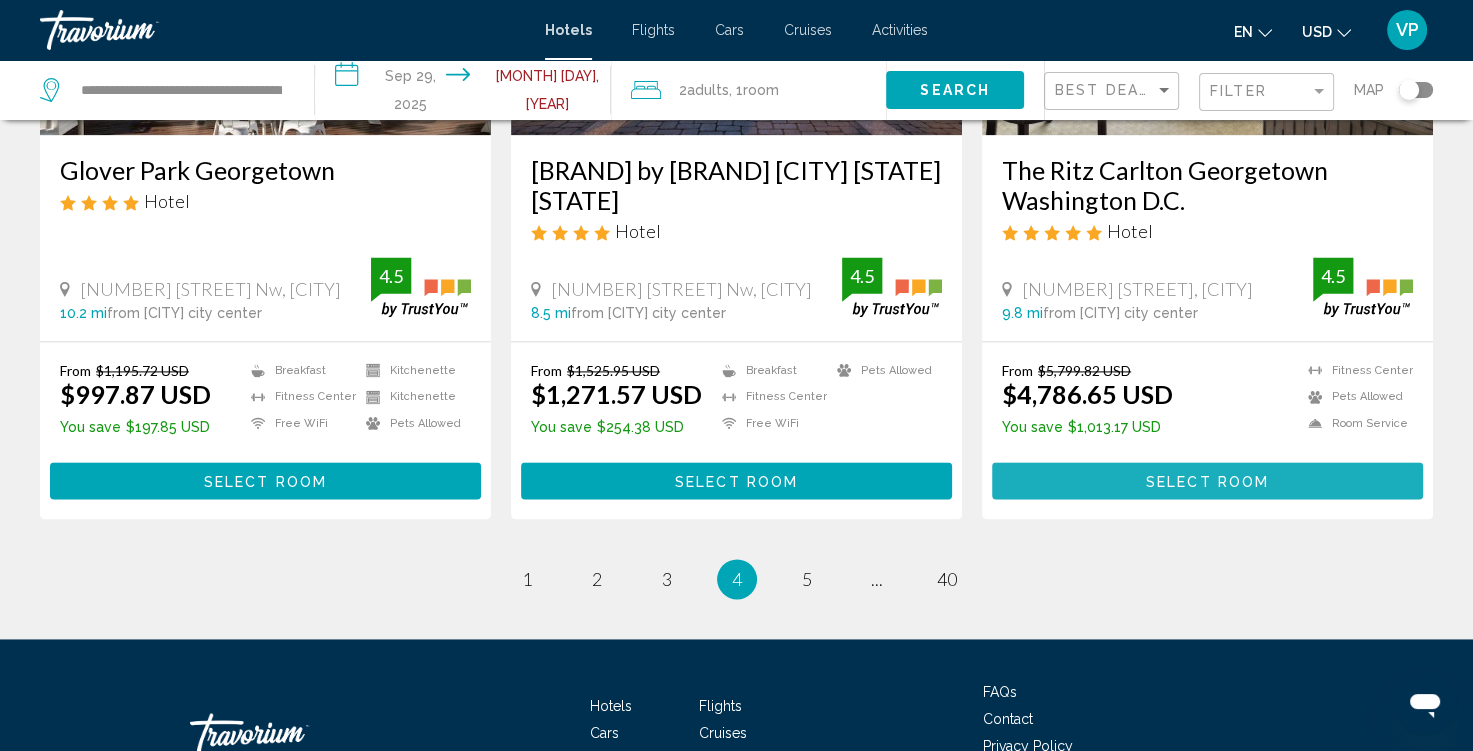 scroll, scrollTop: 2738, scrollLeft: 0, axis: vertical 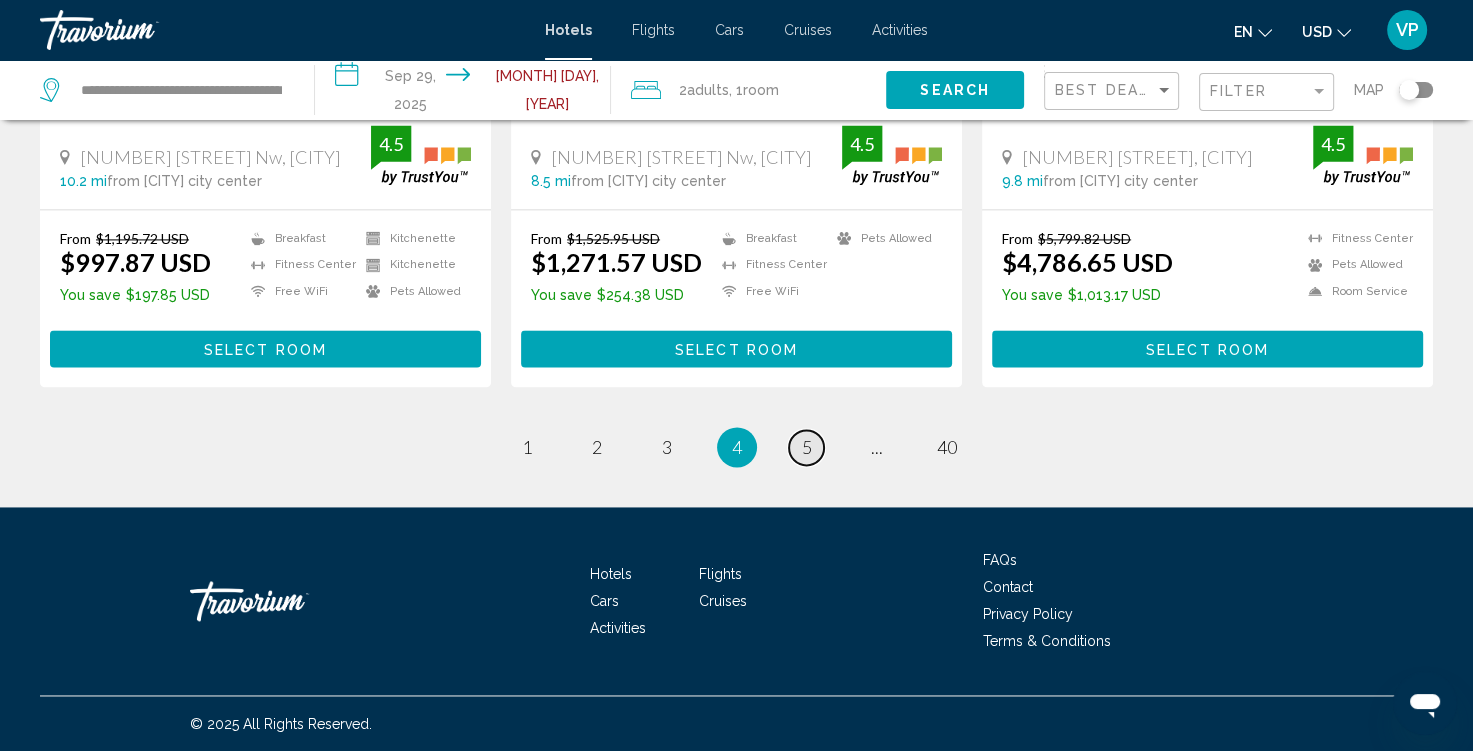 click on "5" at bounding box center (807, 447) 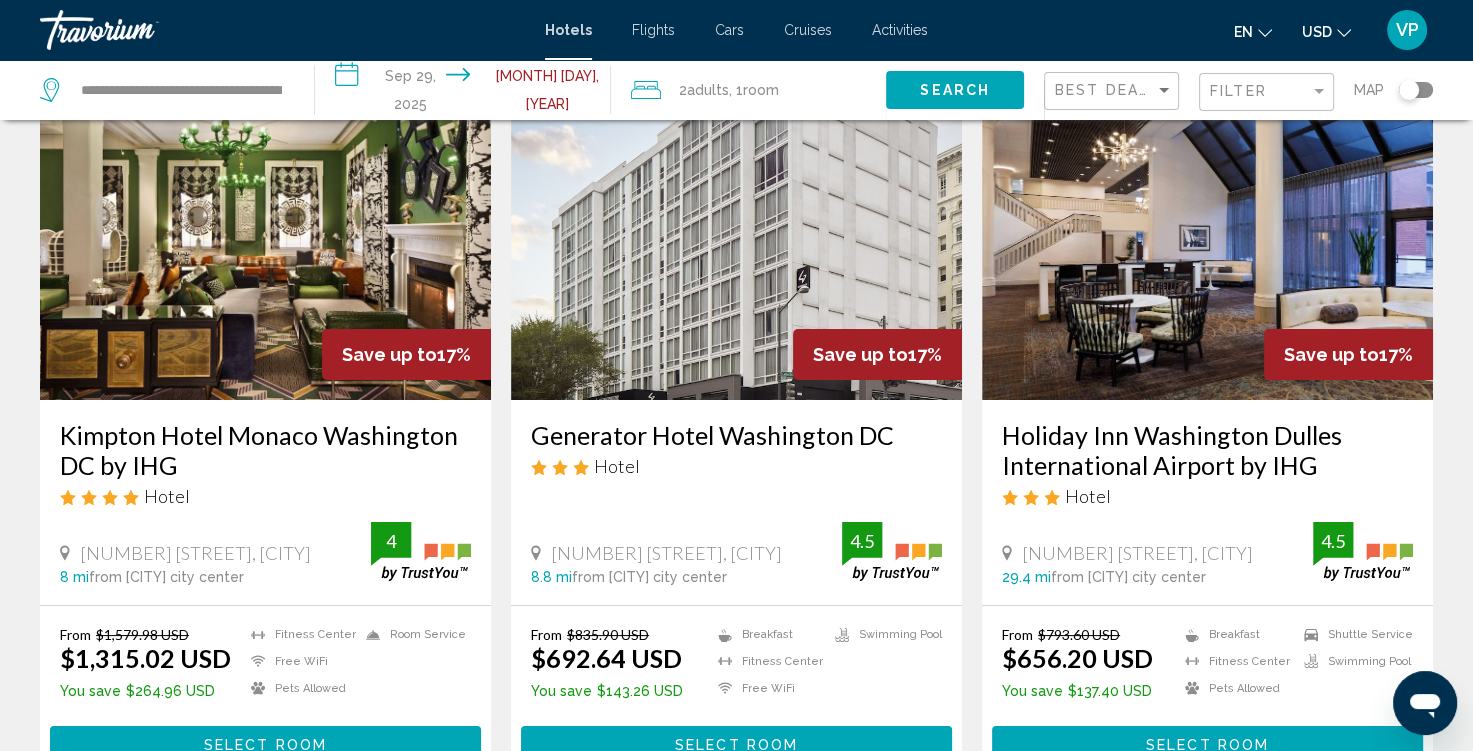 scroll, scrollTop: 126, scrollLeft: 0, axis: vertical 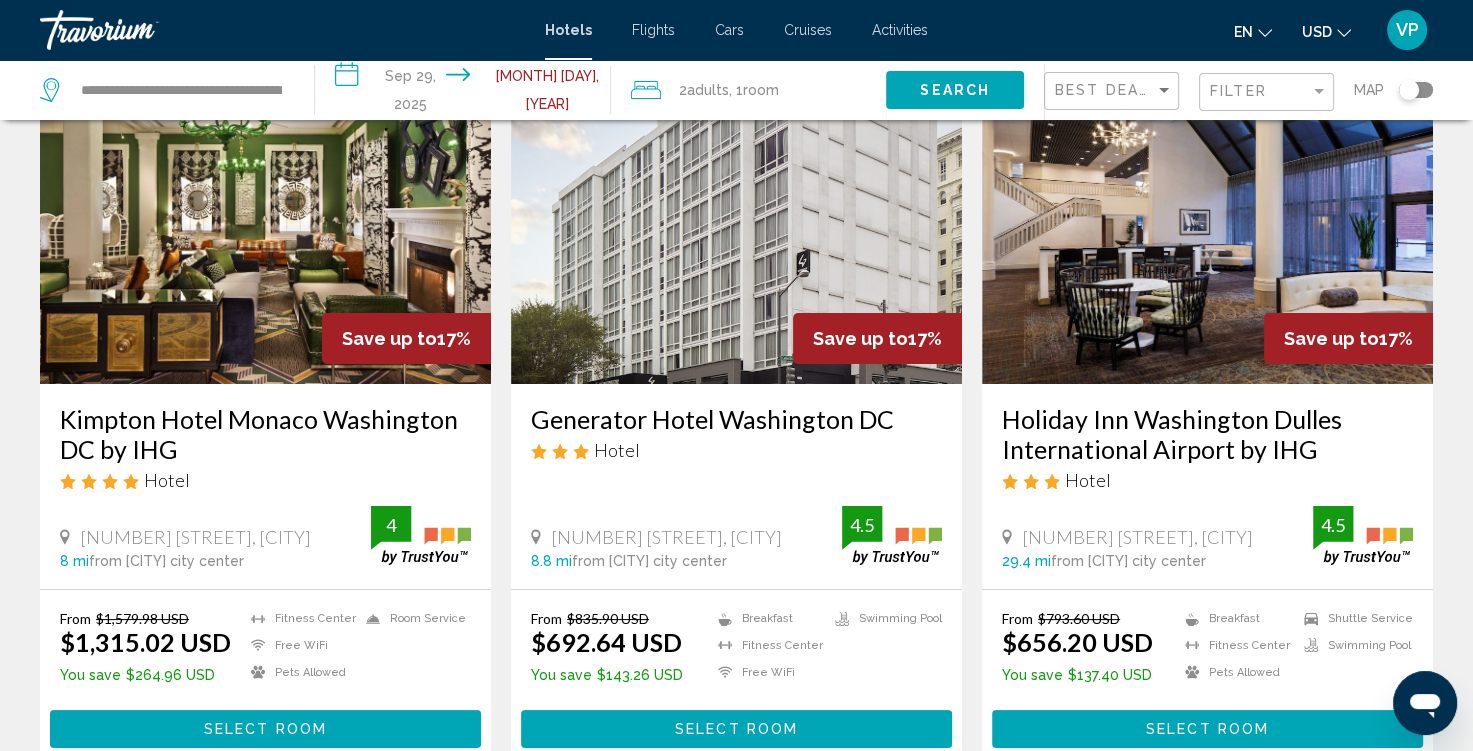 click on "Kimpton Hotel Monaco Washington DC by IHG" at bounding box center (265, 434) 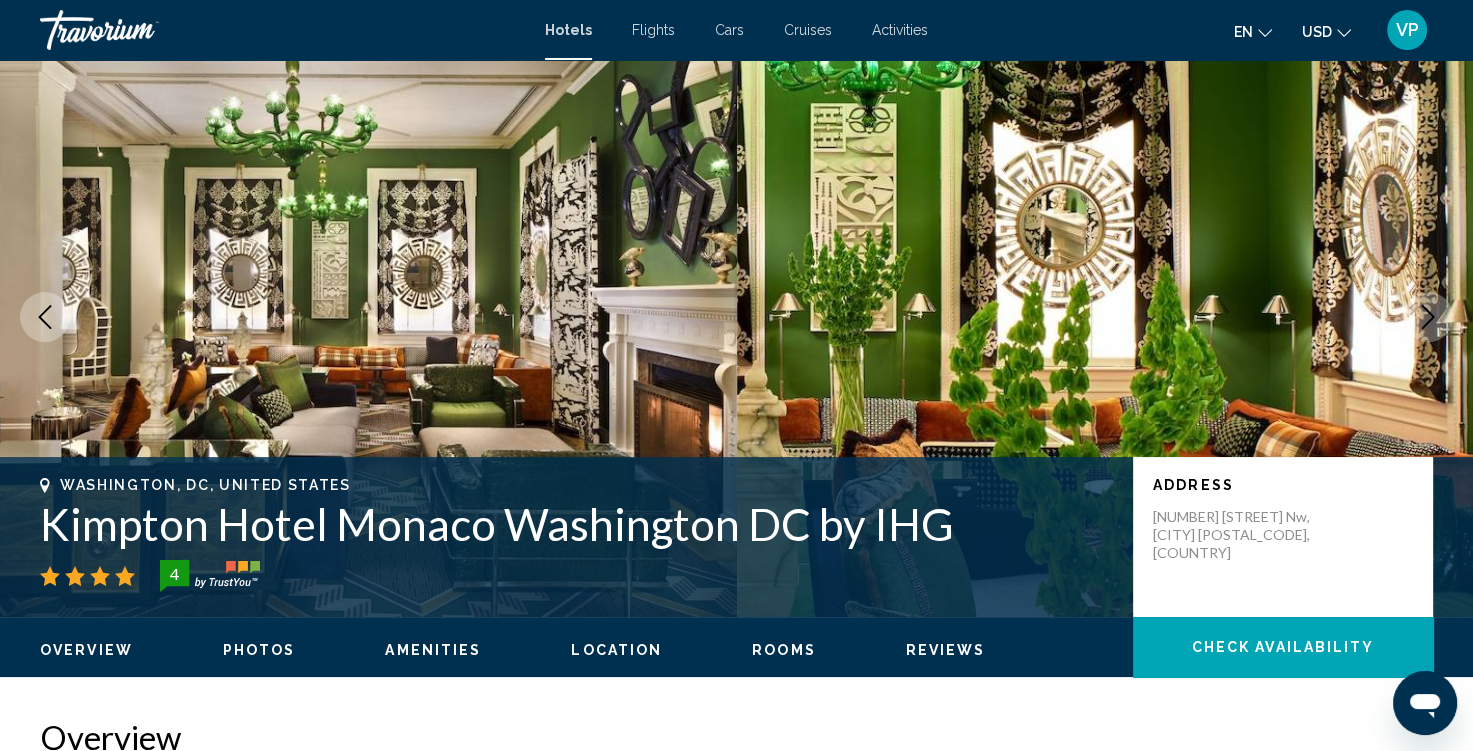 scroll, scrollTop: 30, scrollLeft: 0, axis: vertical 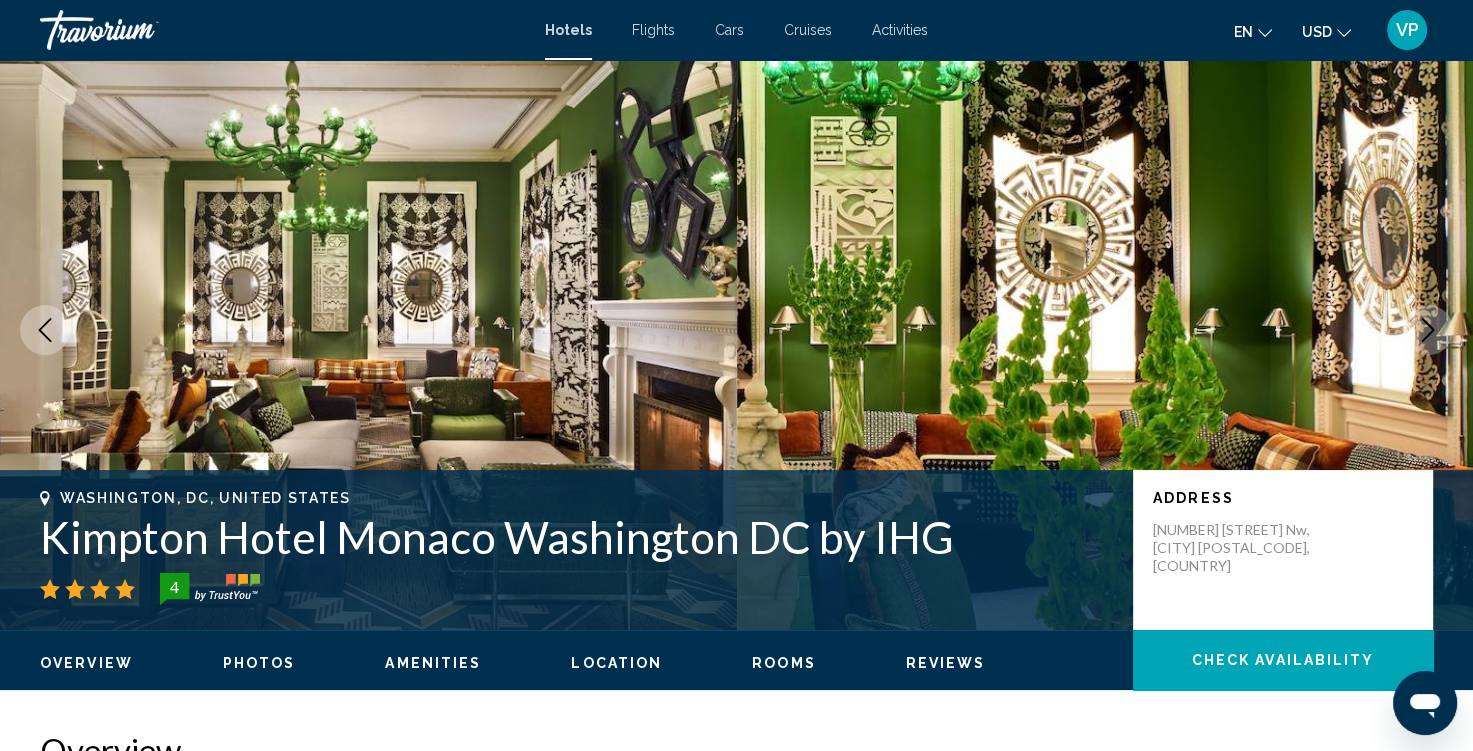 click at bounding box center [1428, 330] 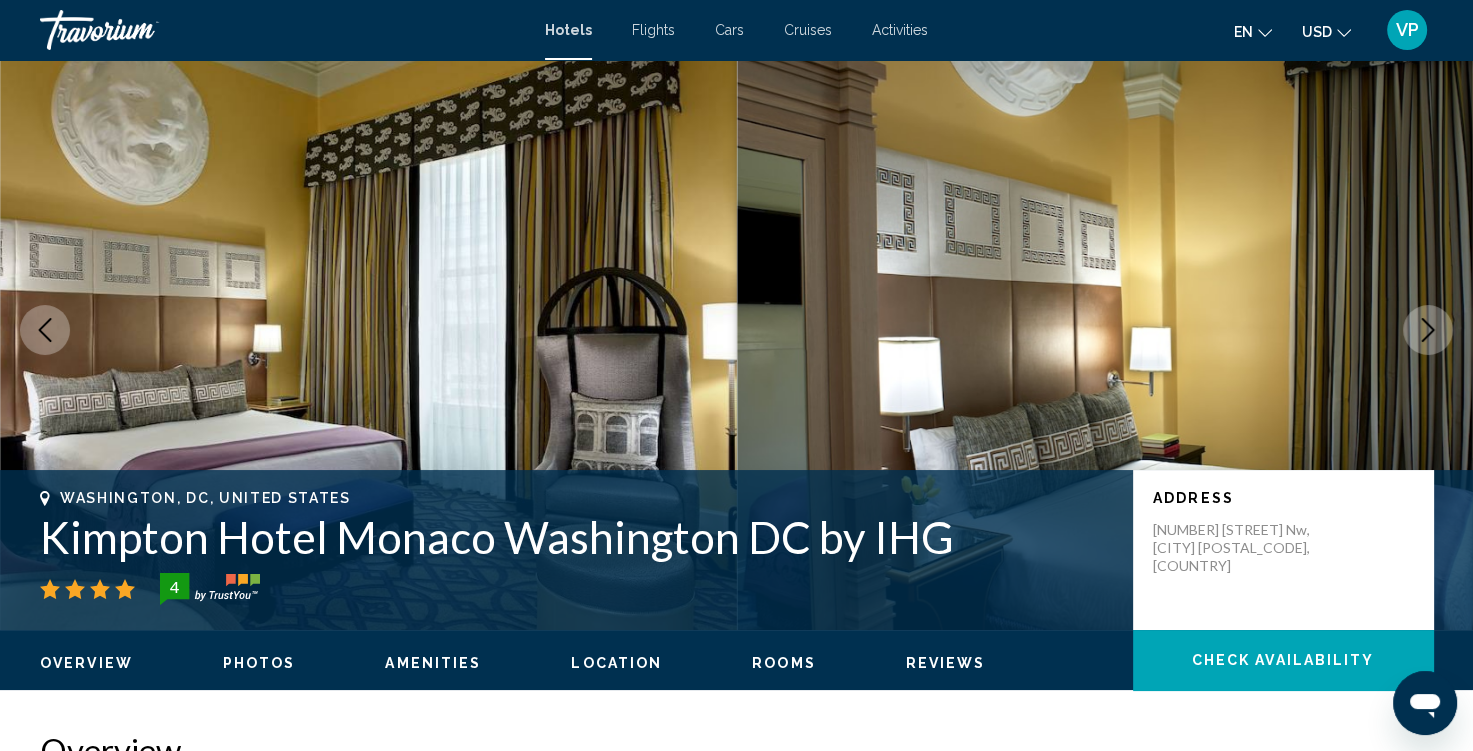 click at bounding box center [1428, 330] 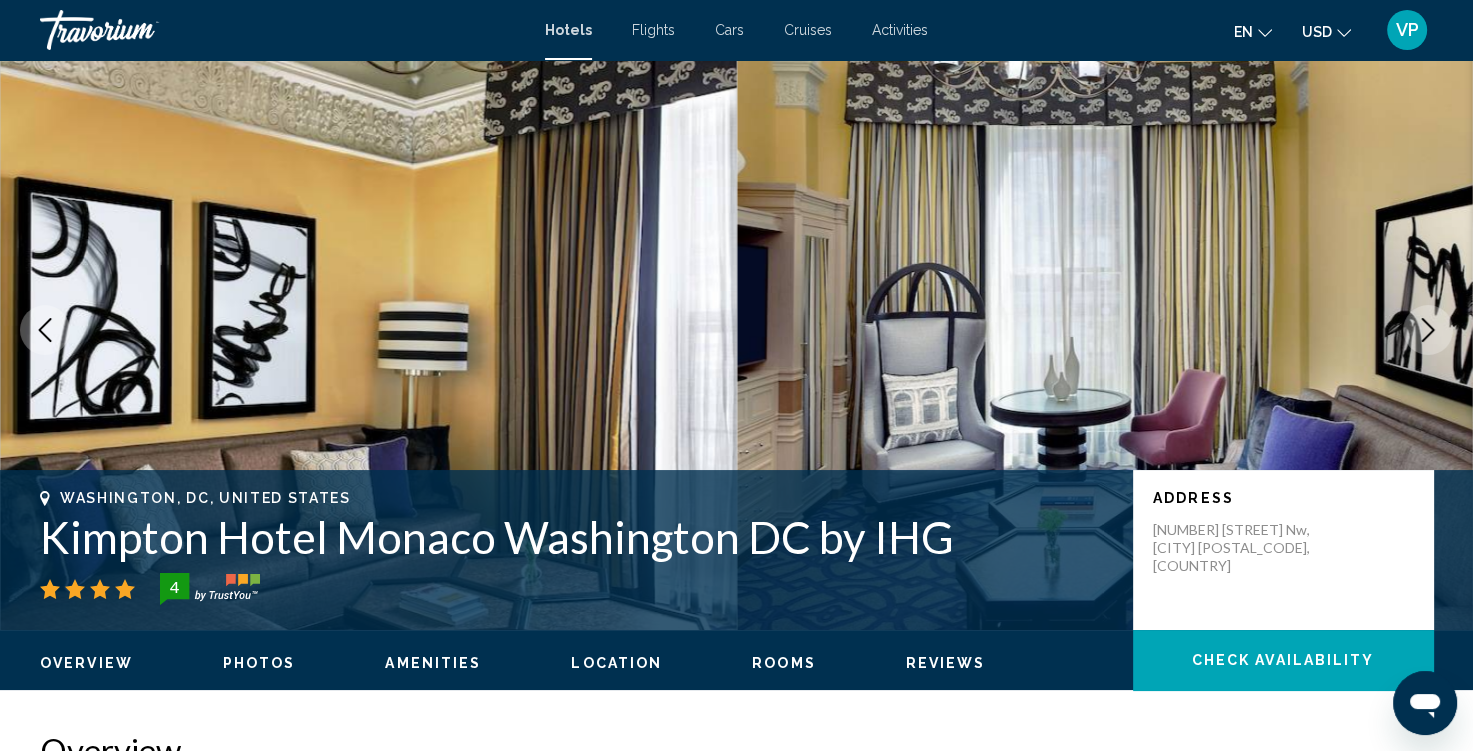 click at bounding box center [1428, 330] 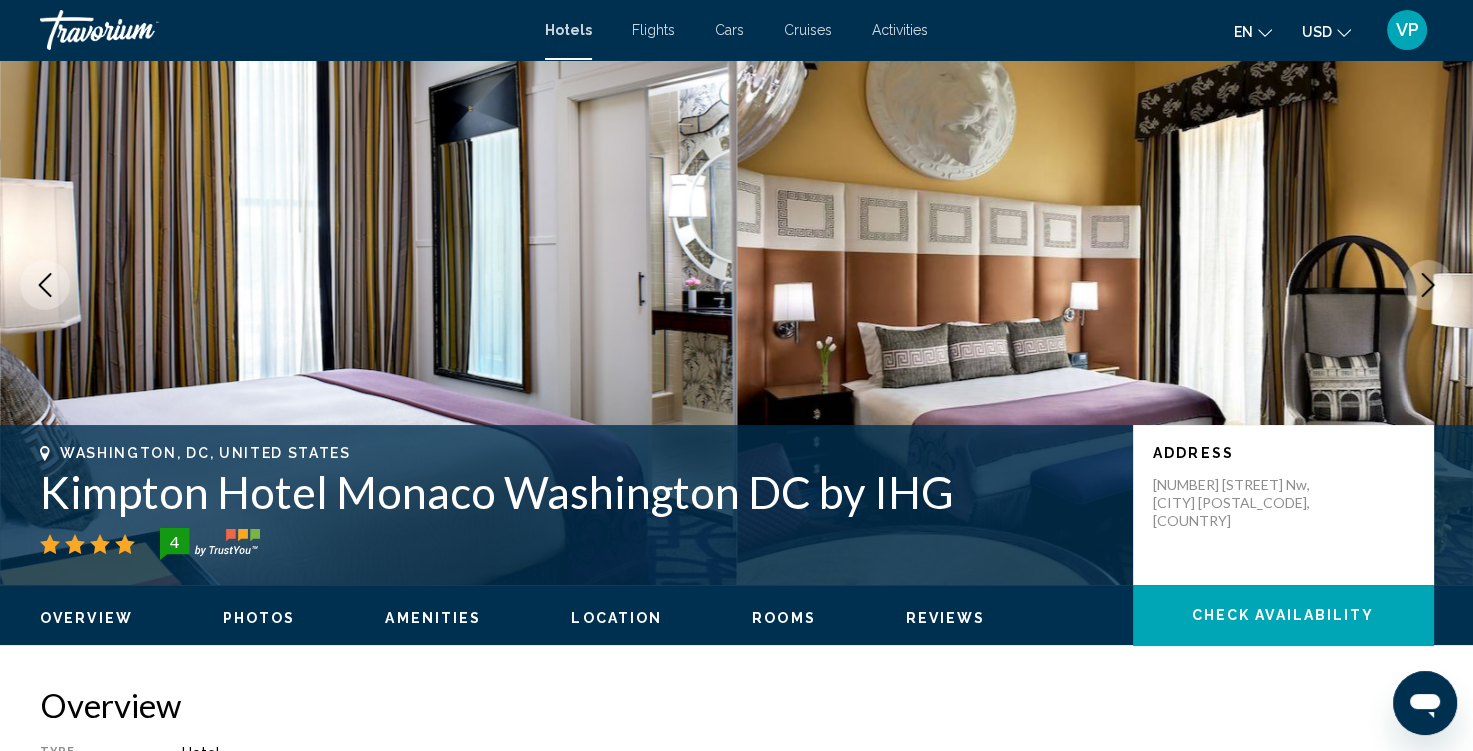 scroll, scrollTop: 73, scrollLeft: 0, axis: vertical 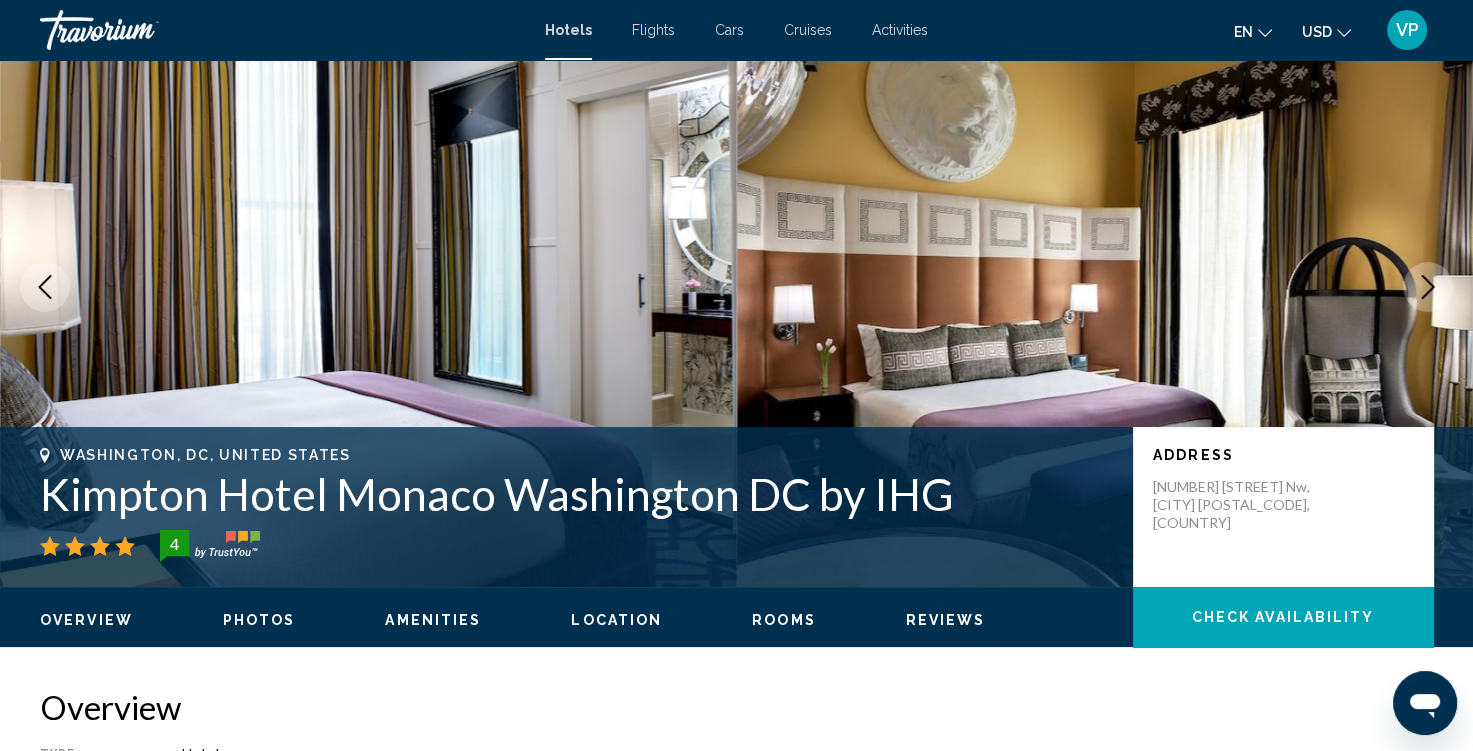 click at bounding box center [1428, 287] 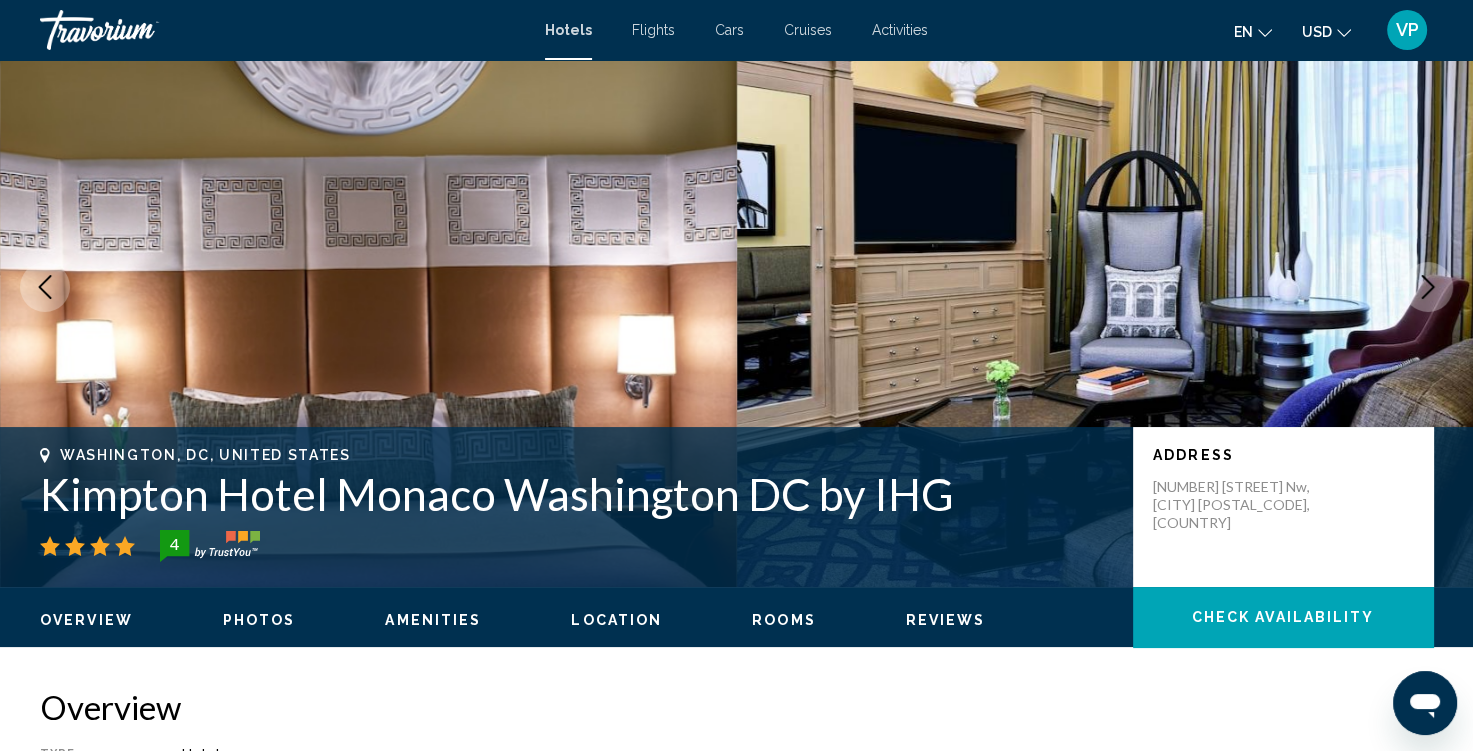 click at bounding box center [1428, 287] 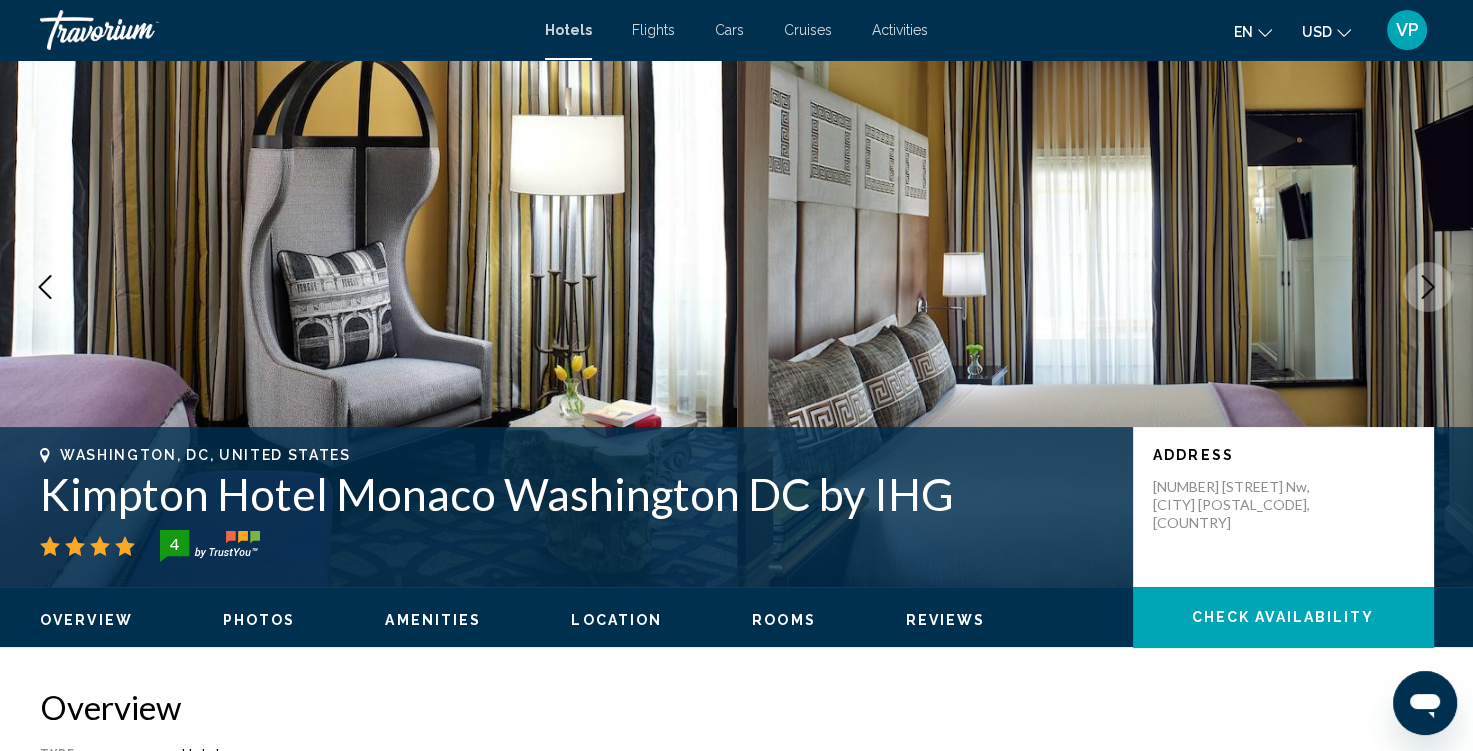 click at bounding box center [1428, 287] 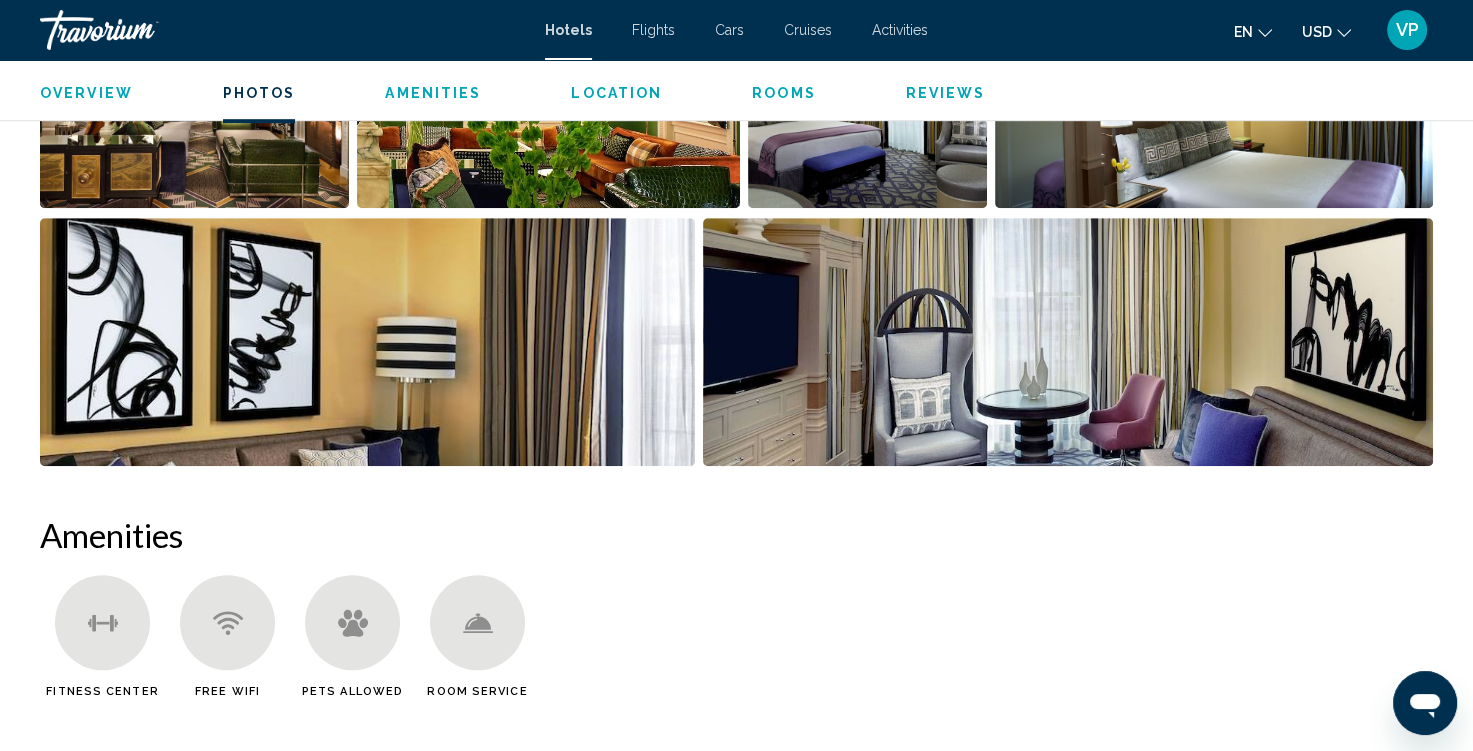 scroll, scrollTop: 1168, scrollLeft: 0, axis: vertical 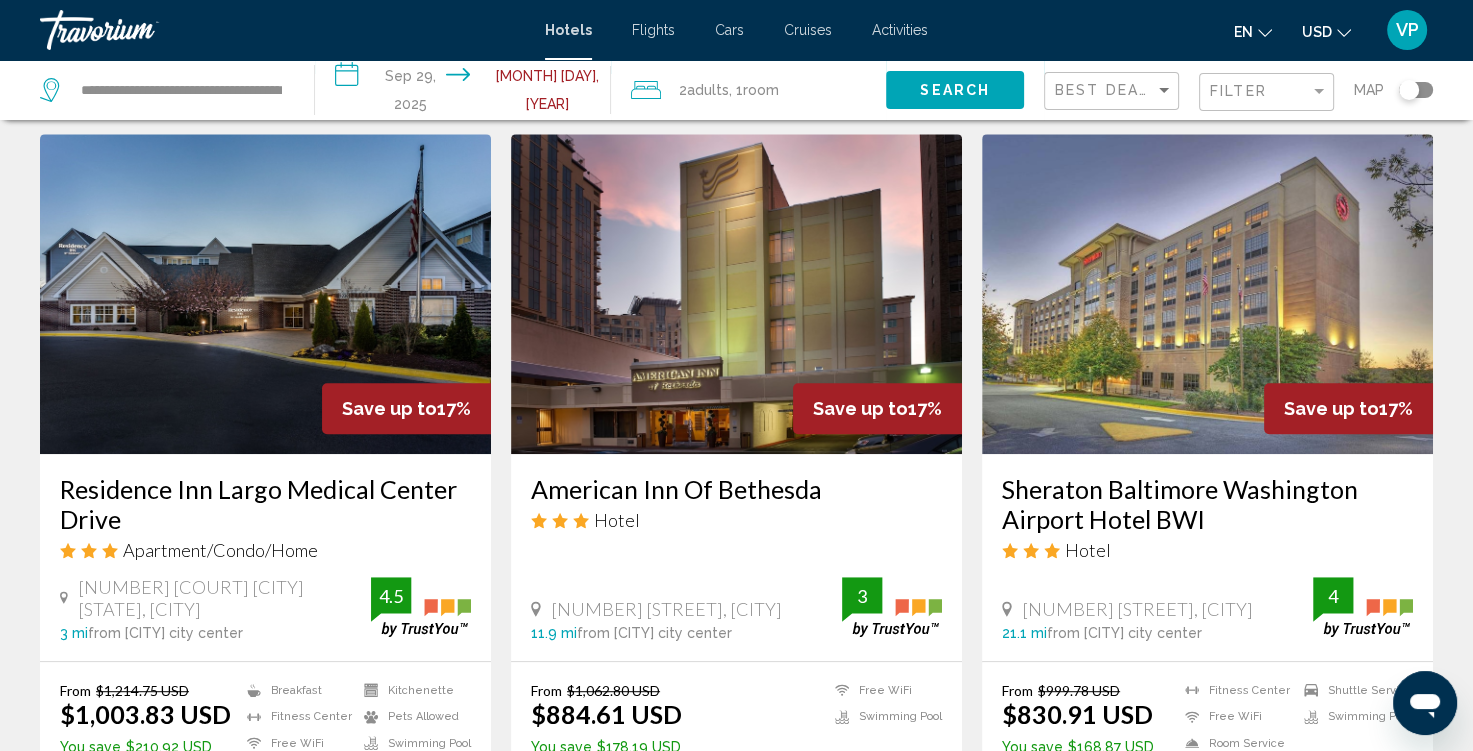 click at bounding box center (265, 294) 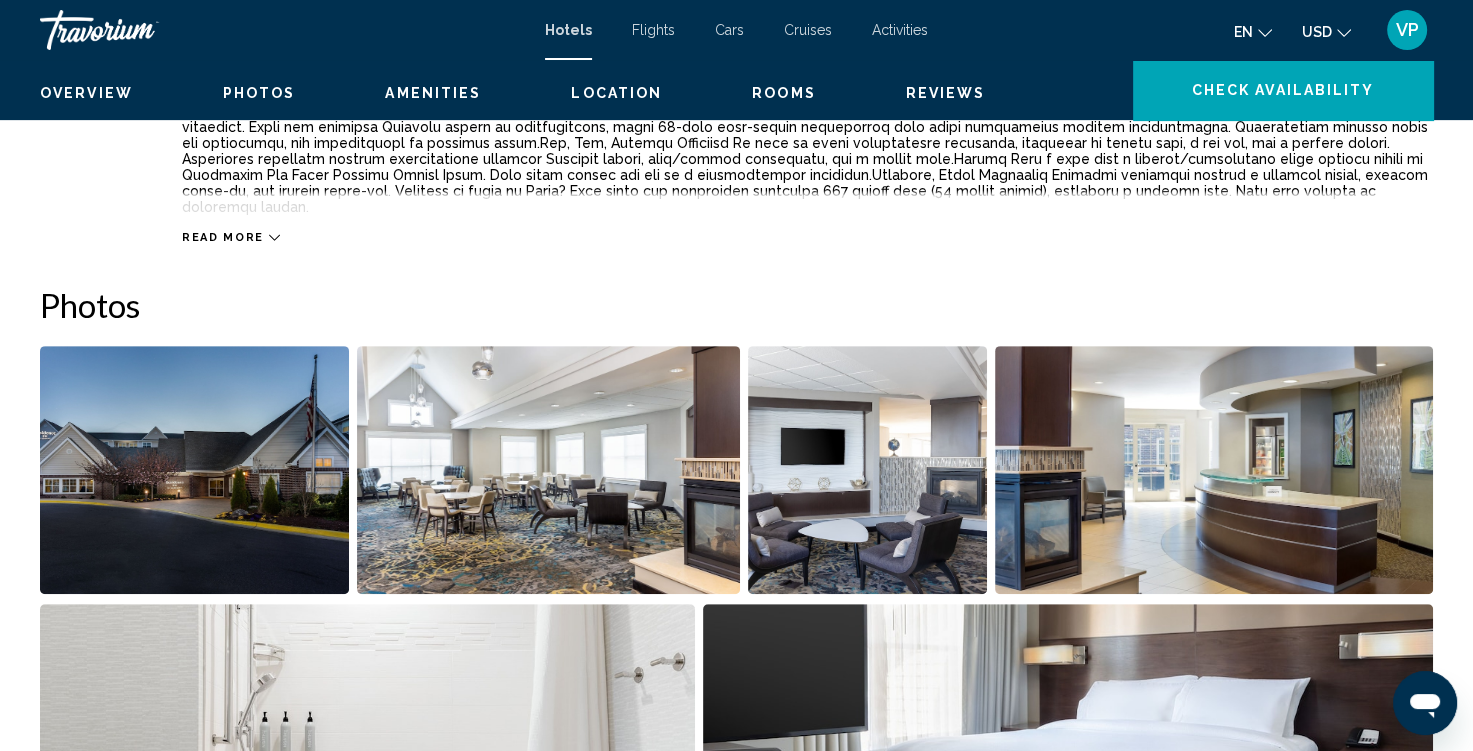 scroll, scrollTop: 0, scrollLeft: 0, axis: both 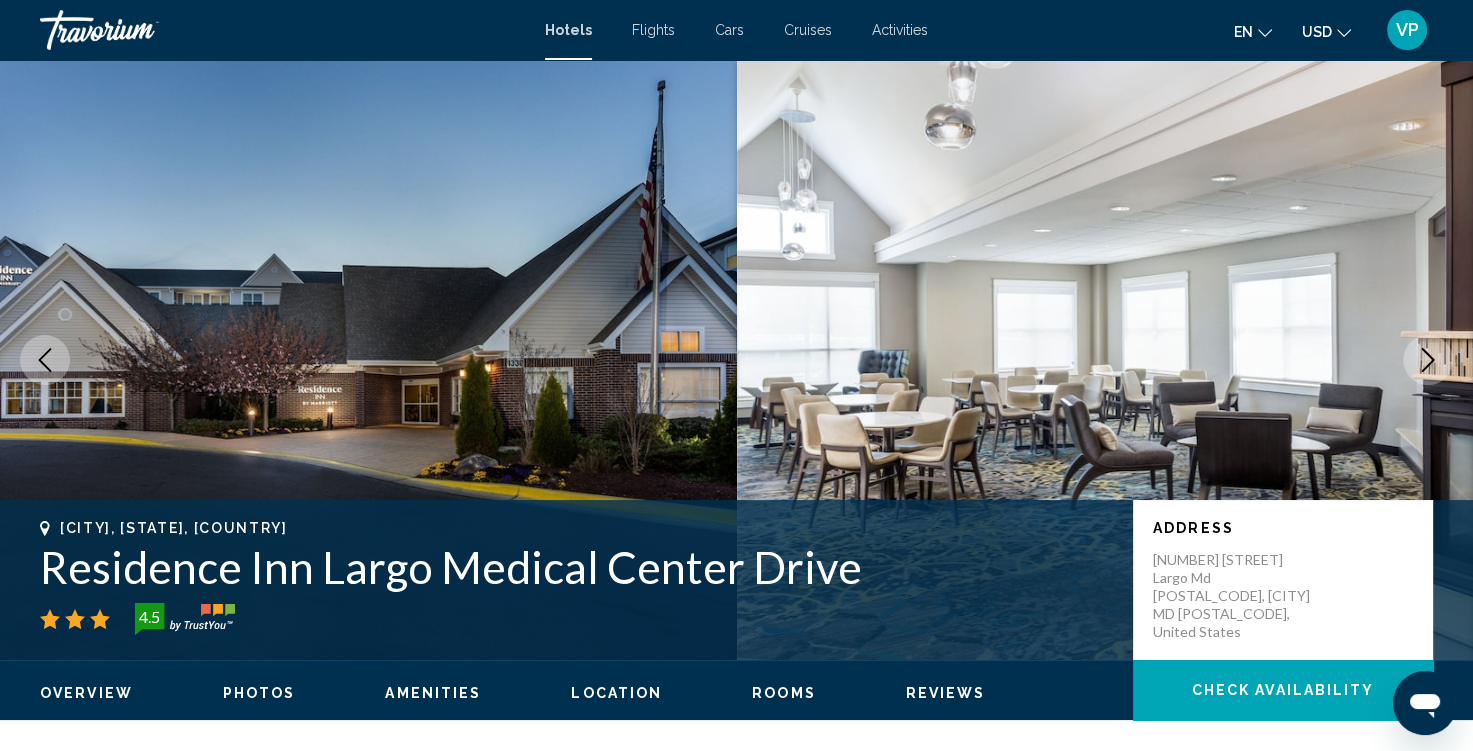 click at bounding box center [1428, 360] 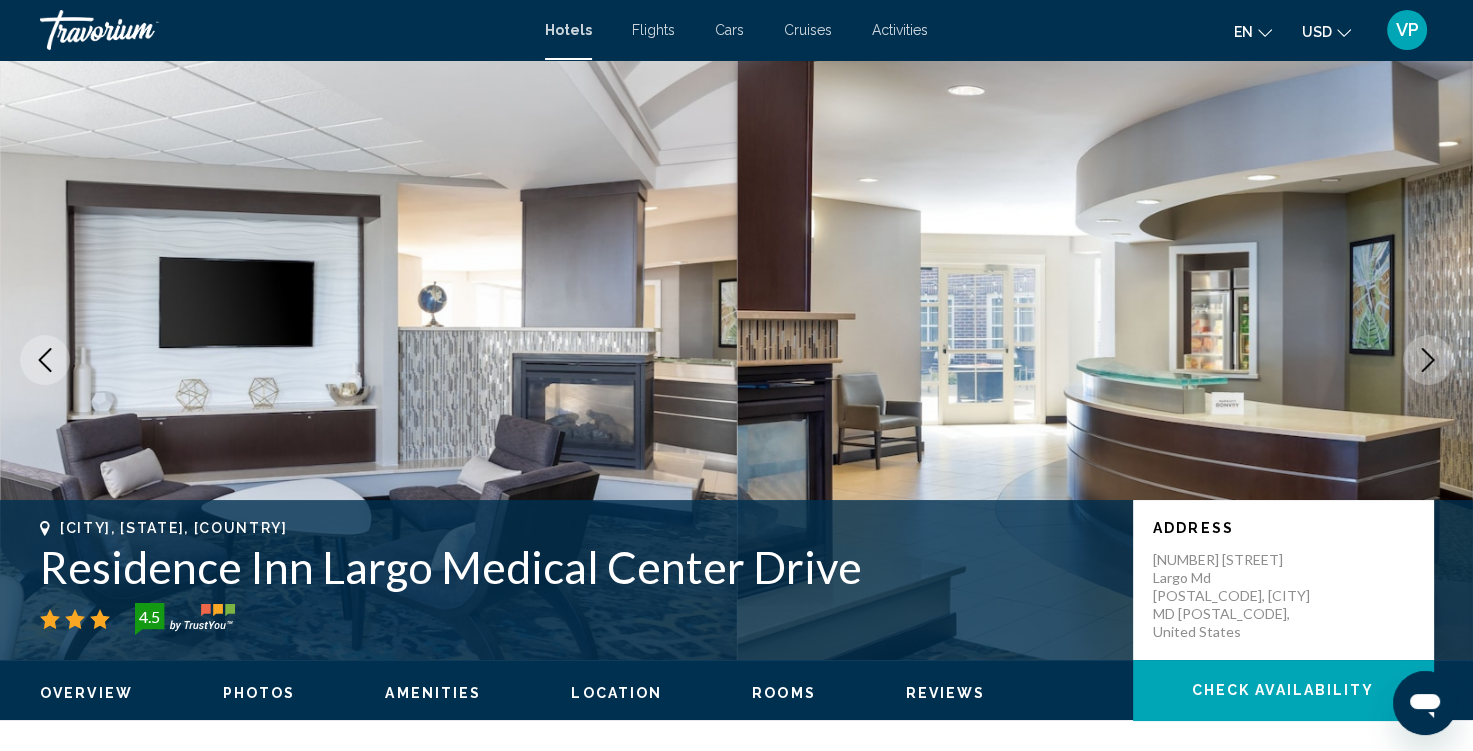 click at bounding box center (1428, 360) 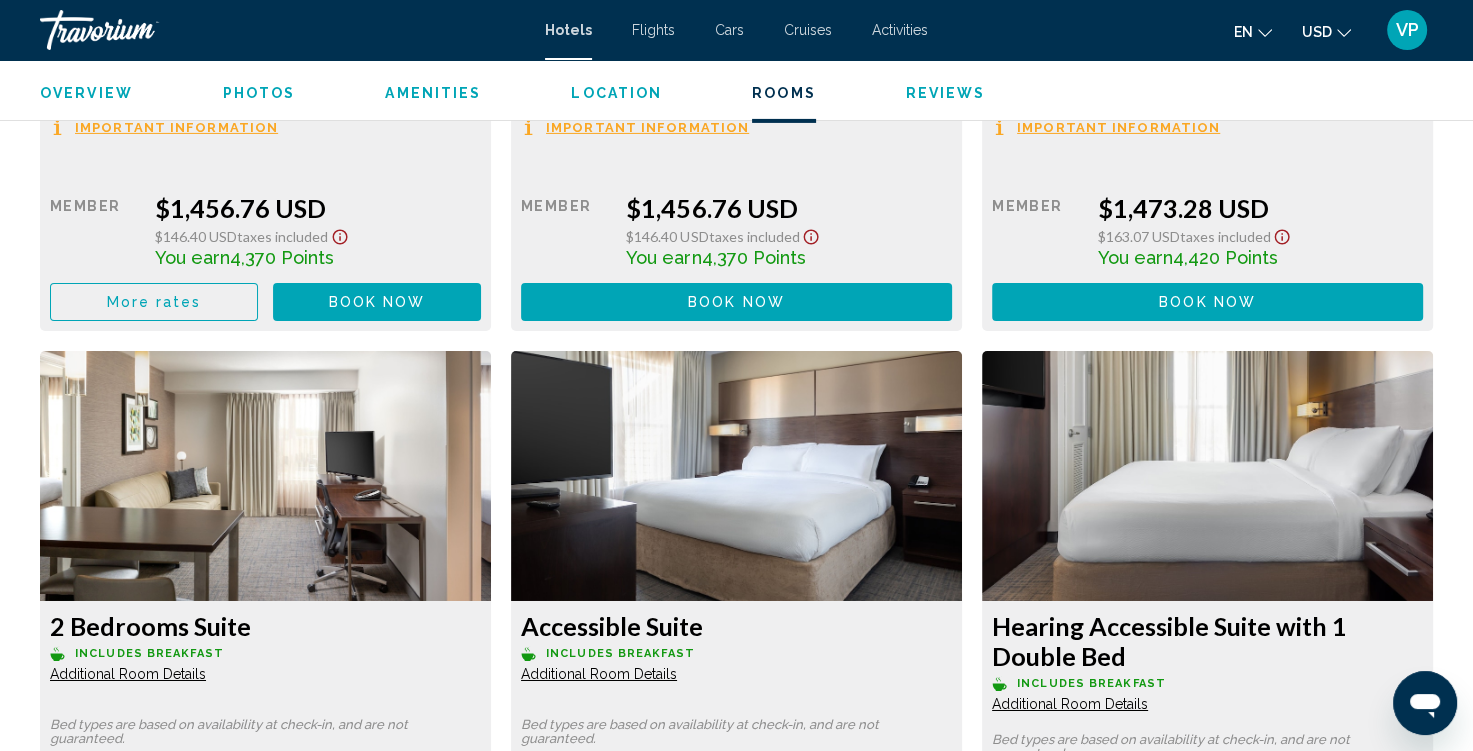 scroll, scrollTop: 6584, scrollLeft: 0, axis: vertical 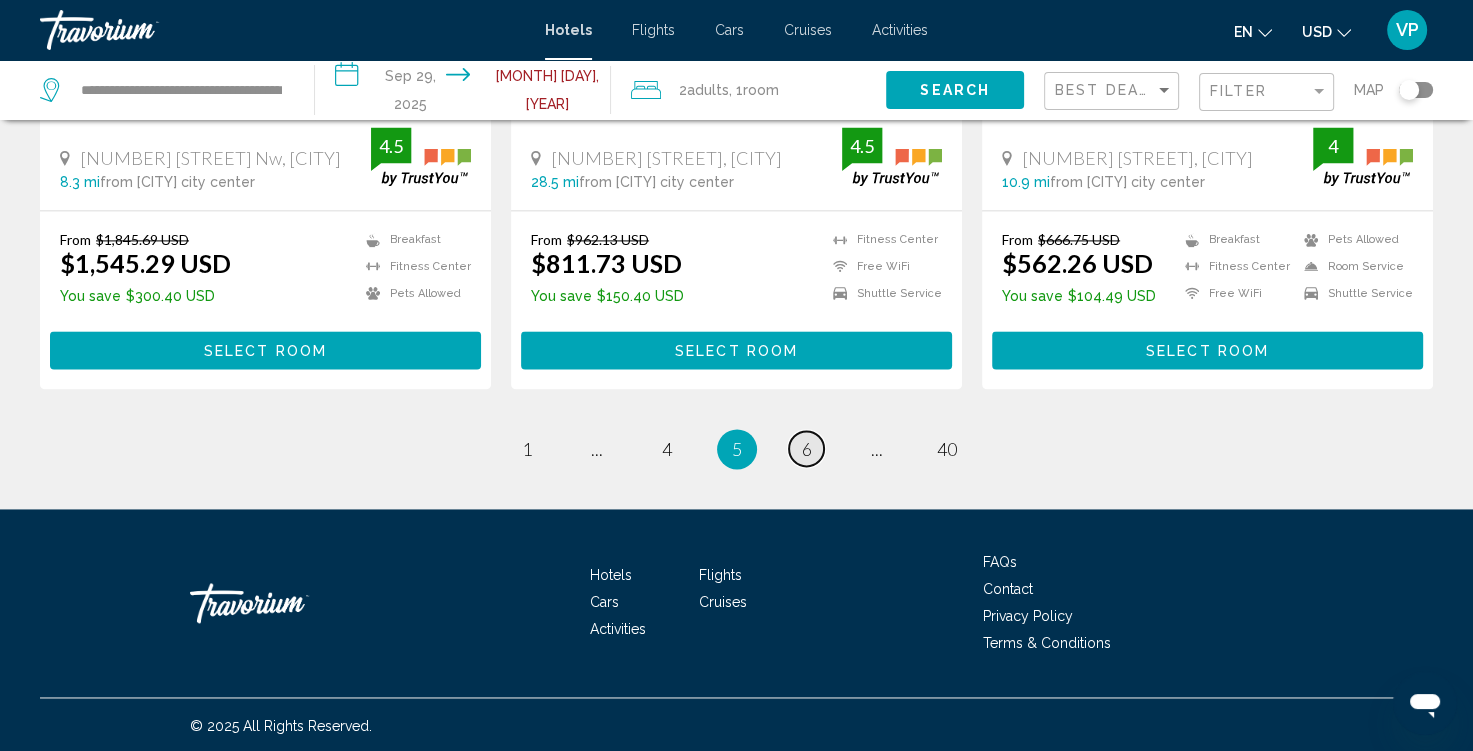 click on "6" at bounding box center [807, 449] 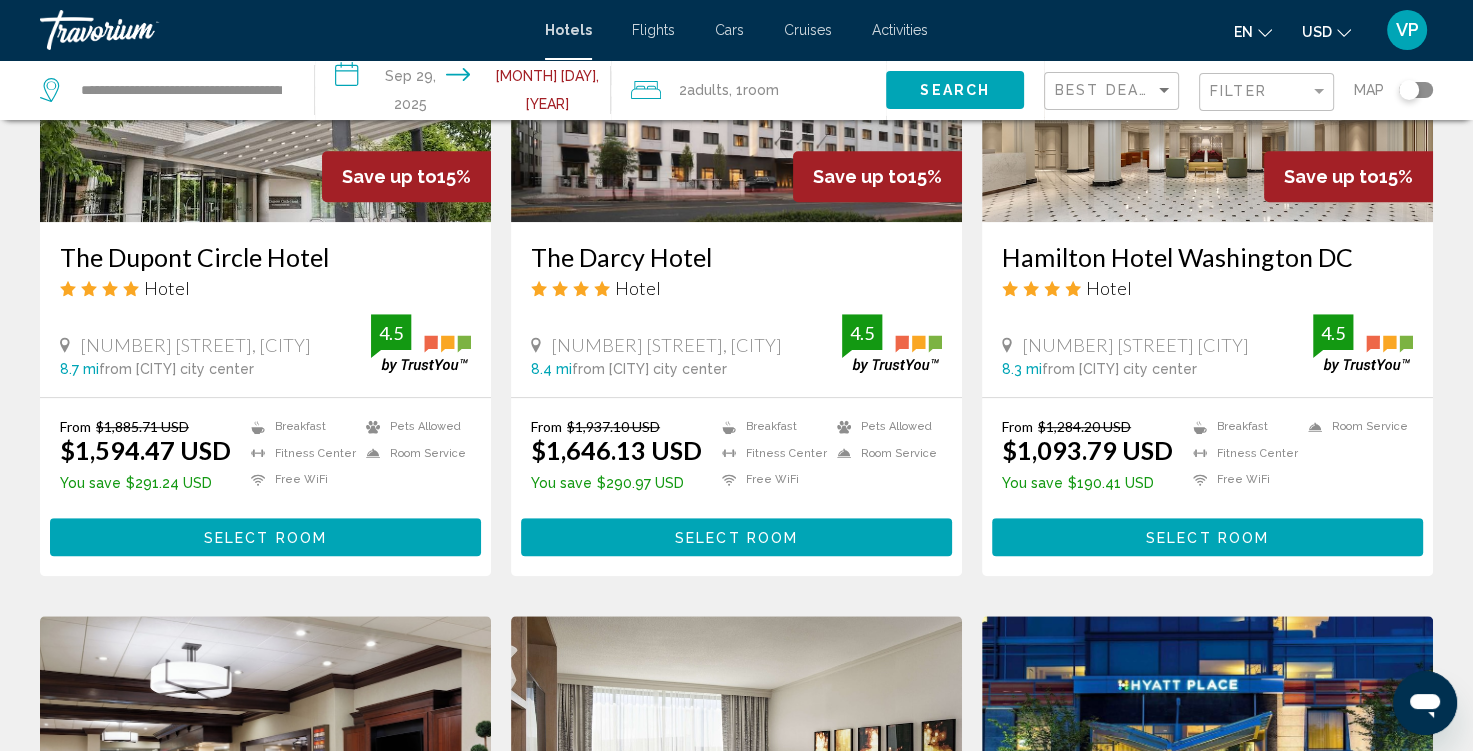 scroll, scrollTop: 1043, scrollLeft: 0, axis: vertical 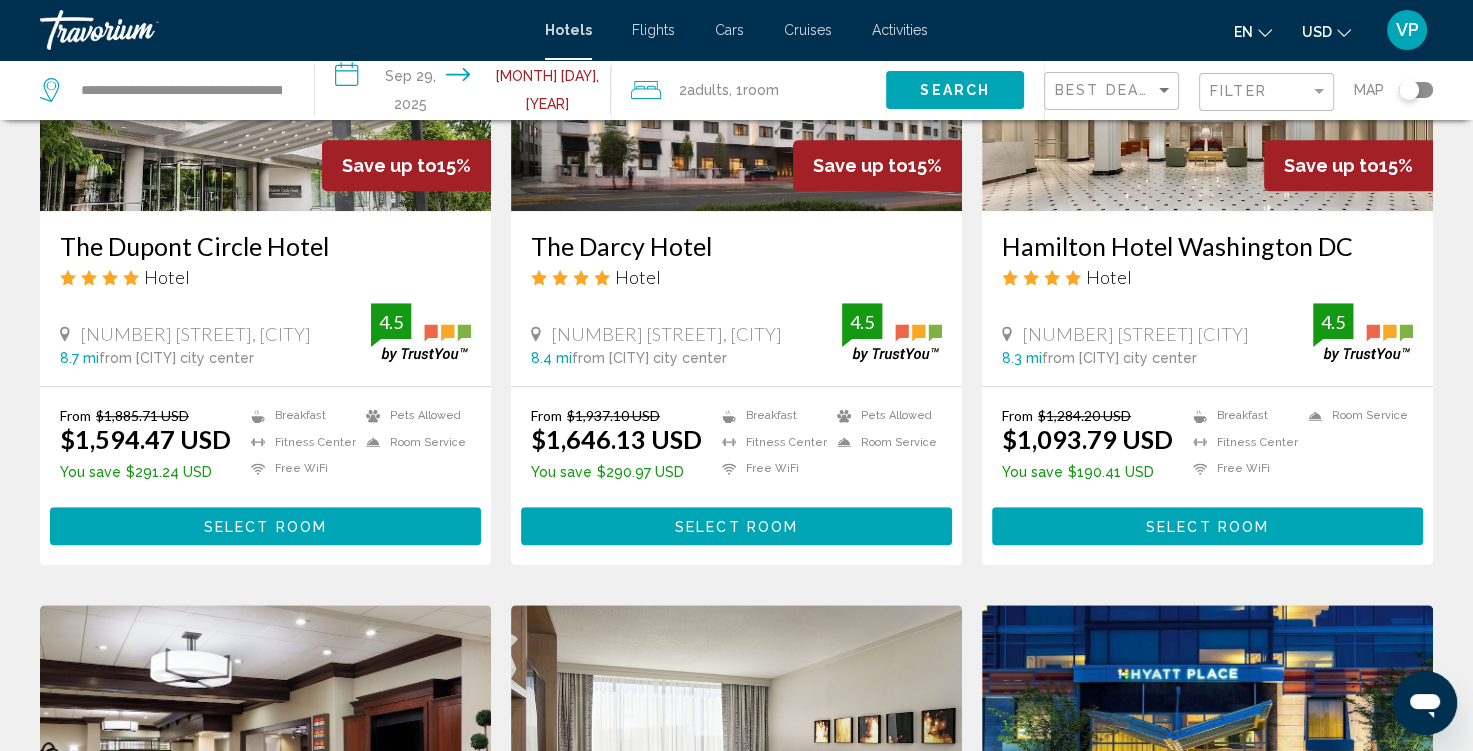 click on "Hamilton Hotel Washington DC" at bounding box center (1207, 246) 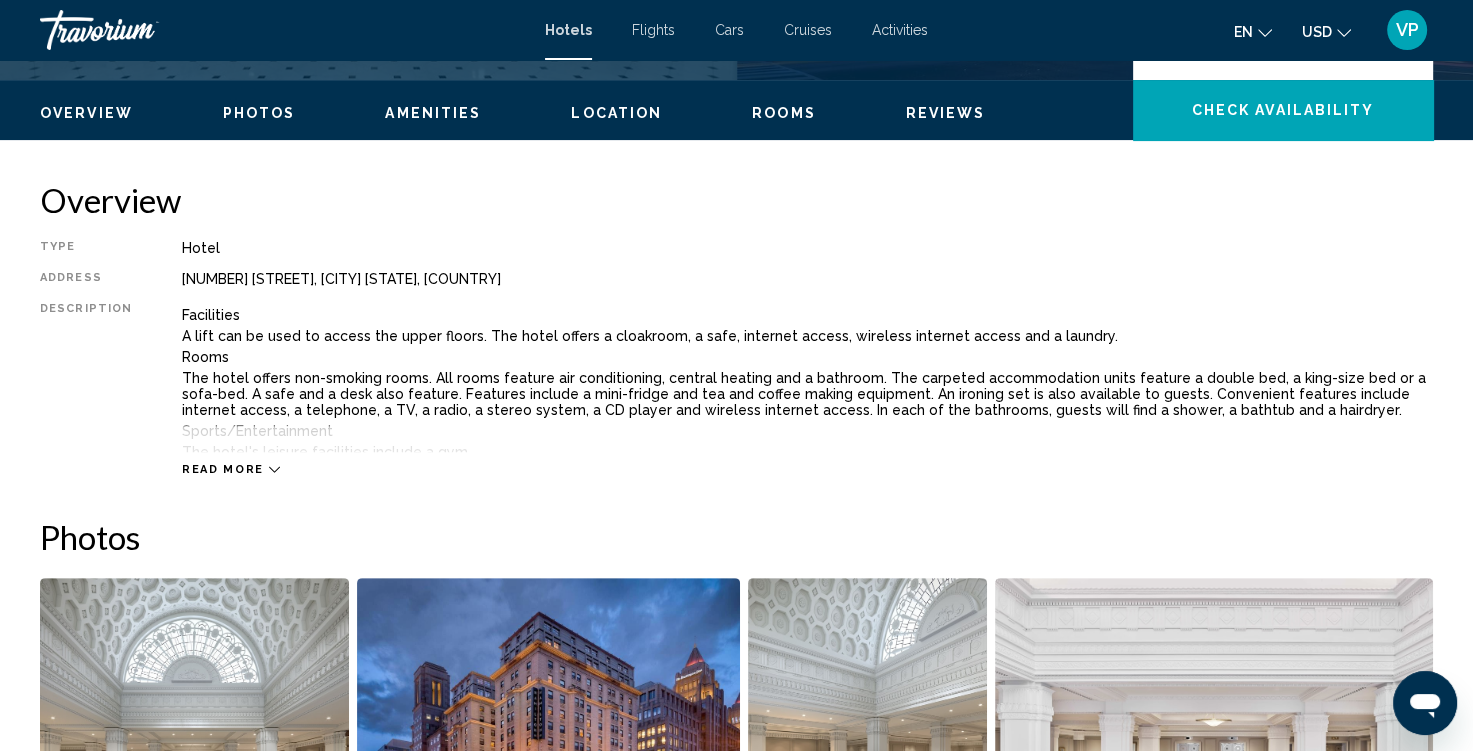 scroll, scrollTop: 580, scrollLeft: 0, axis: vertical 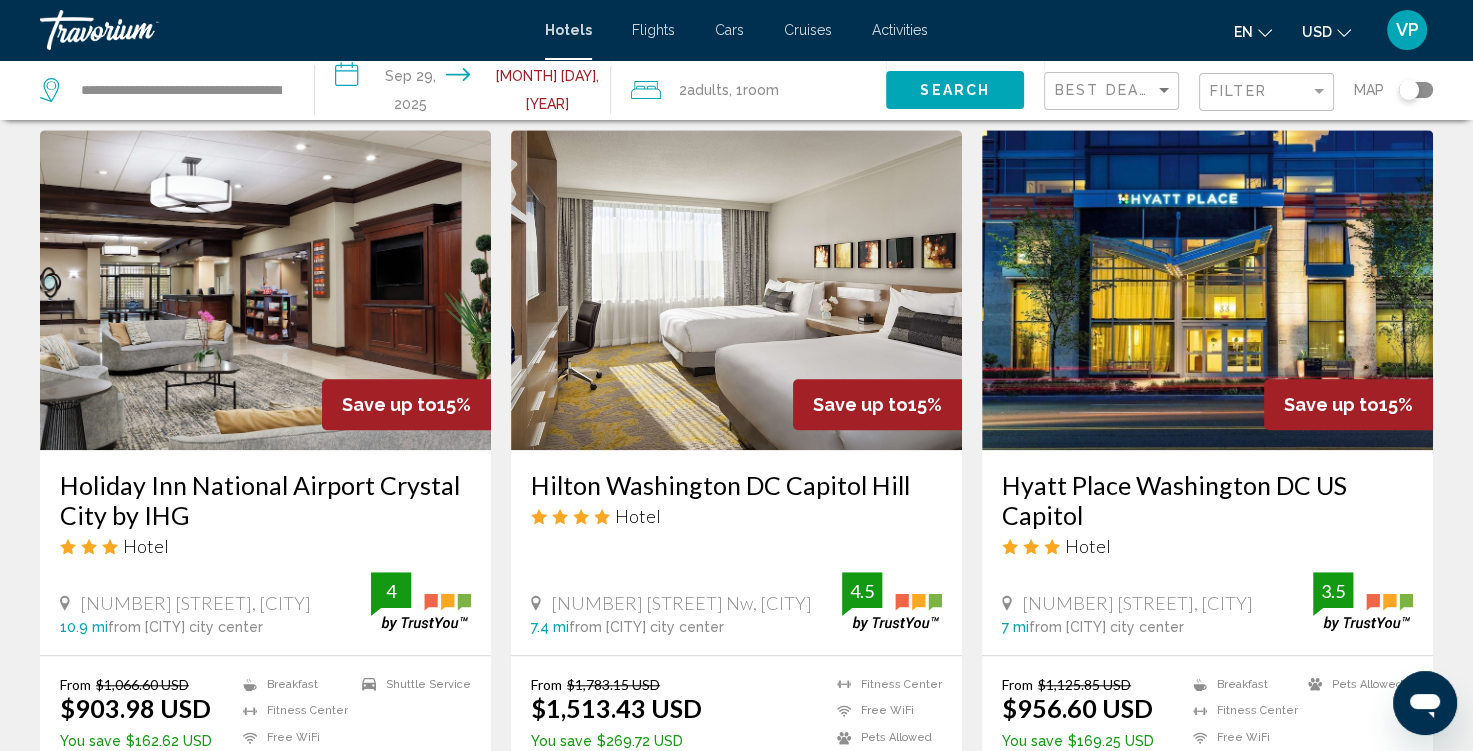 click on "Hyatt Place Washington DC US Capitol" at bounding box center (1207, 500) 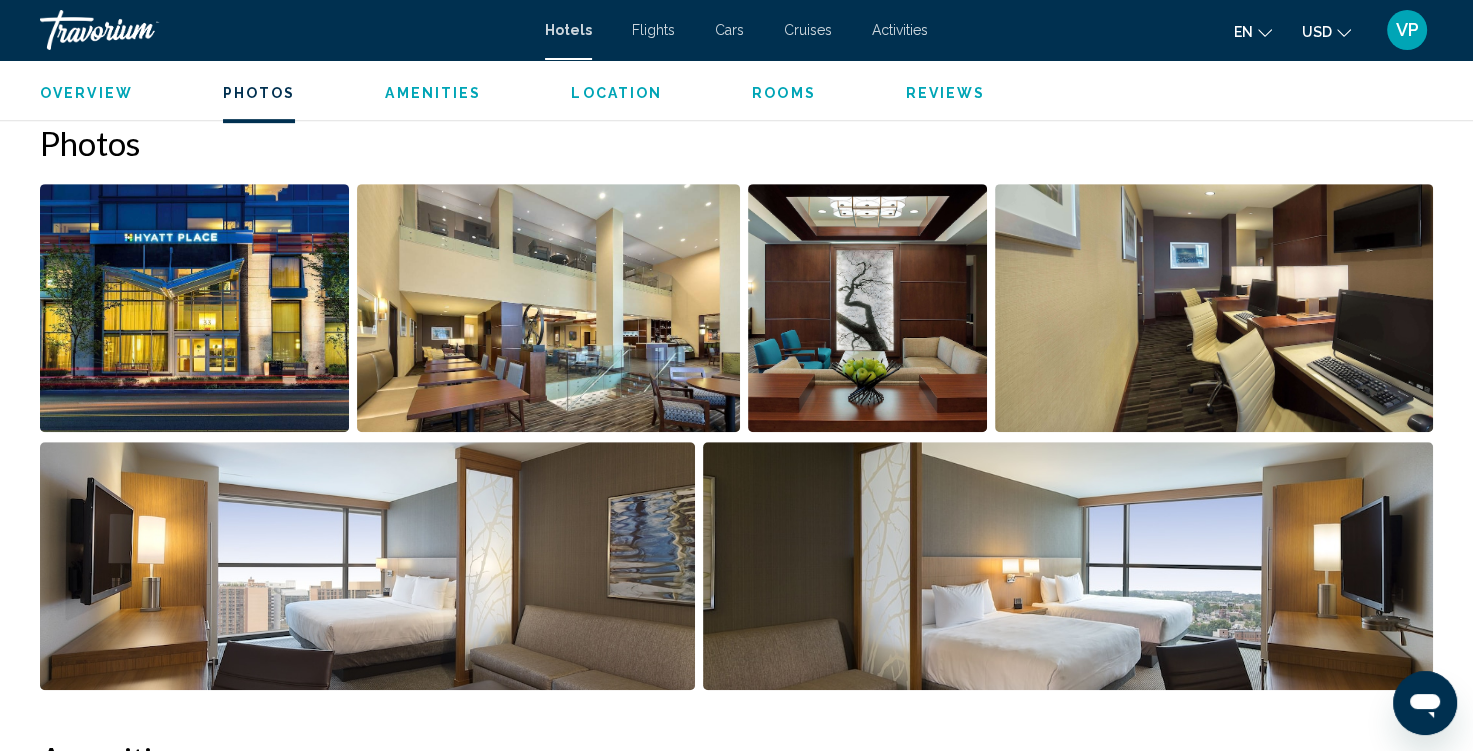 scroll, scrollTop: 973, scrollLeft: 0, axis: vertical 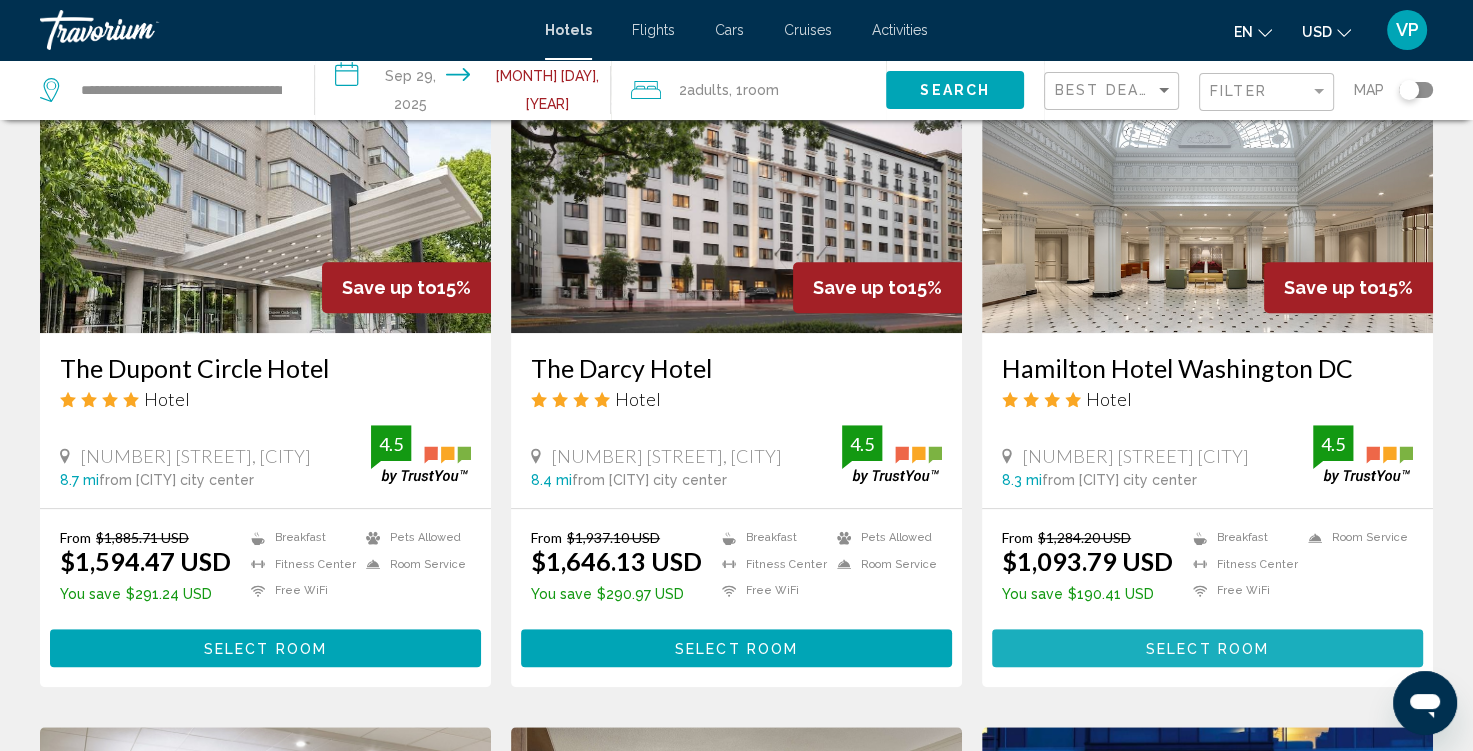 click on "Select Room" at bounding box center (1207, 649) 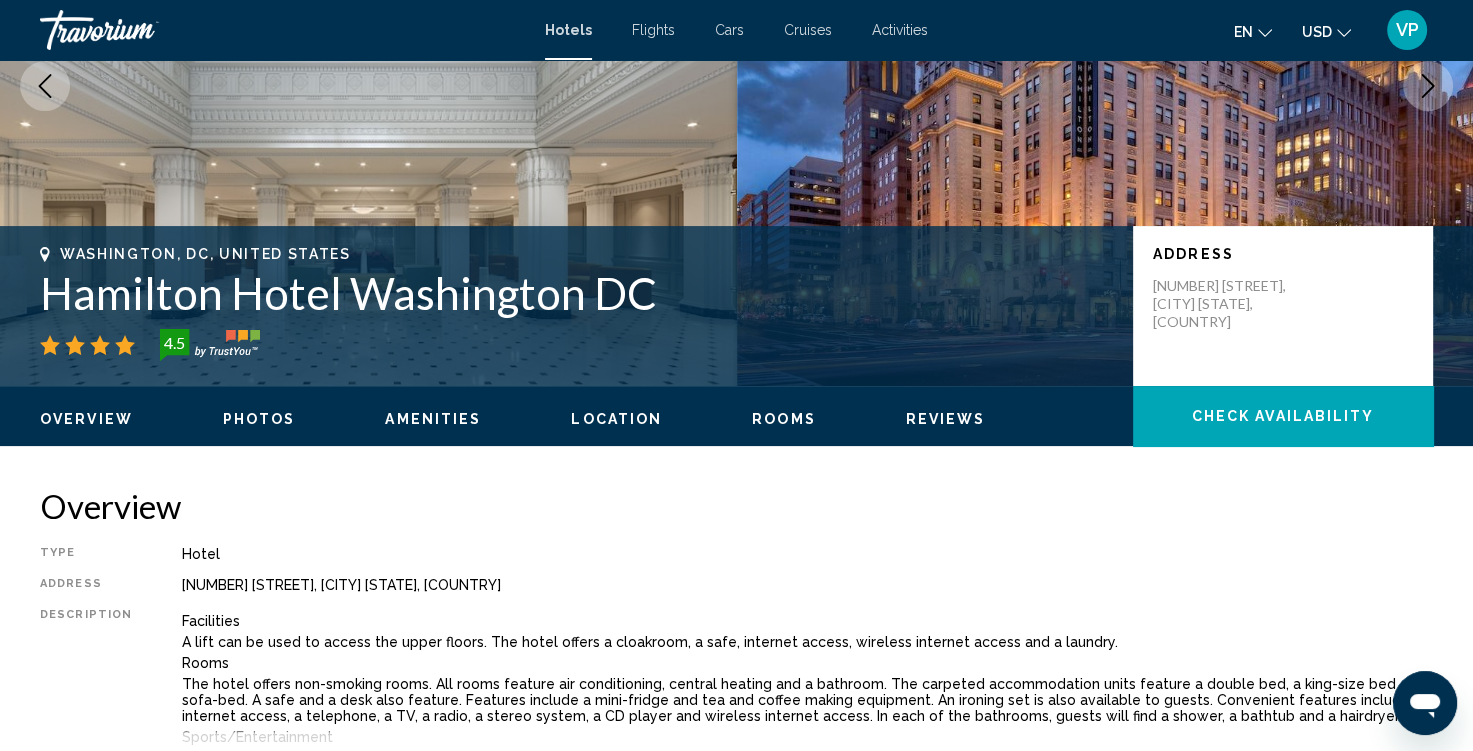 scroll, scrollTop: 276, scrollLeft: 0, axis: vertical 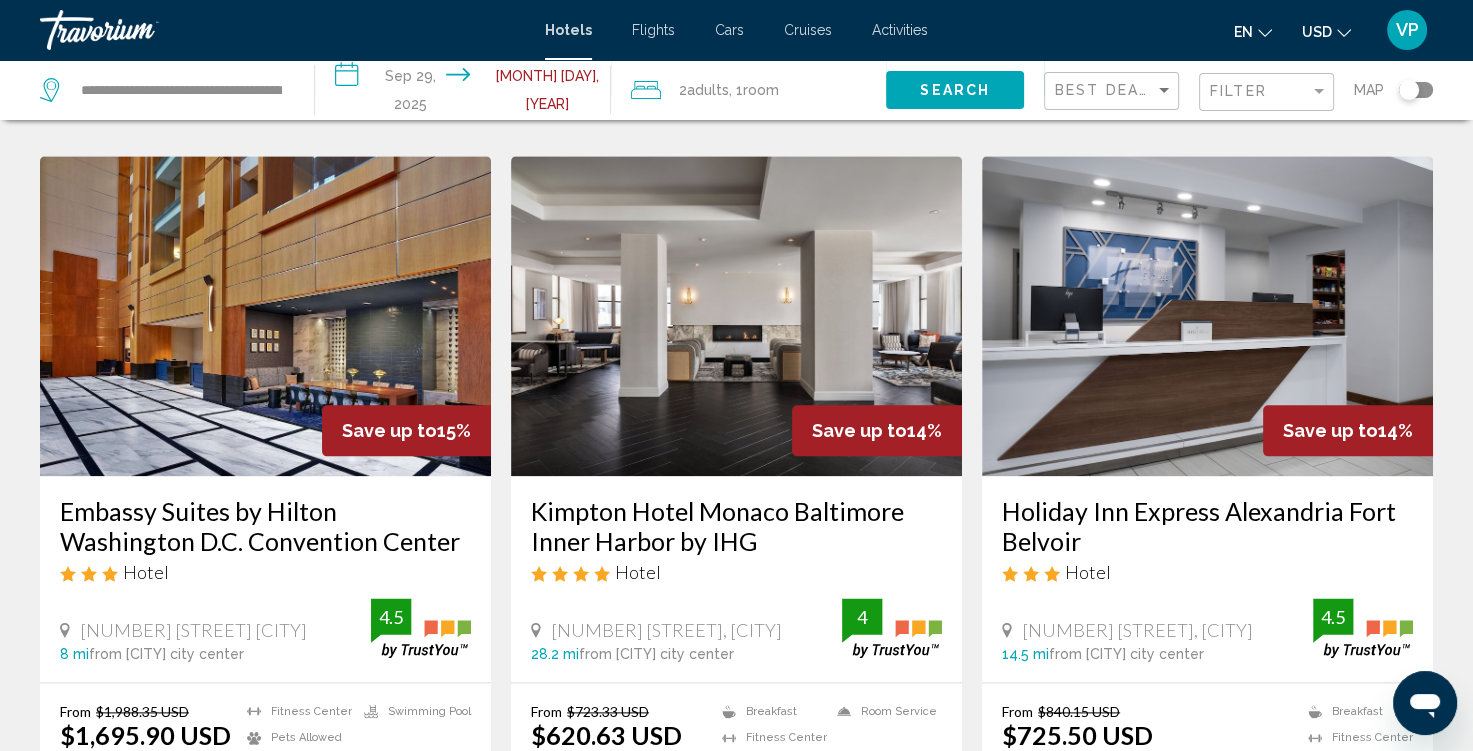 click on "Embassy Suites by Hilton Washington D.C. Convention Center" at bounding box center [265, 526] 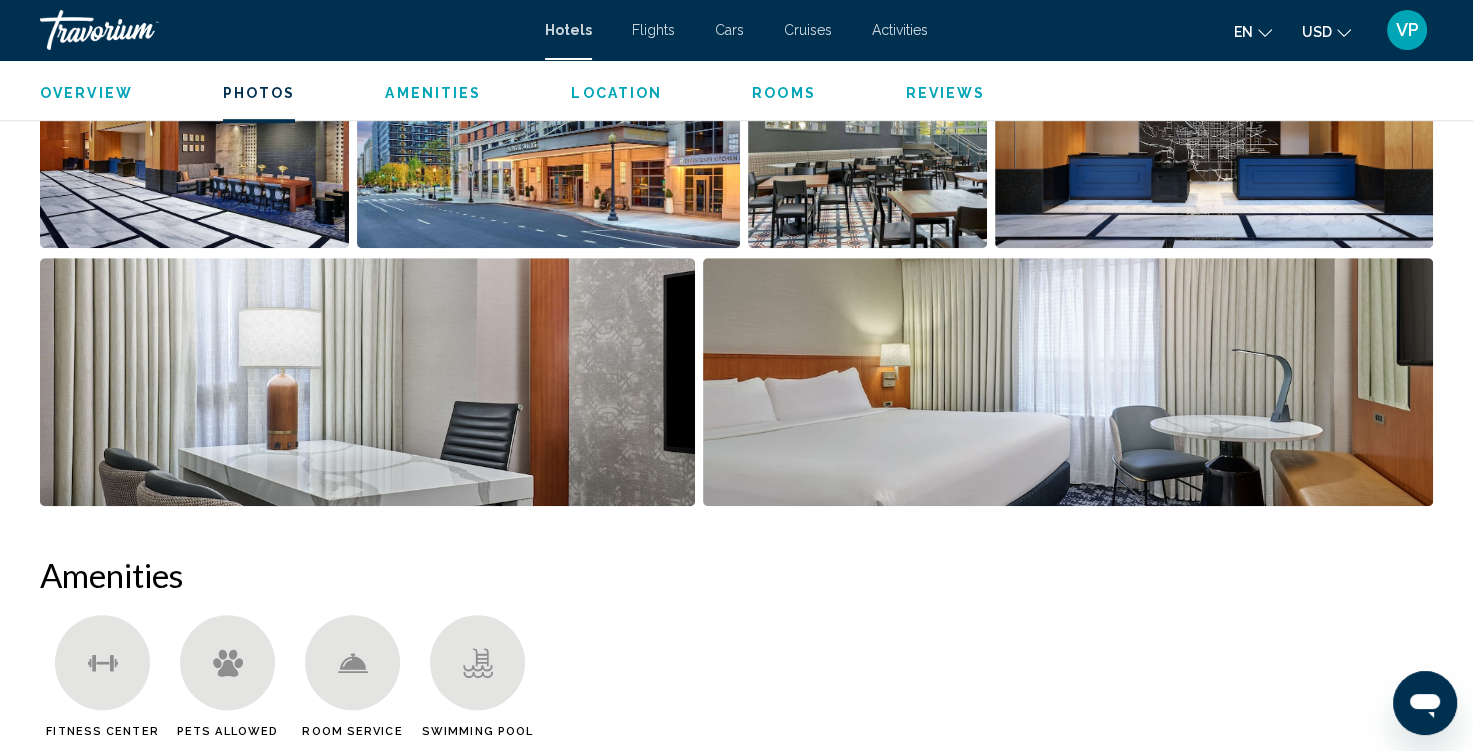 scroll, scrollTop: 1158, scrollLeft: 0, axis: vertical 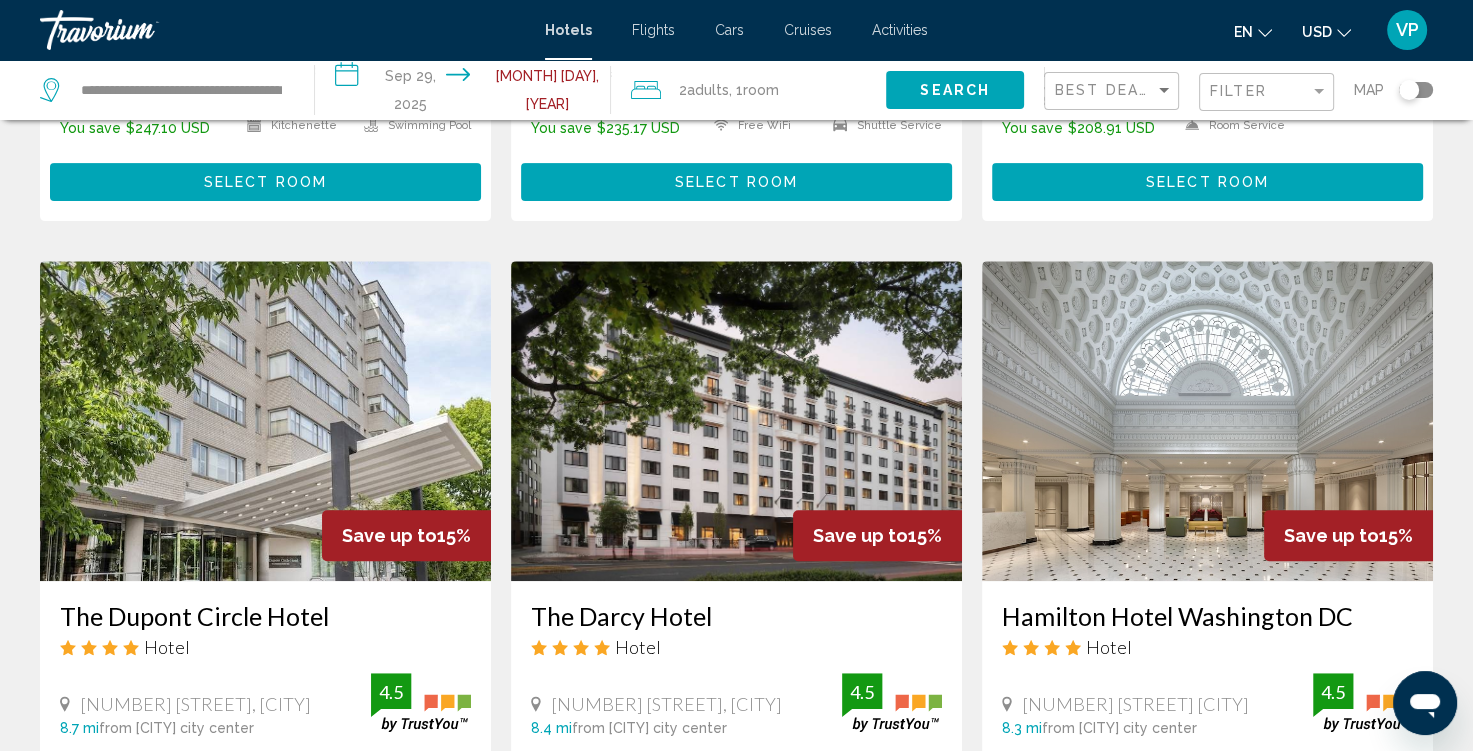 click on "Hotel" at bounding box center (1207, 647) 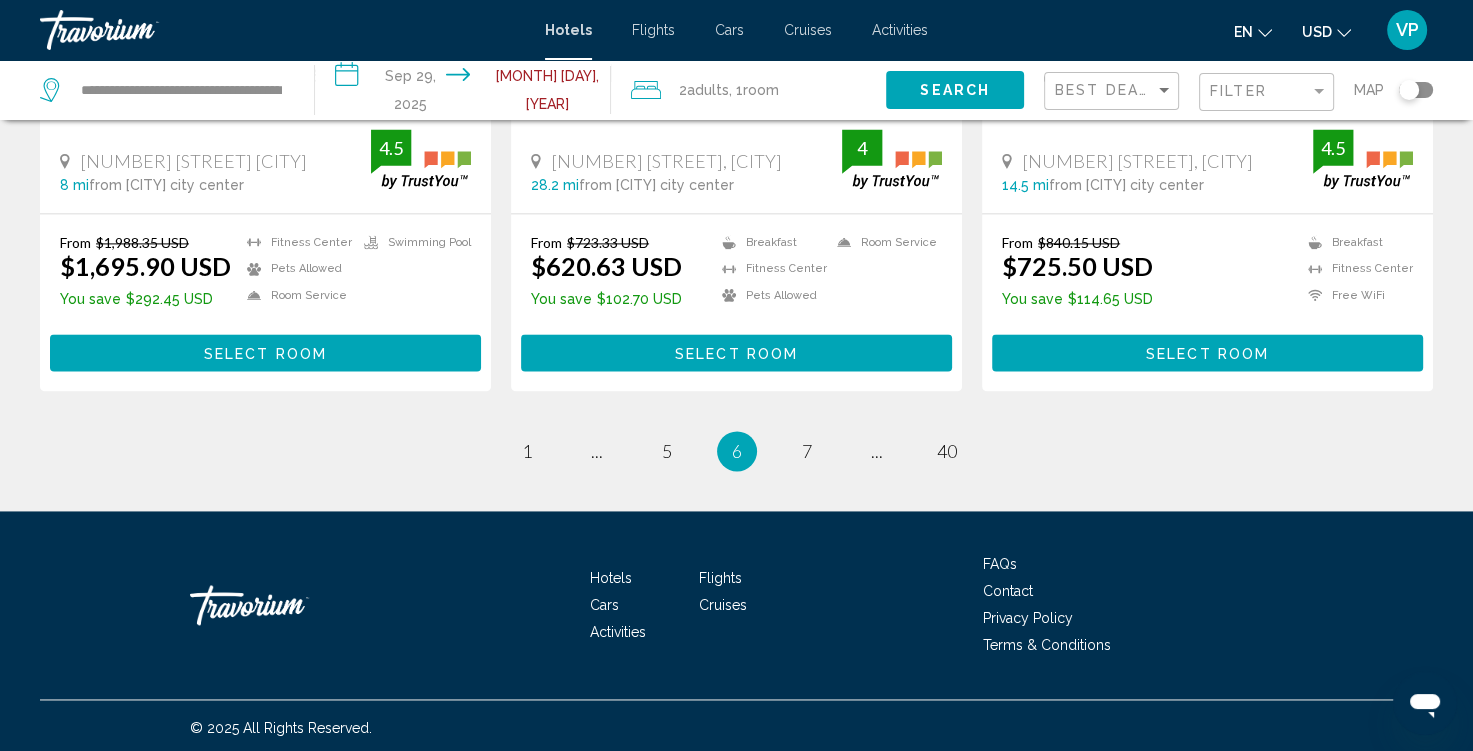 scroll, scrollTop: 2708, scrollLeft: 0, axis: vertical 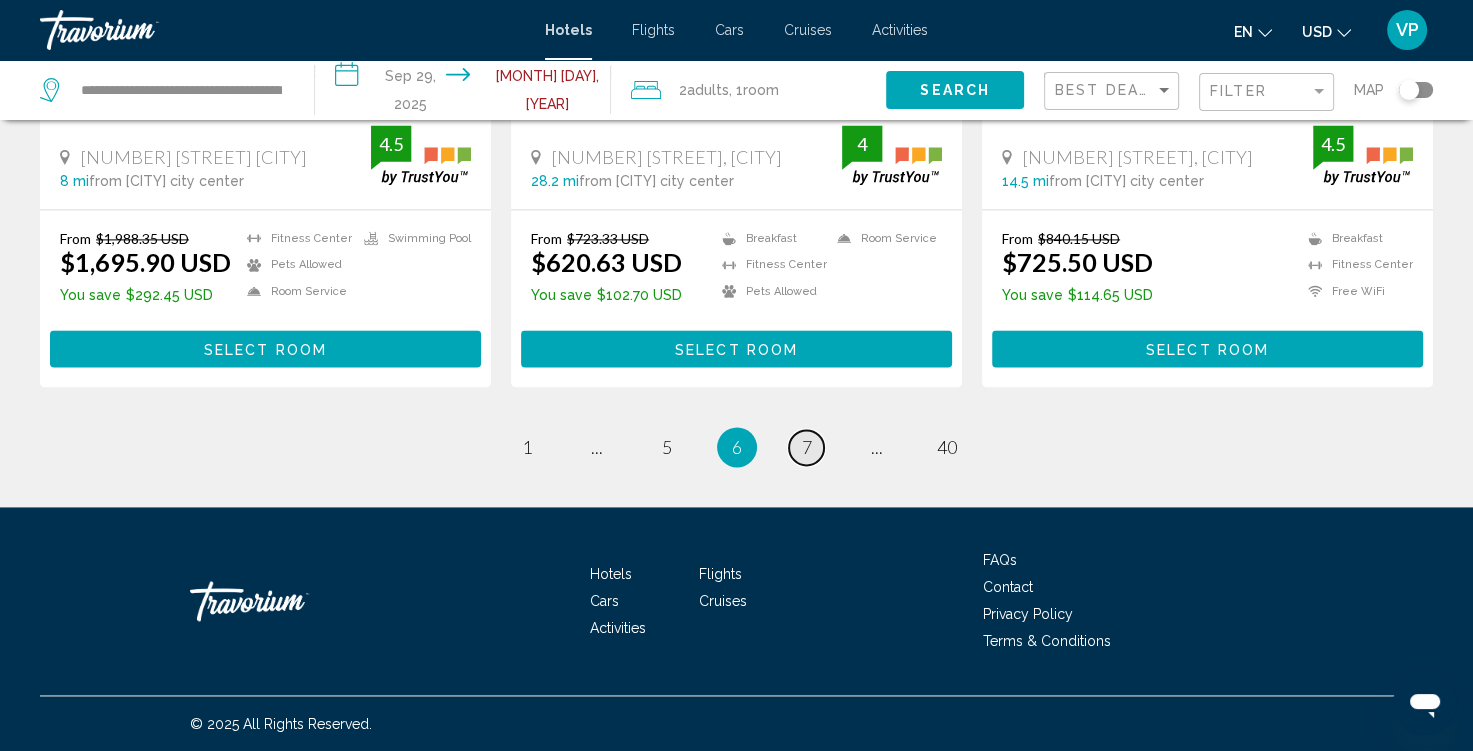 click on "7" at bounding box center [807, 447] 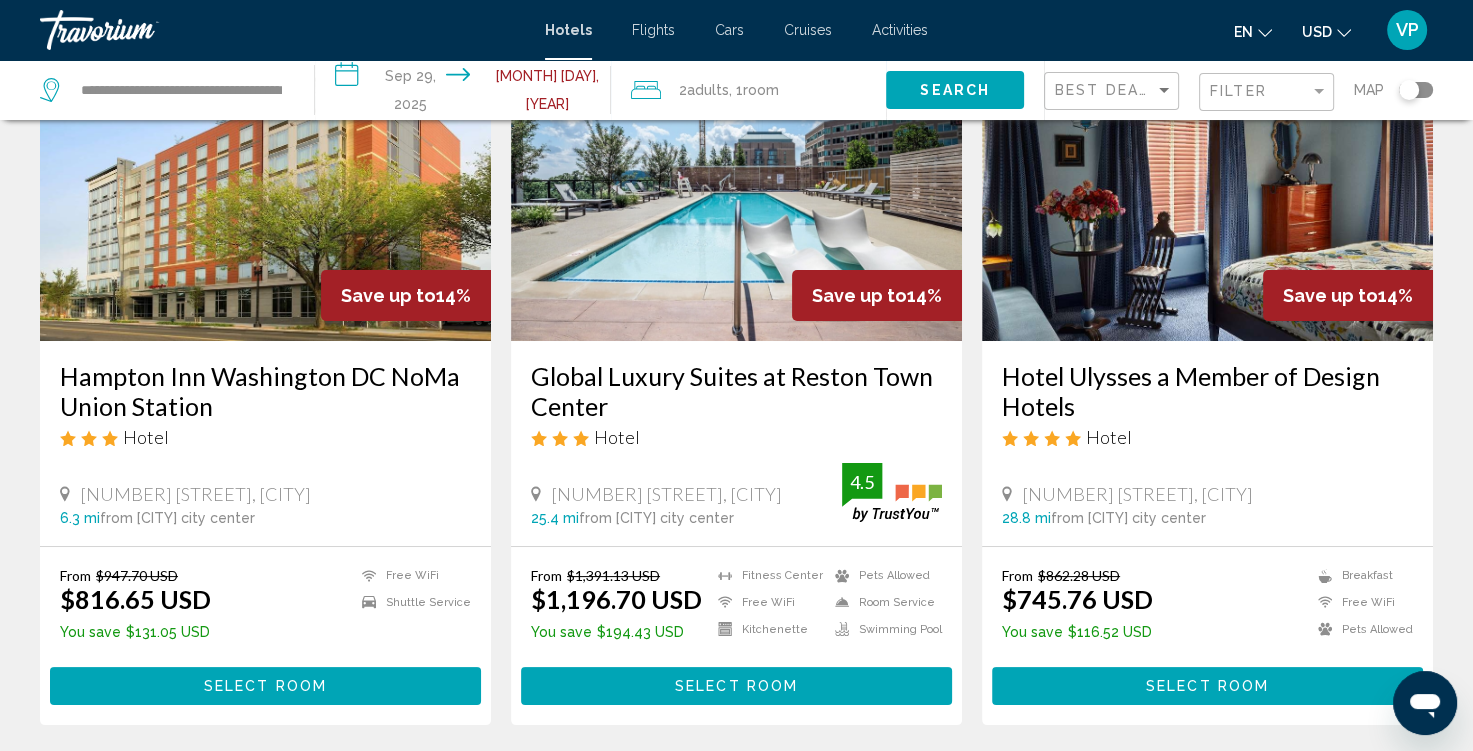 scroll, scrollTop: 172, scrollLeft: 0, axis: vertical 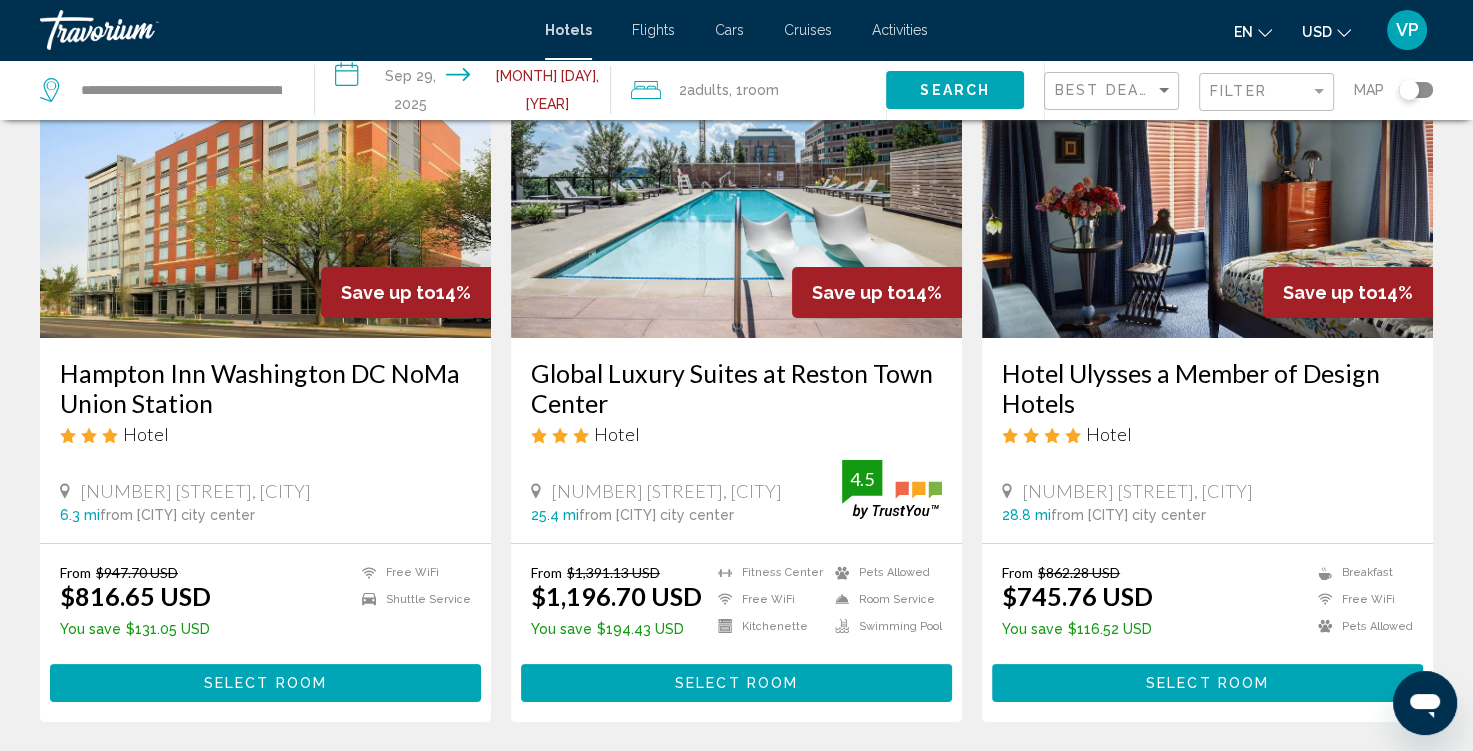 click on "Hotel Ulysses a Member of Design Hotels" at bounding box center [1207, 388] 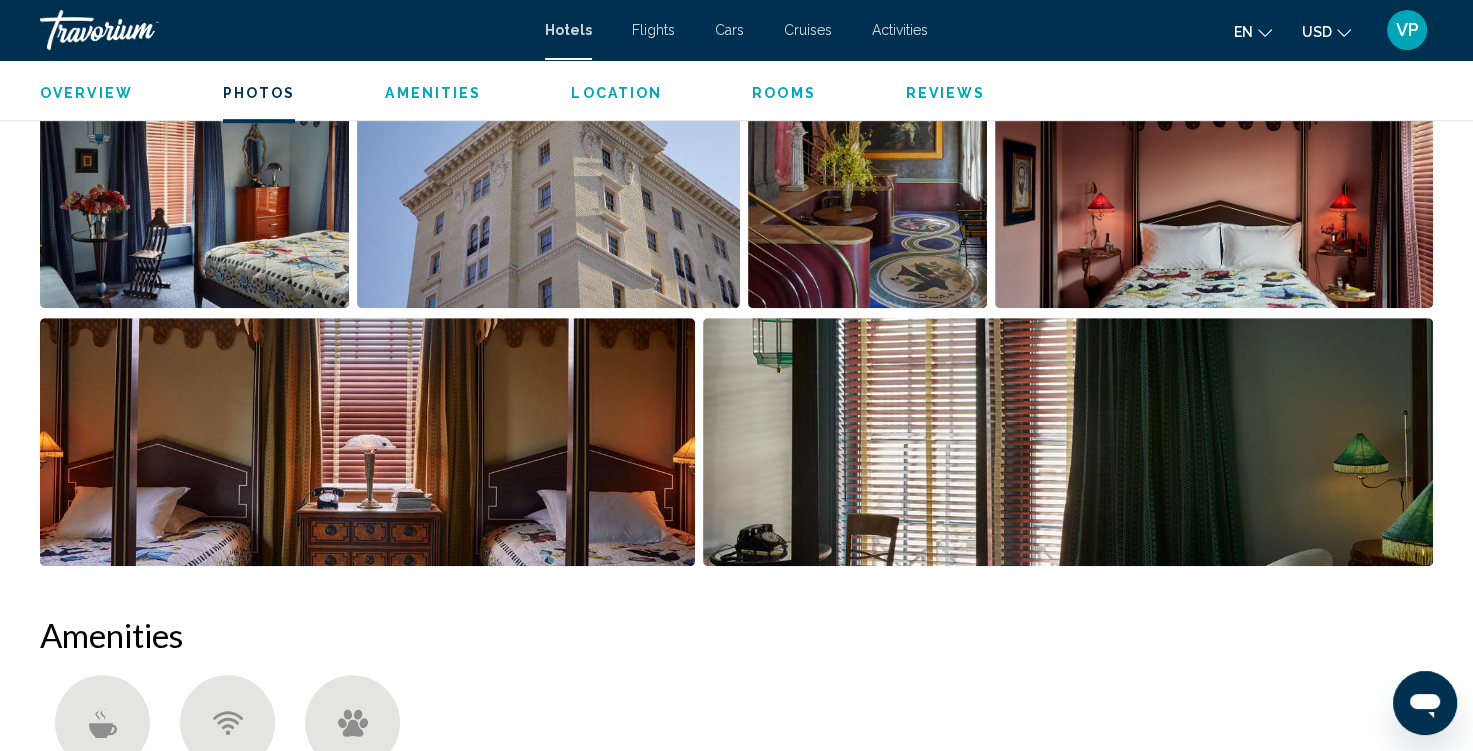 scroll, scrollTop: 1068, scrollLeft: 0, axis: vertical 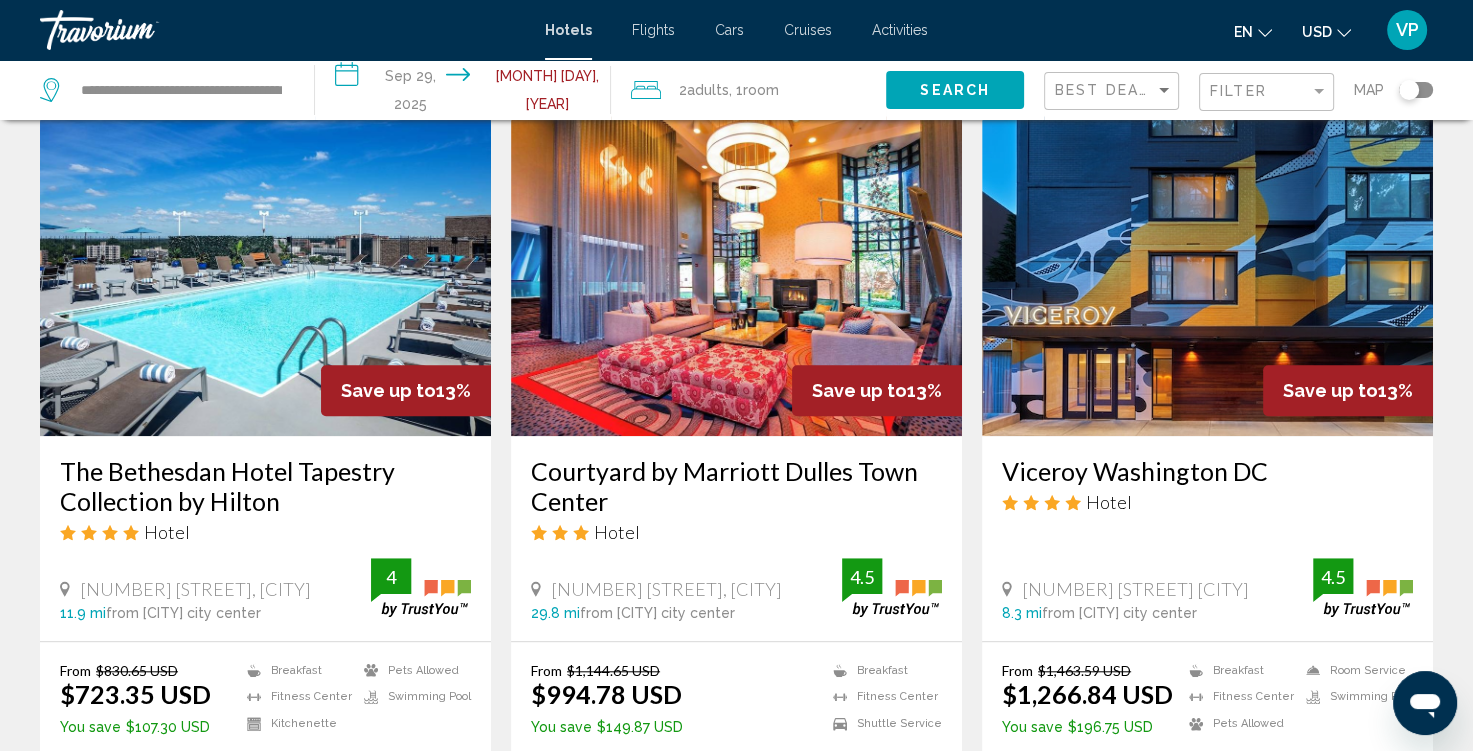 click on "Viceroy Washington DC" at bounding box center [1207, 471] 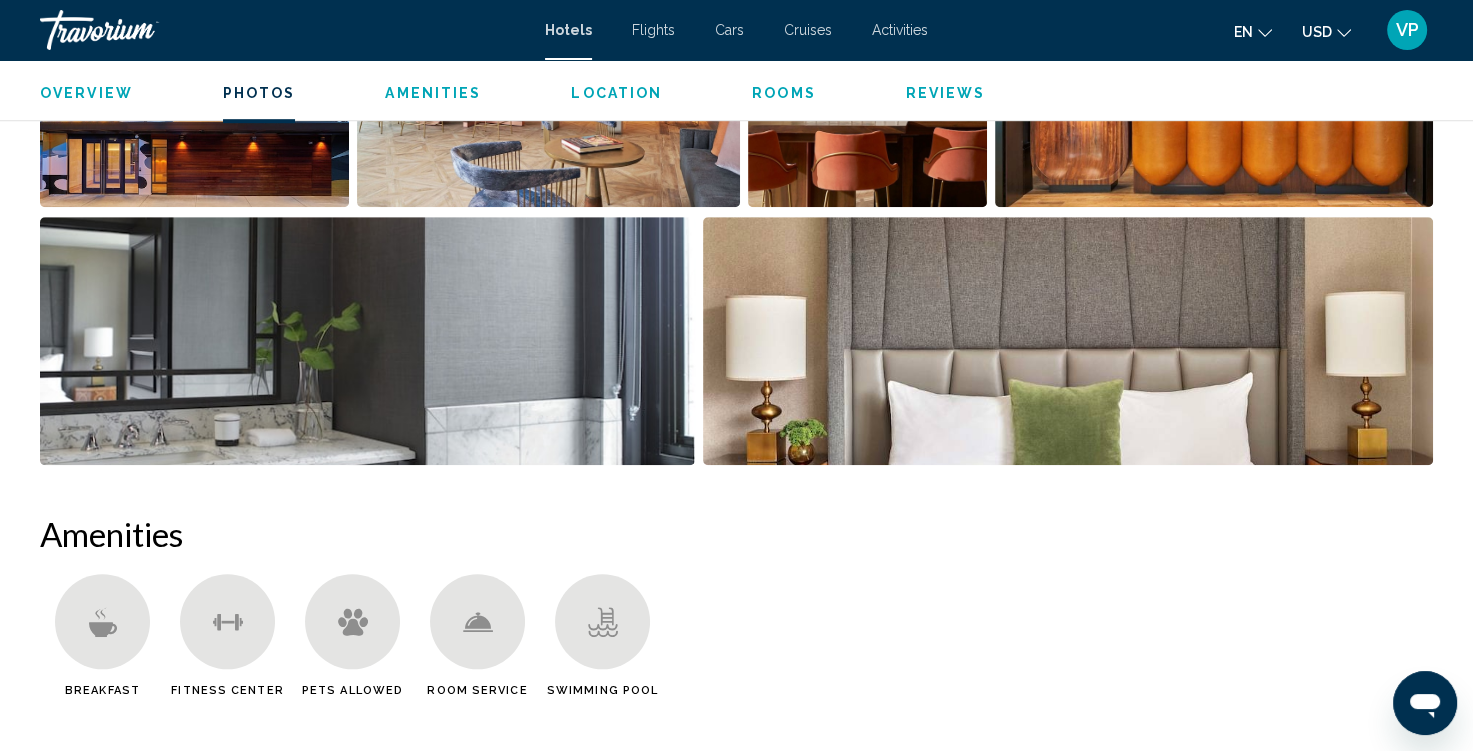 scroll, scrollTop: 1204, scrollLeft: 0, axis: vertical 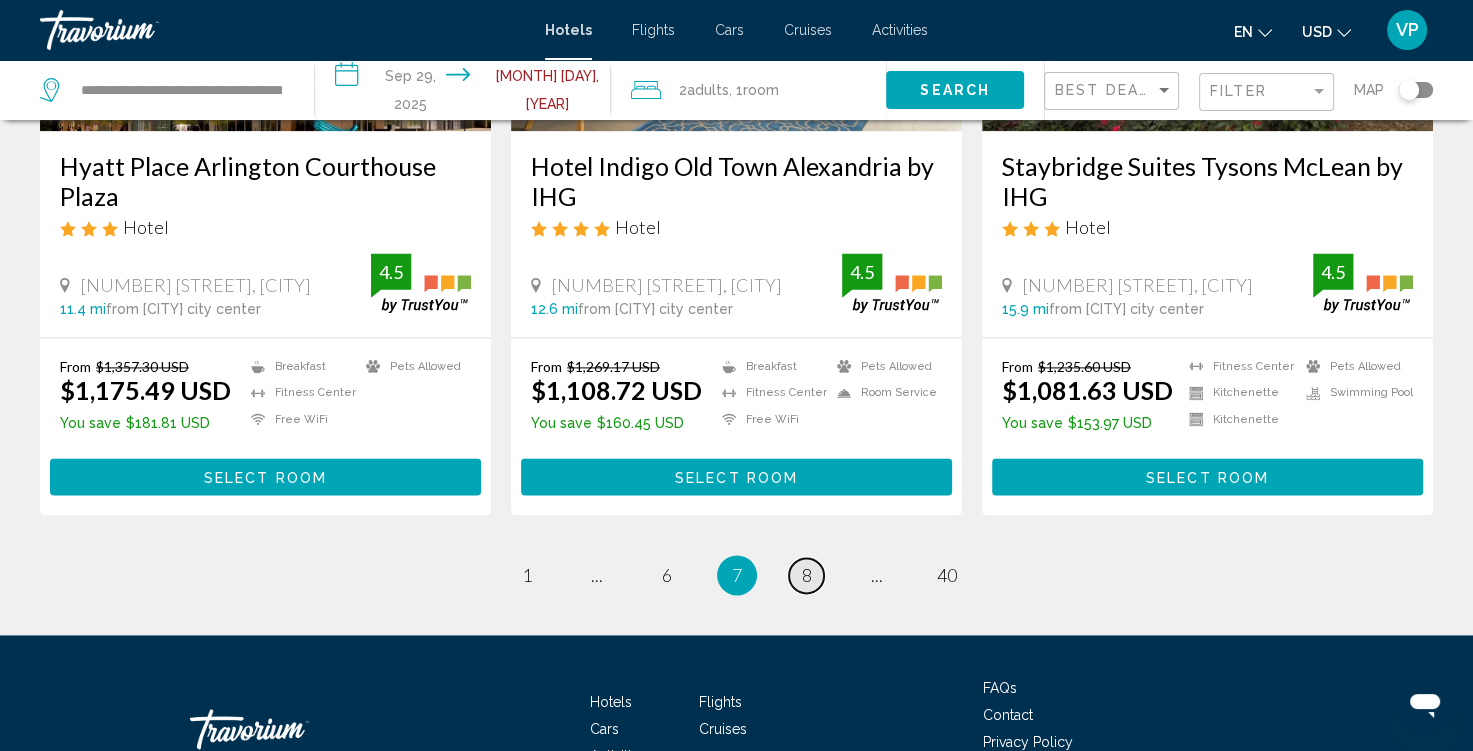 click on "8" at bounding box center [807, 575] 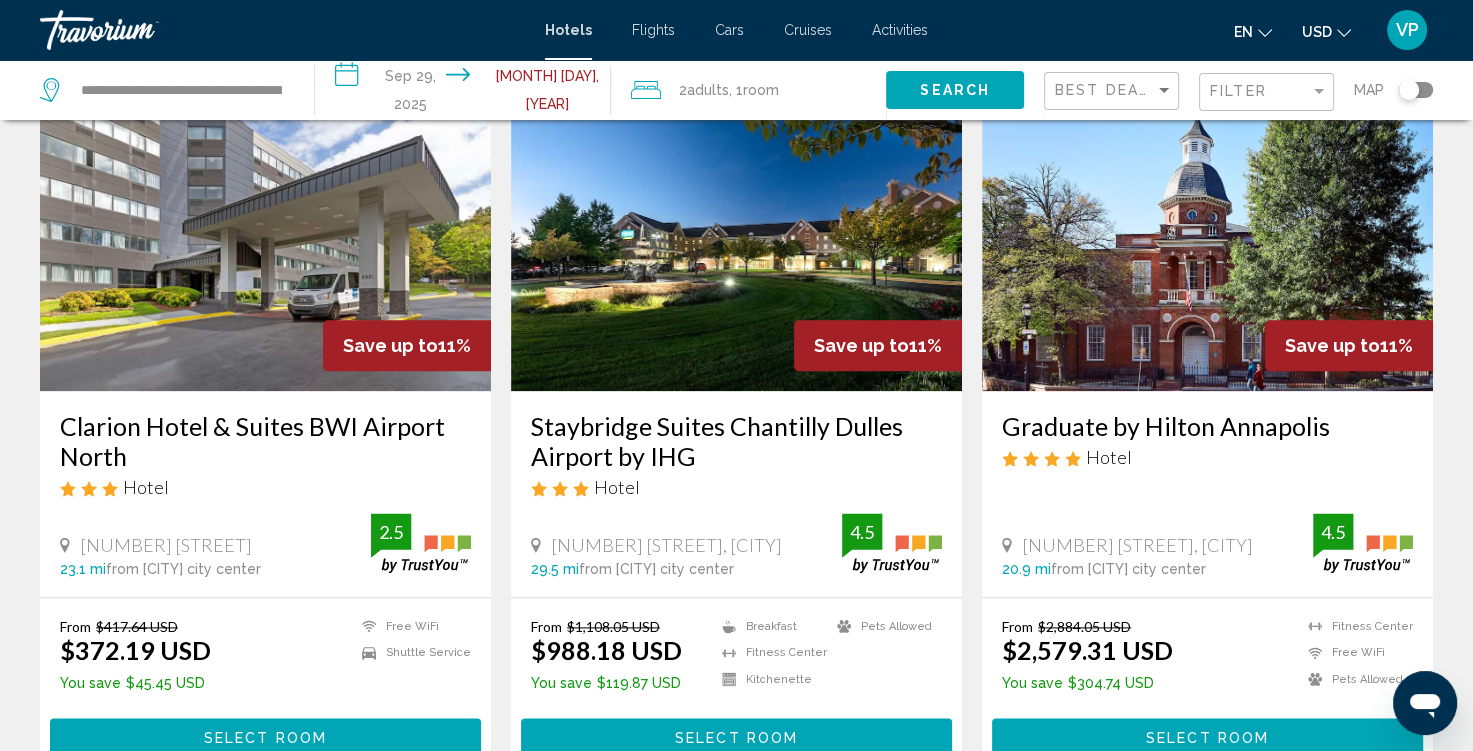 scroll, scrollTop: 2325, scrollLeft: 0, axis: vertical 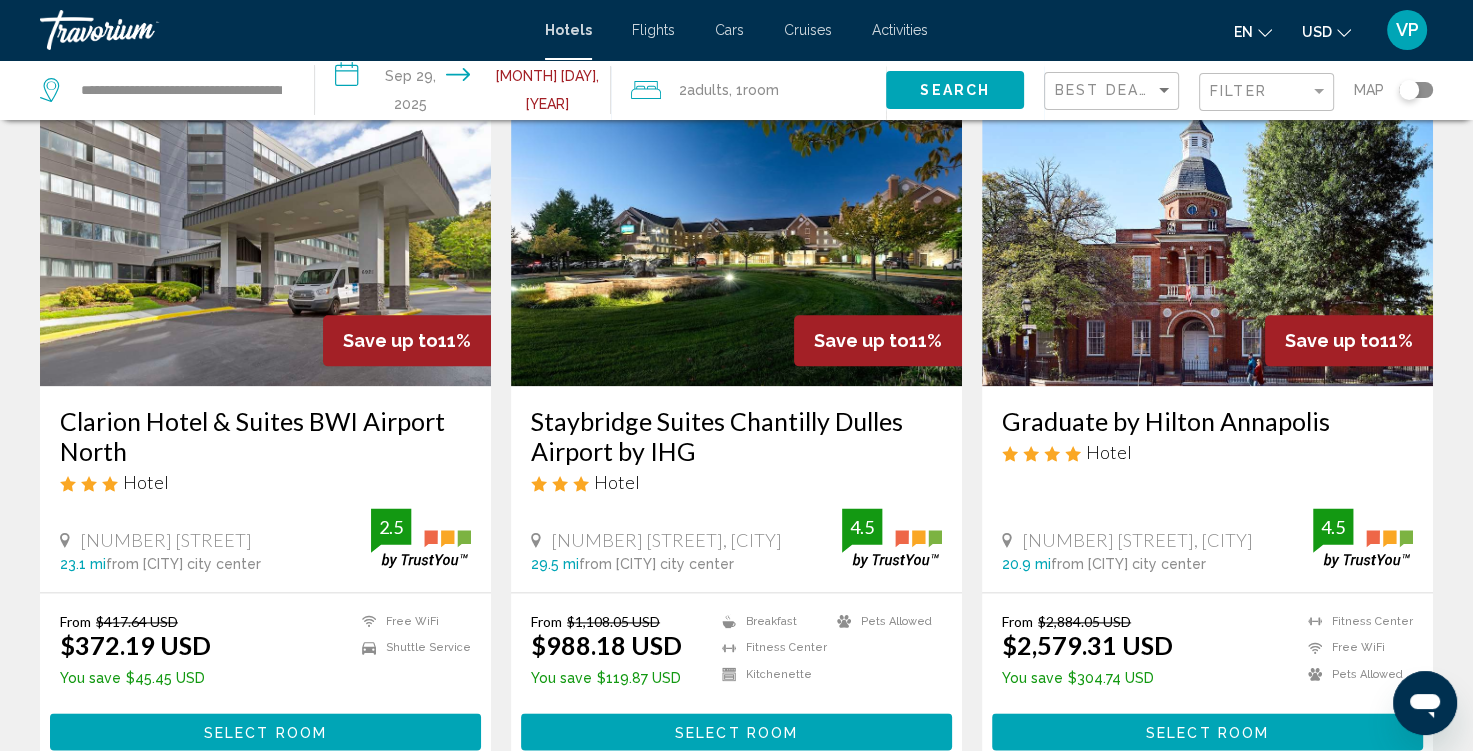 click on "Staybridge Suites Chantilly Dulles Airport by IHG" at bounding box center [736, 436] 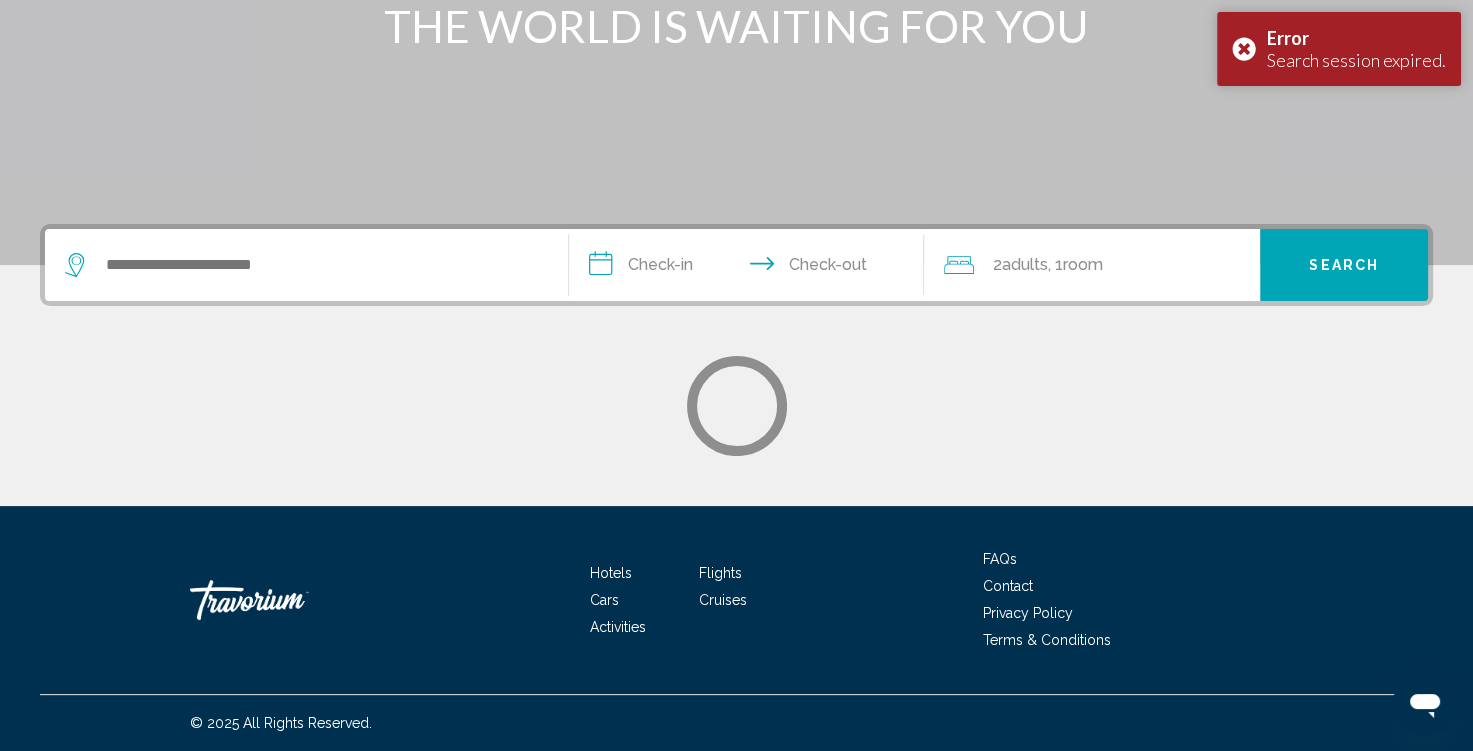 scroll, scrollTop: 0, scrollLeft: 0, axis: both 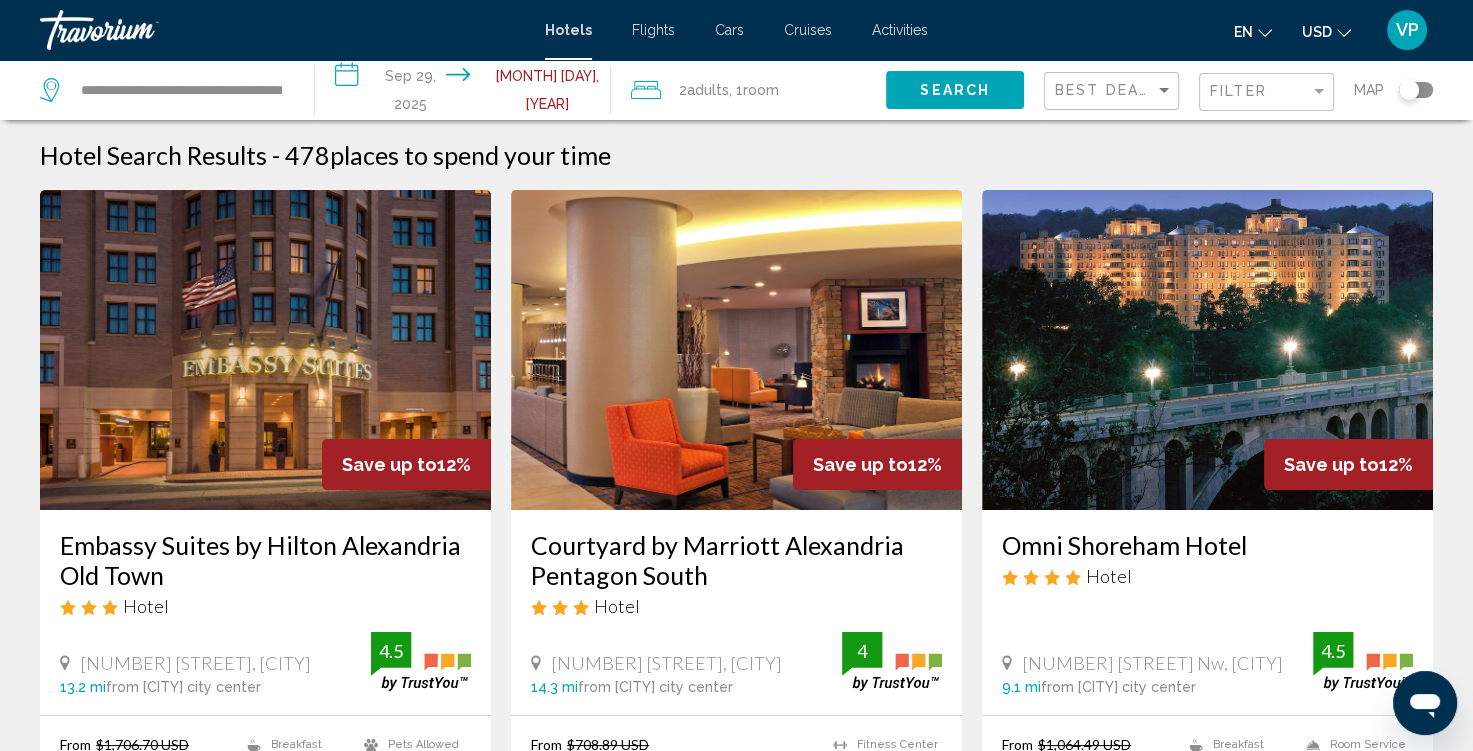 click on "Courtyard by Marriott Alexandria Pentagon South" at bounding box center (736, 560) 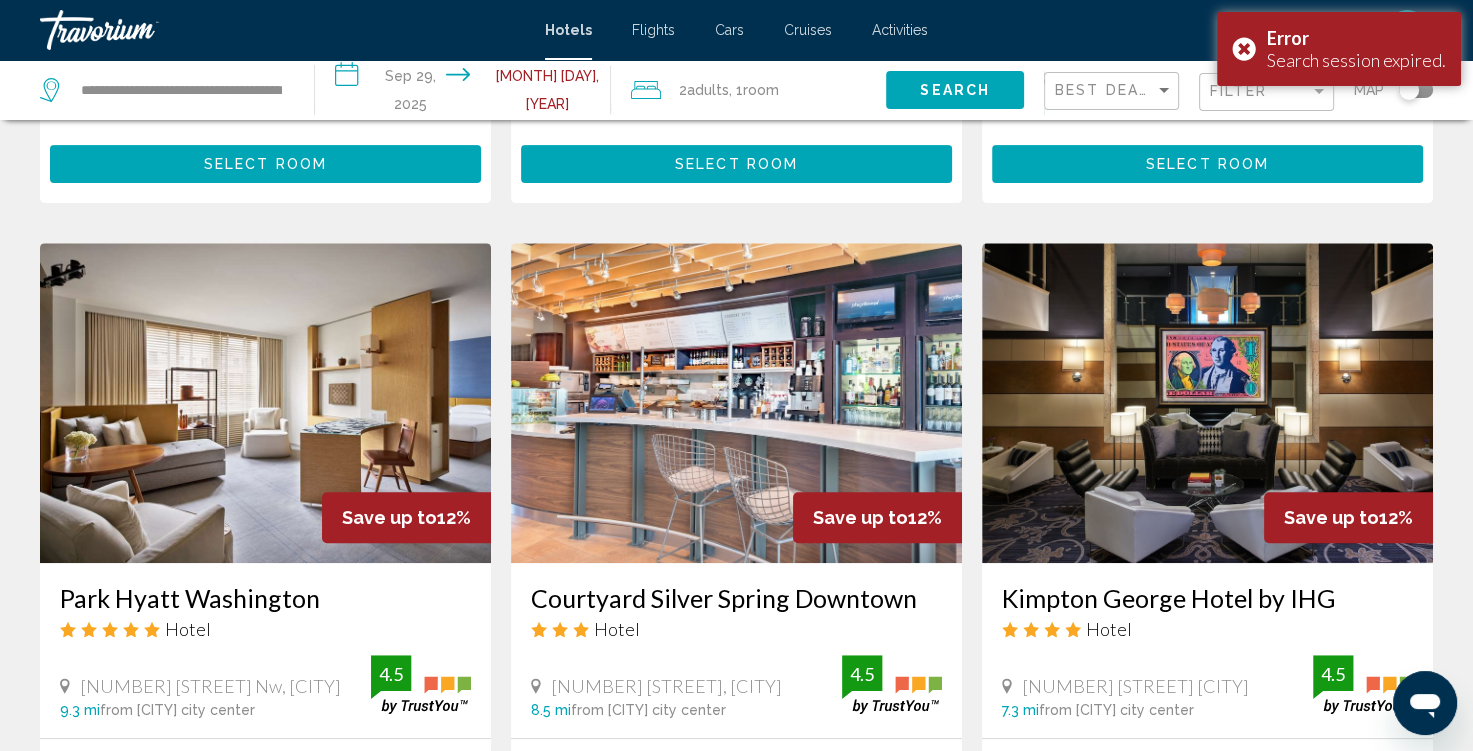 scroll, scrollTop: 699, scrollLeft: 0, axis: vertical 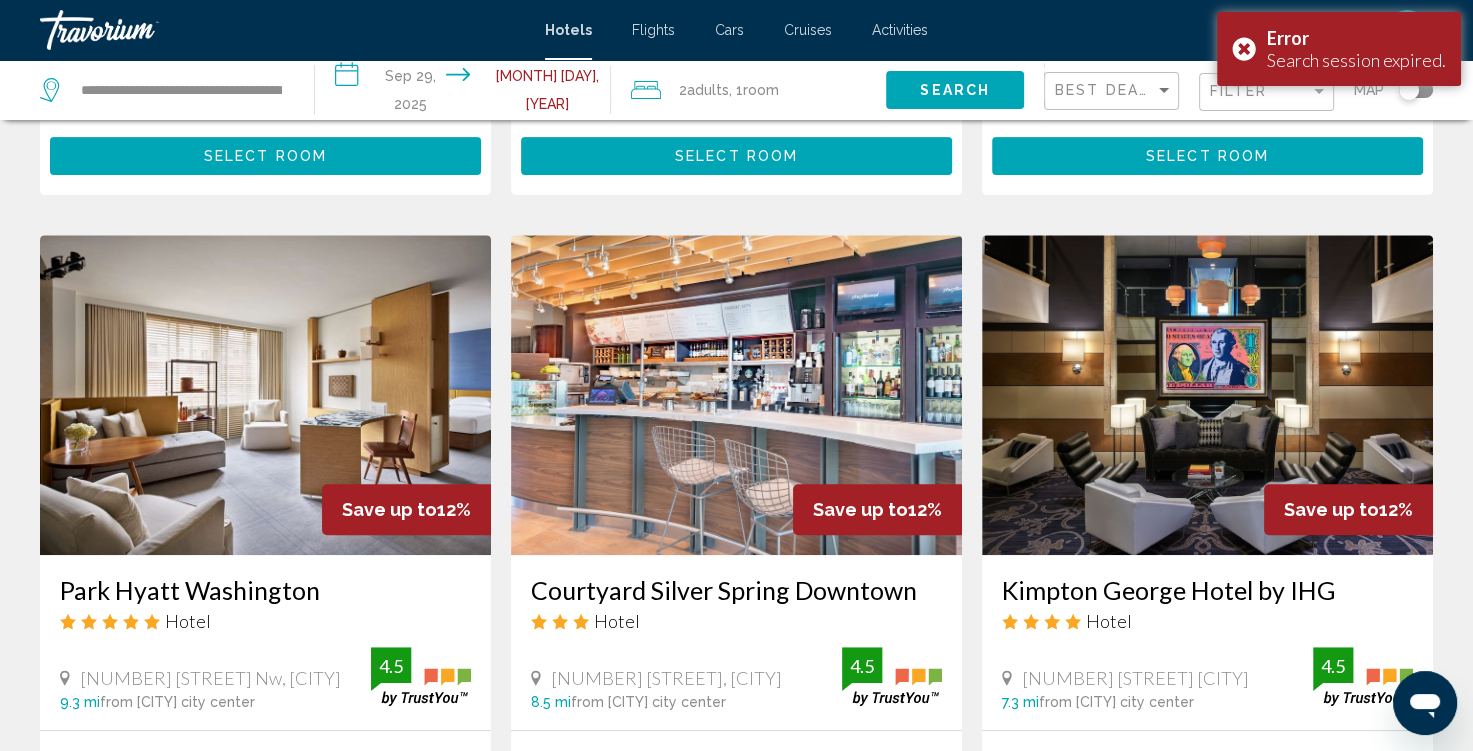 click on "Courtyard Silver Spring Downtown" at bounding box center [736, 590] 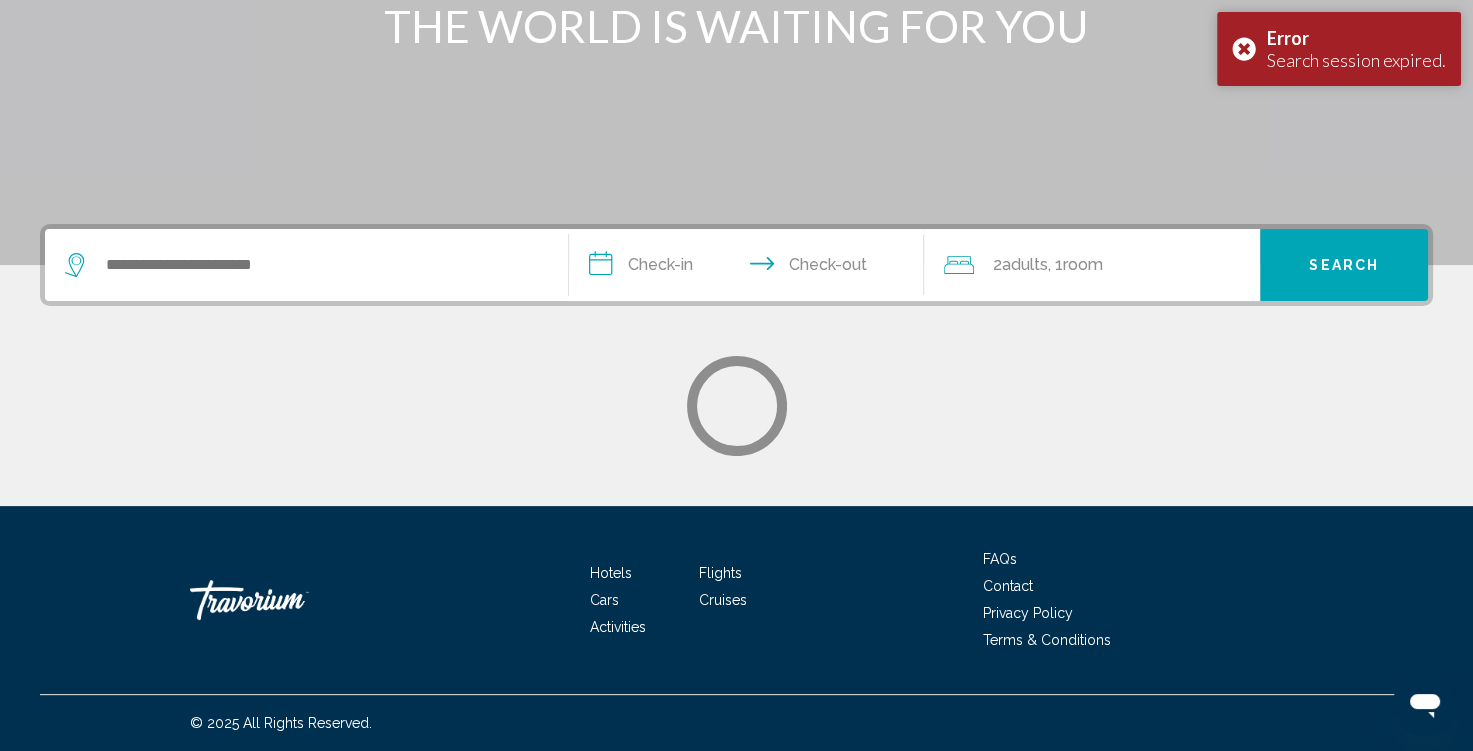 scroll, scrollTop: 0, scrollLeft: 0, axis: both 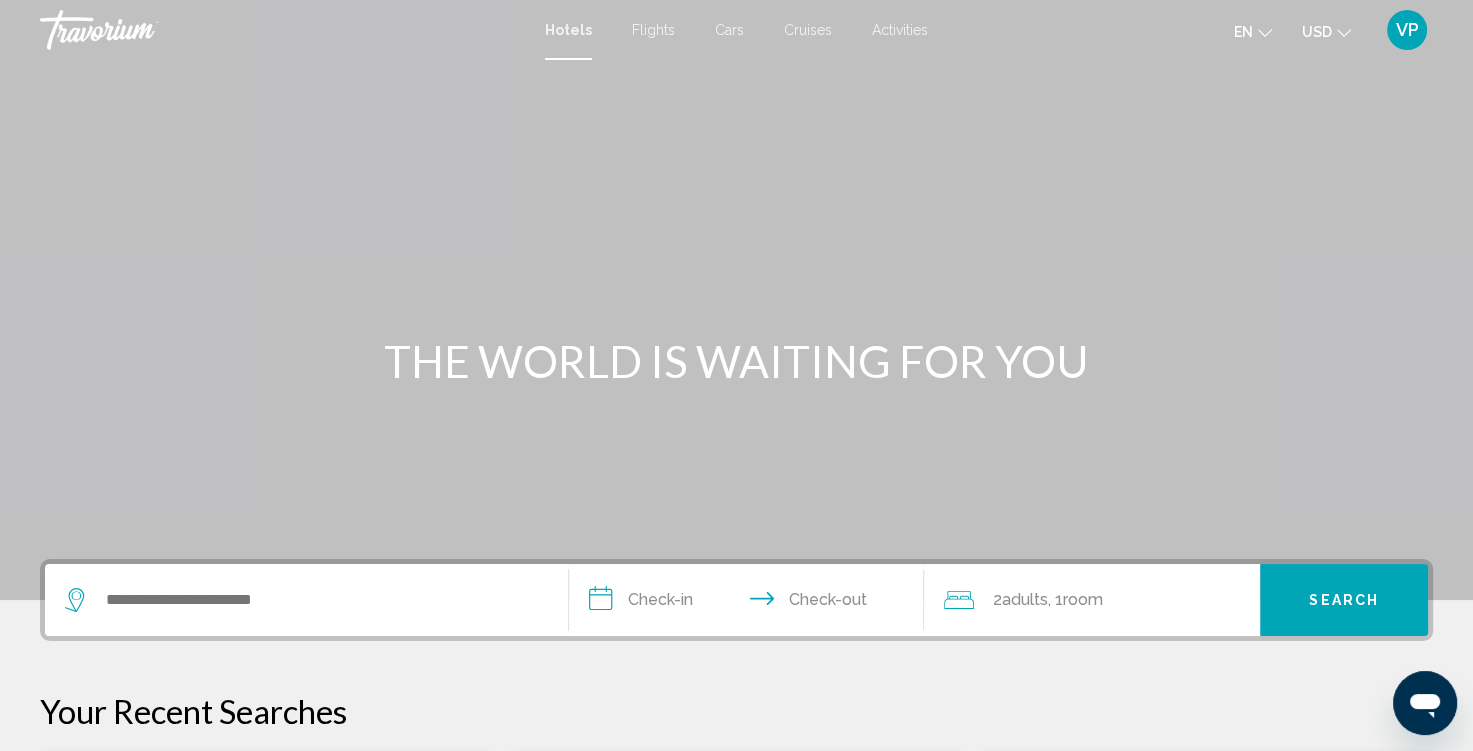click on "VP" at bounding box center [1407, 30] 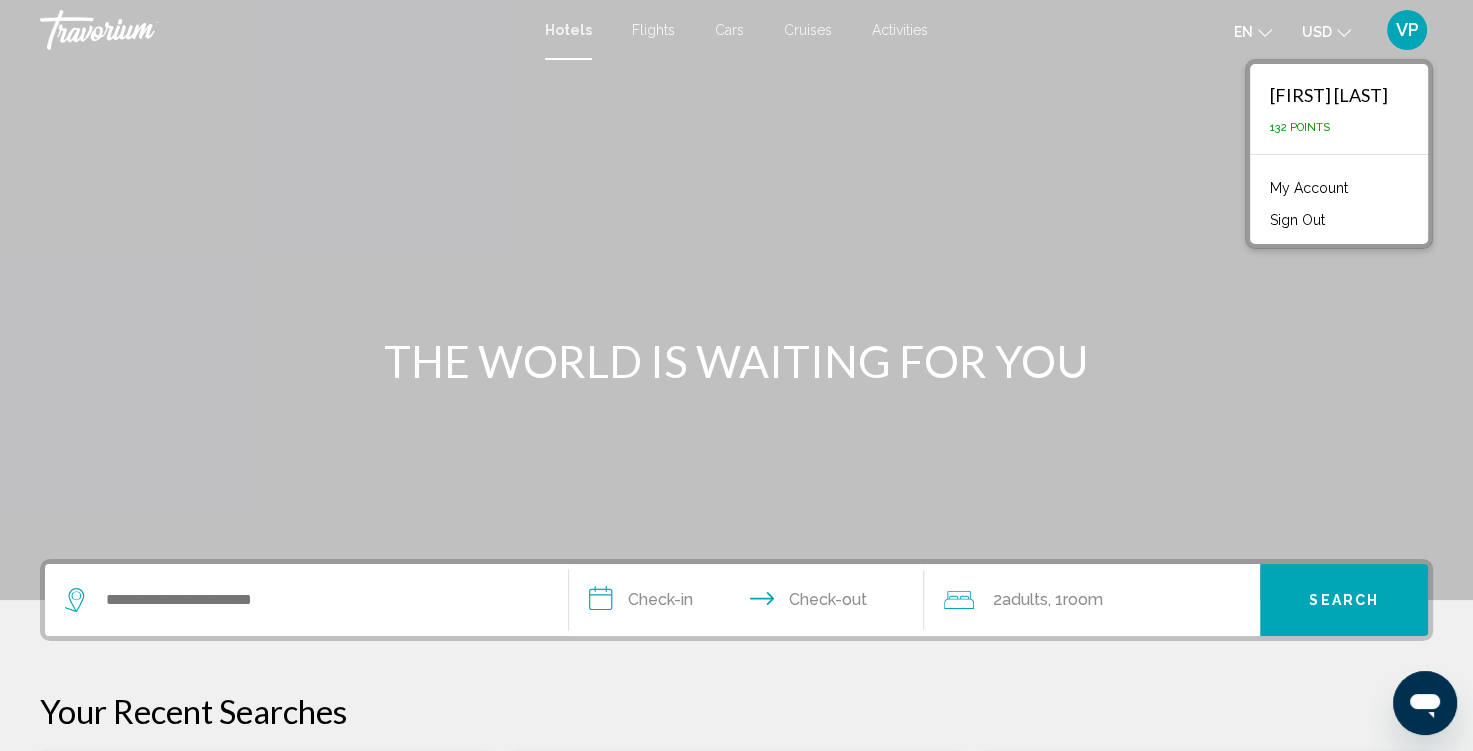 click on "Sign Out" at bounding box center [1297, 220] 